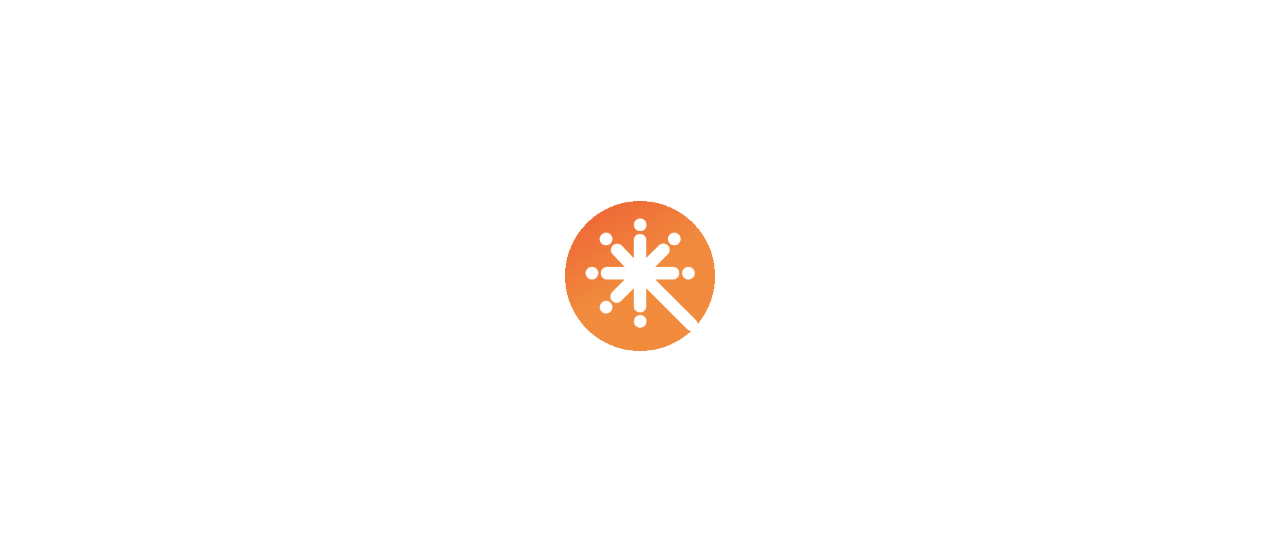 scroll, scrollTop: 0, scrollLeft: 0, axis: both 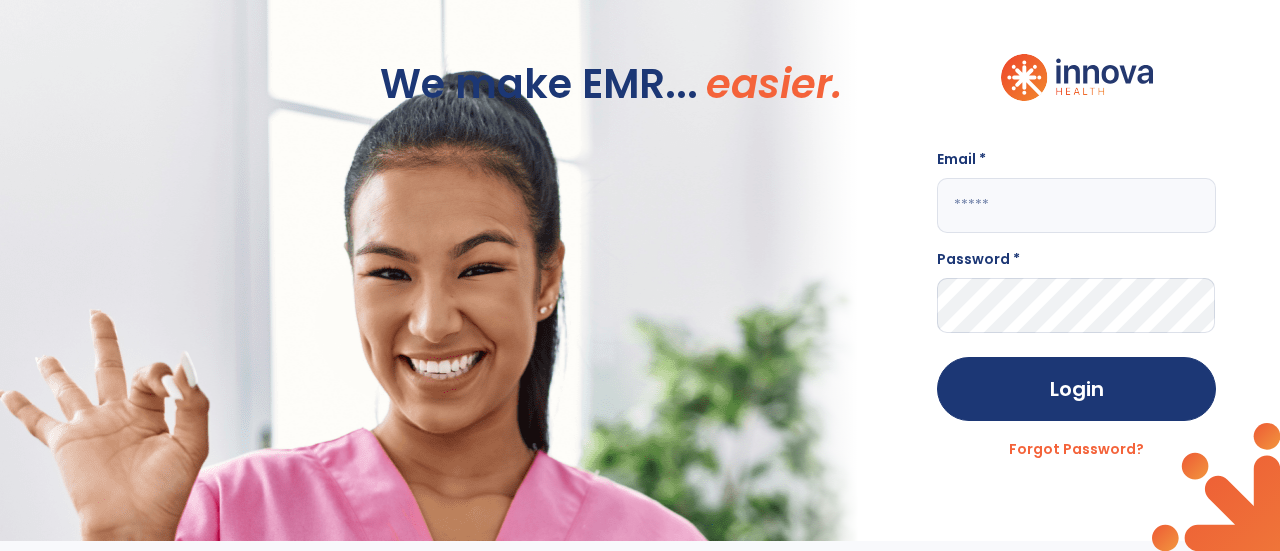 click 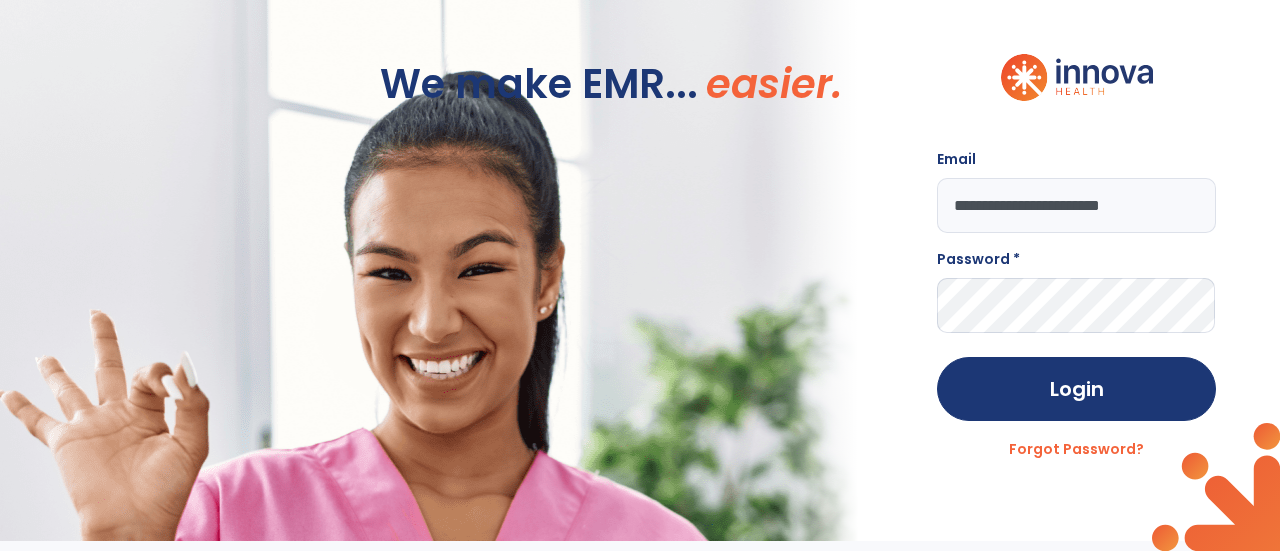 type on "**********" 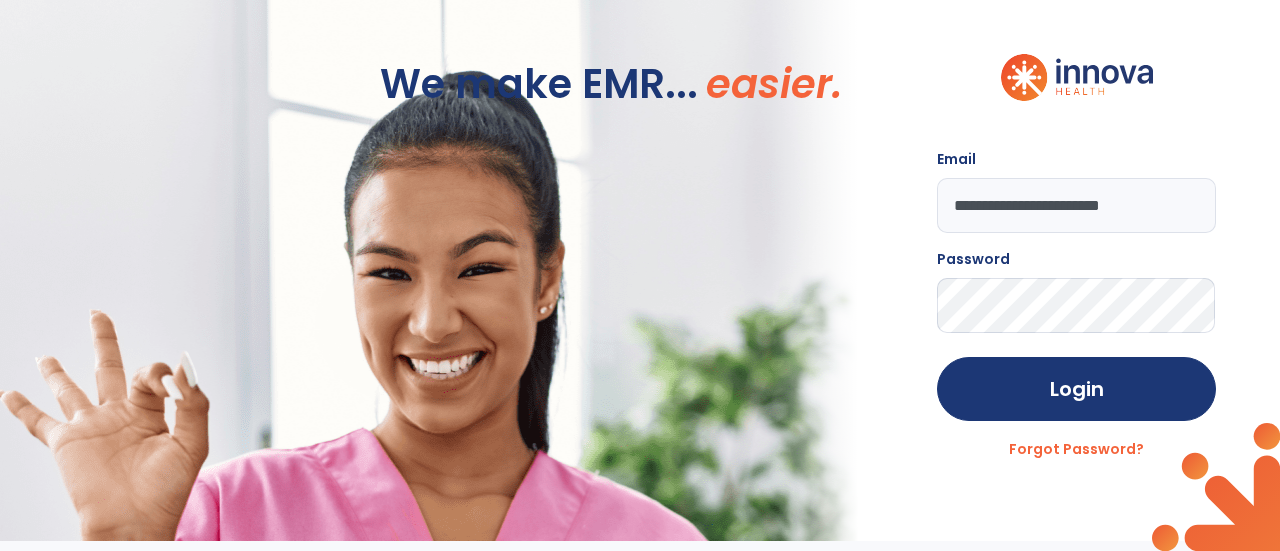 click on "Login" 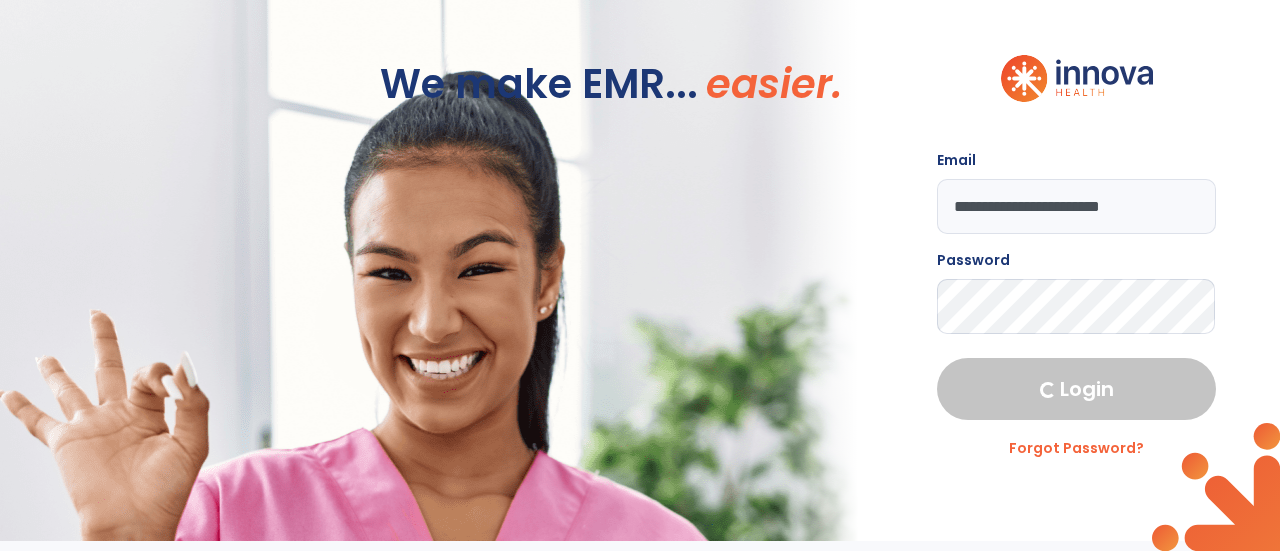 select on "****" 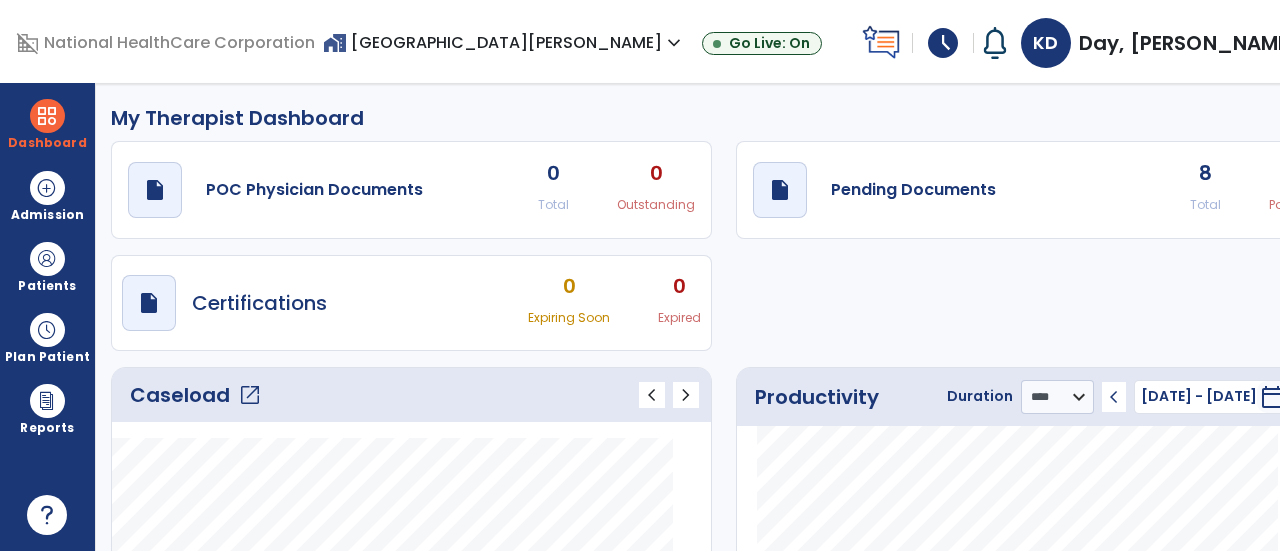 click on "schedule" at bounding box center [943, 43] 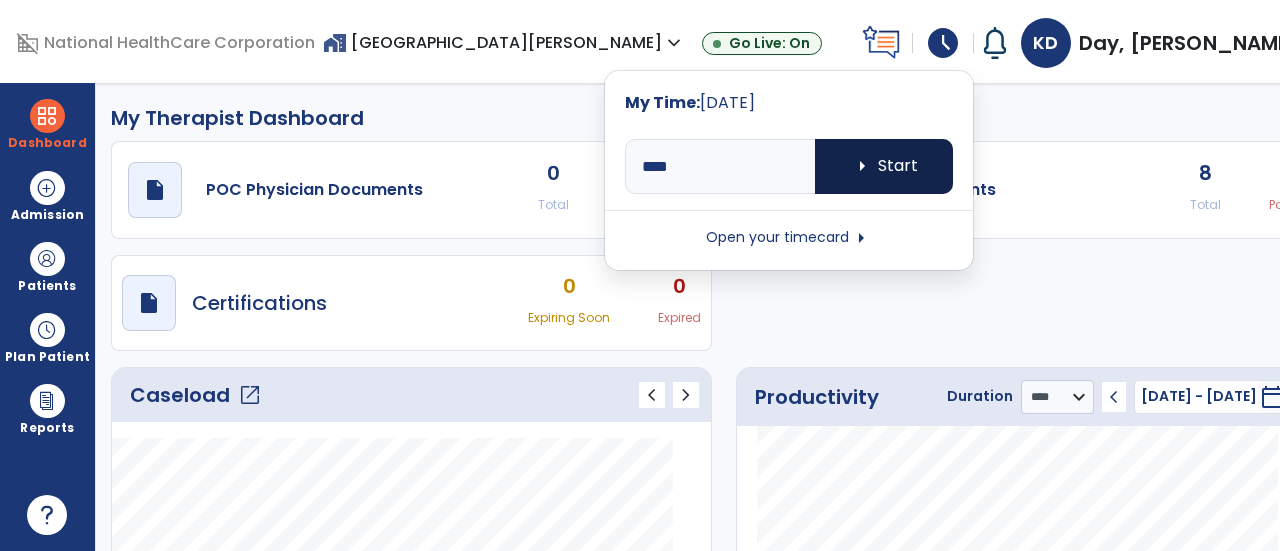 click on "arrow_right" at bounding box center (862, 166) 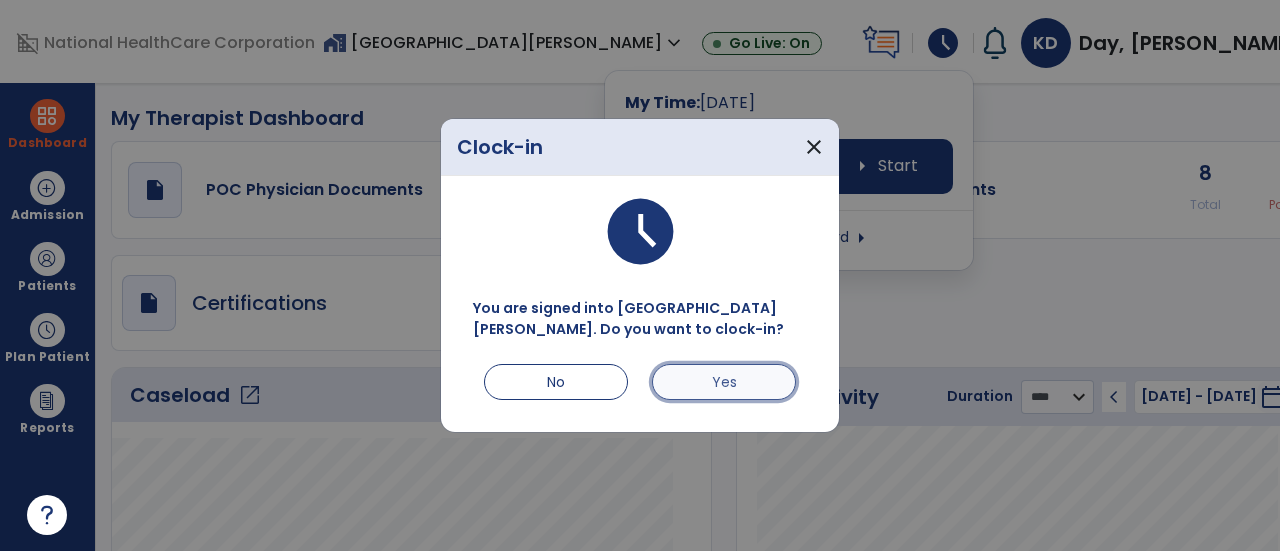 click on "Yes" at bounding box center (724, 382) 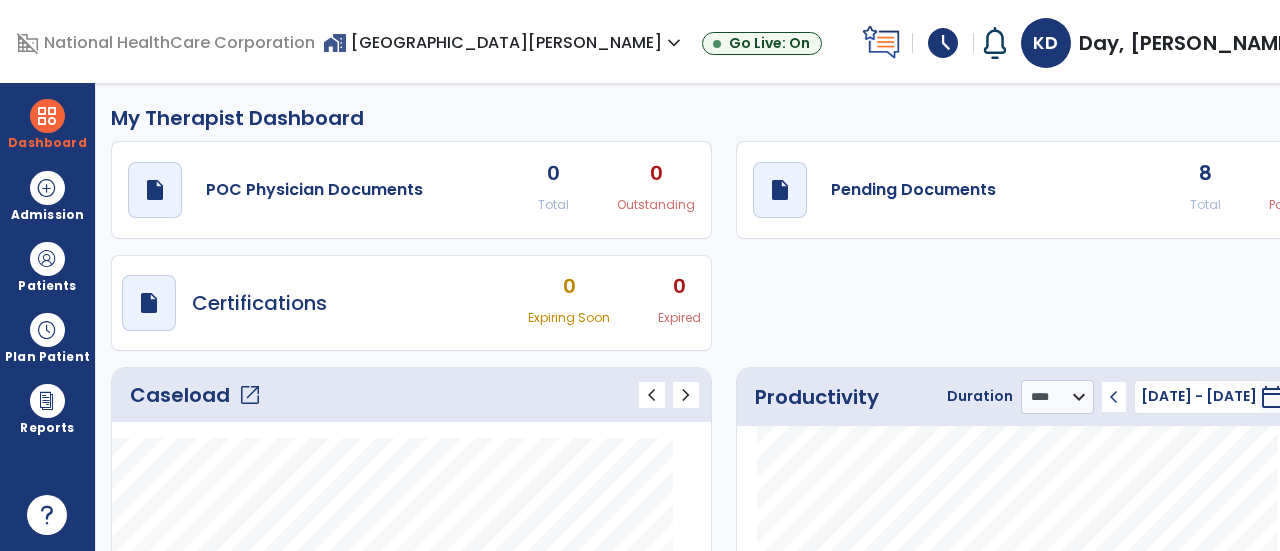 click on "open_in_new" 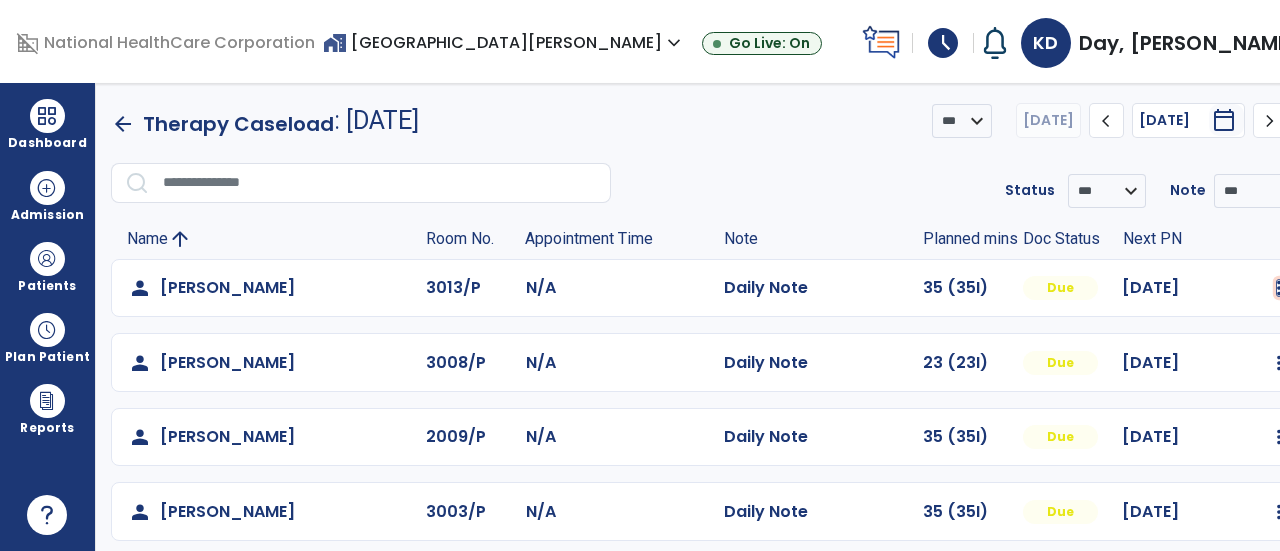 click at bounding box center [1279, 288] 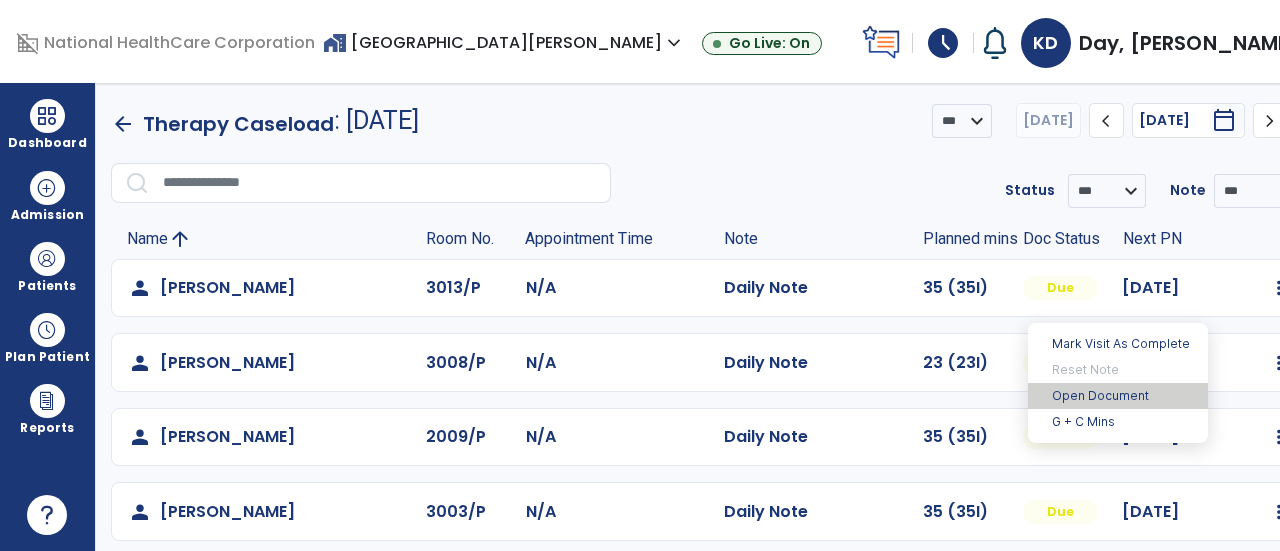 click on "Open Document" at bounding box center [1118, 396] 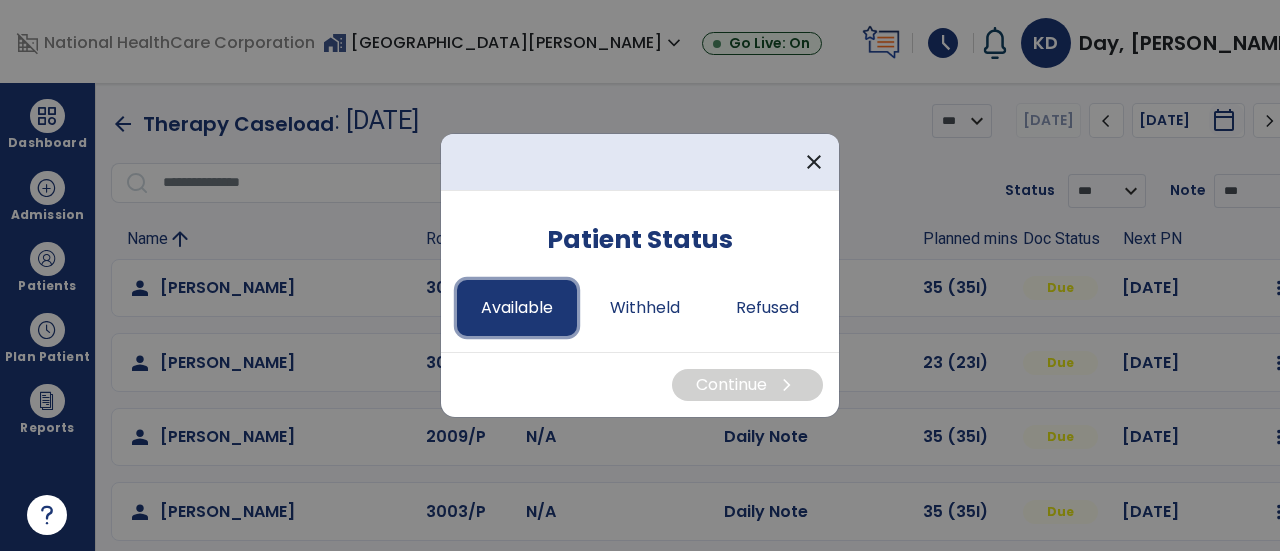 click on "Available" at bounding box center (517, 308) 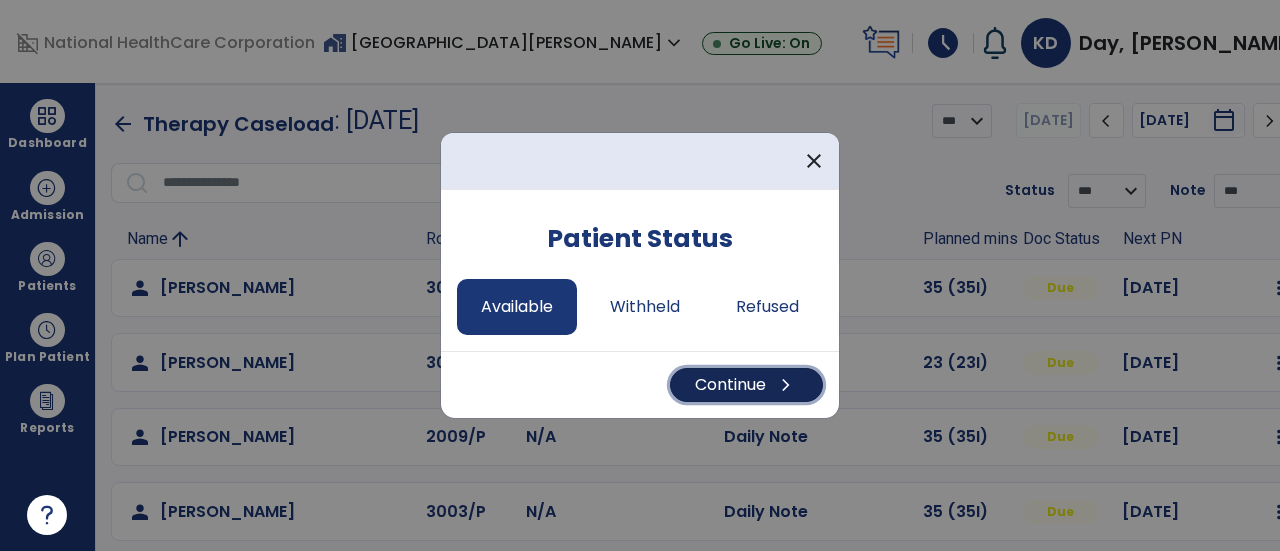 click on "Continue   chevron_right" at bounding box center [746, 385] 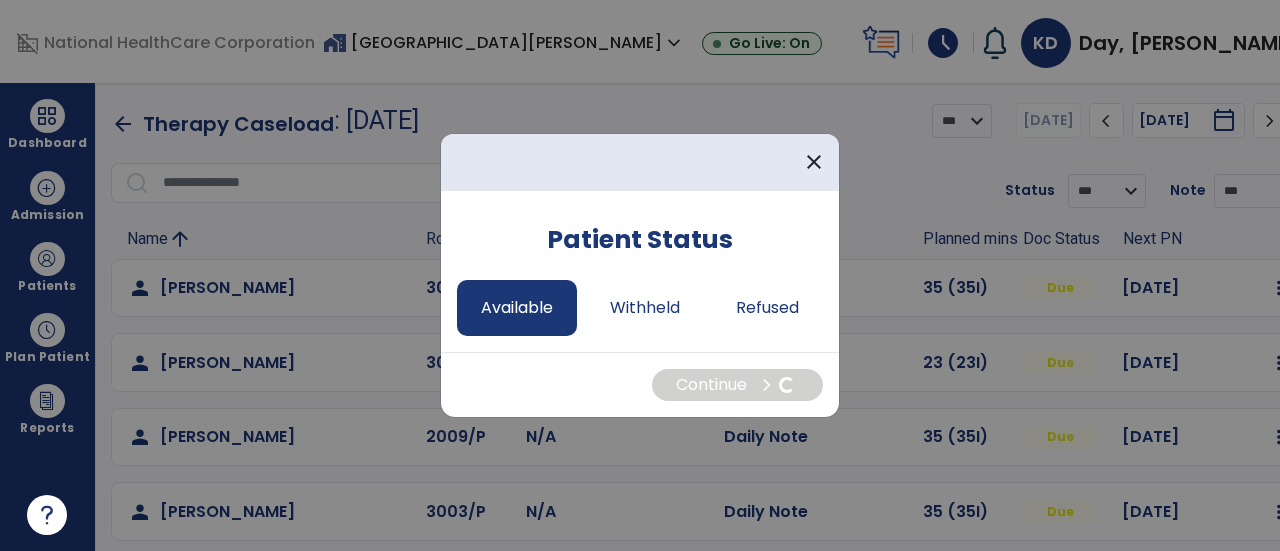 select on "*" 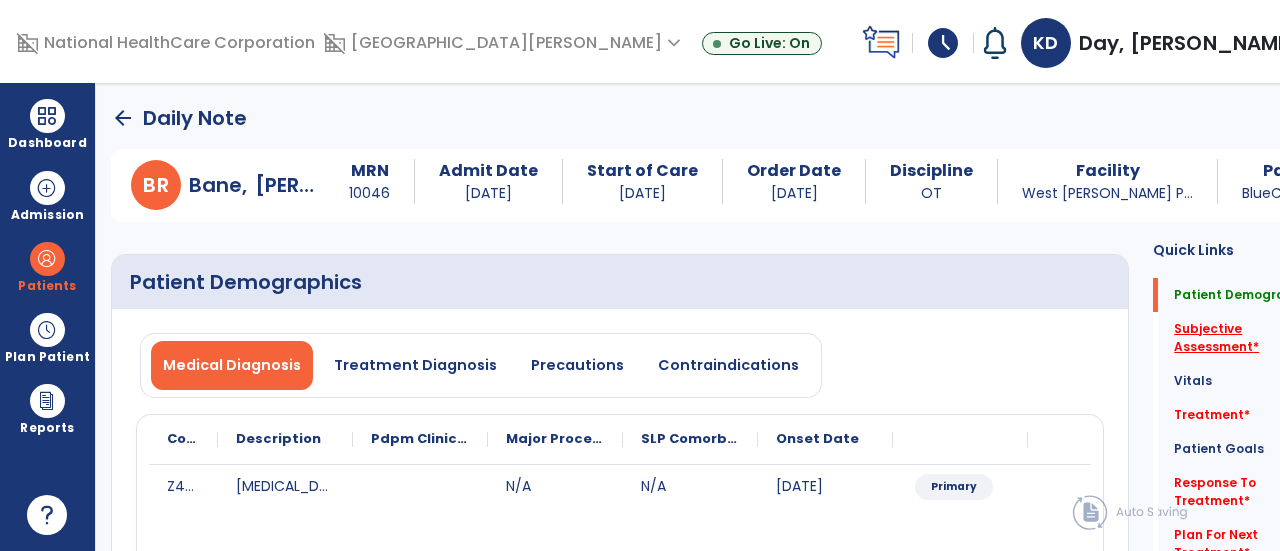 click on "Subjective Assessment   *" 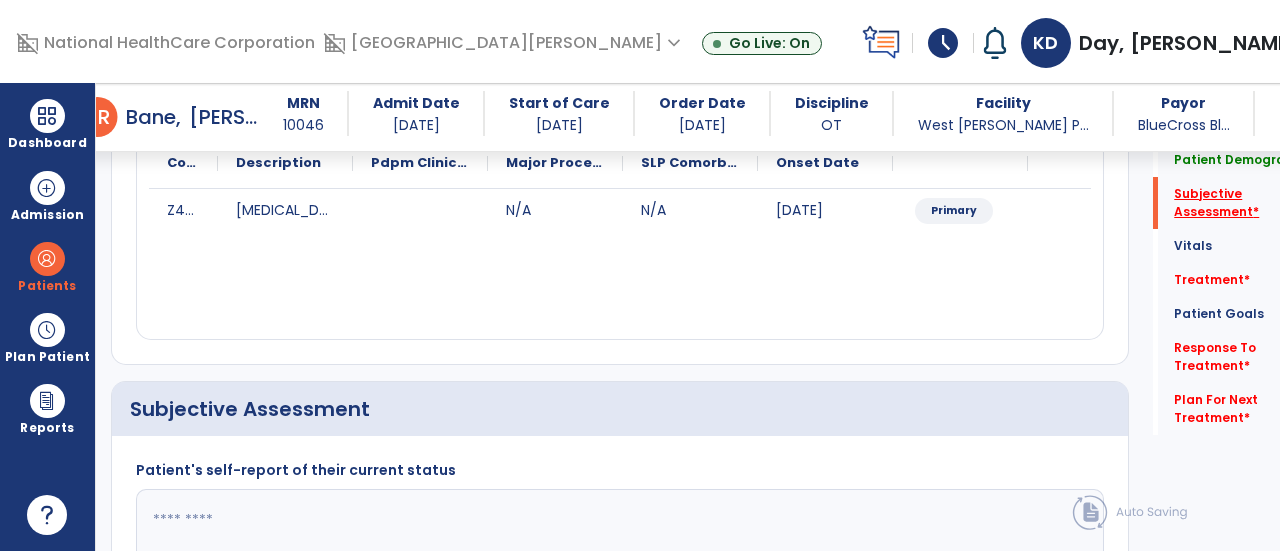 scroll, scrollTop: 479, scrollLeft: 0, axis: vertical 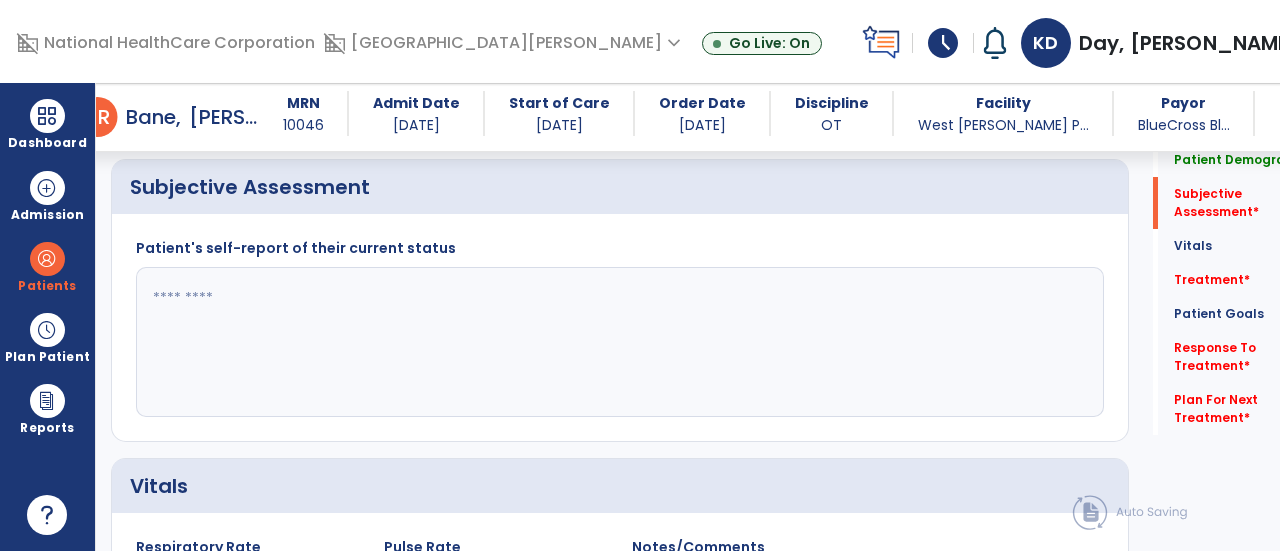click 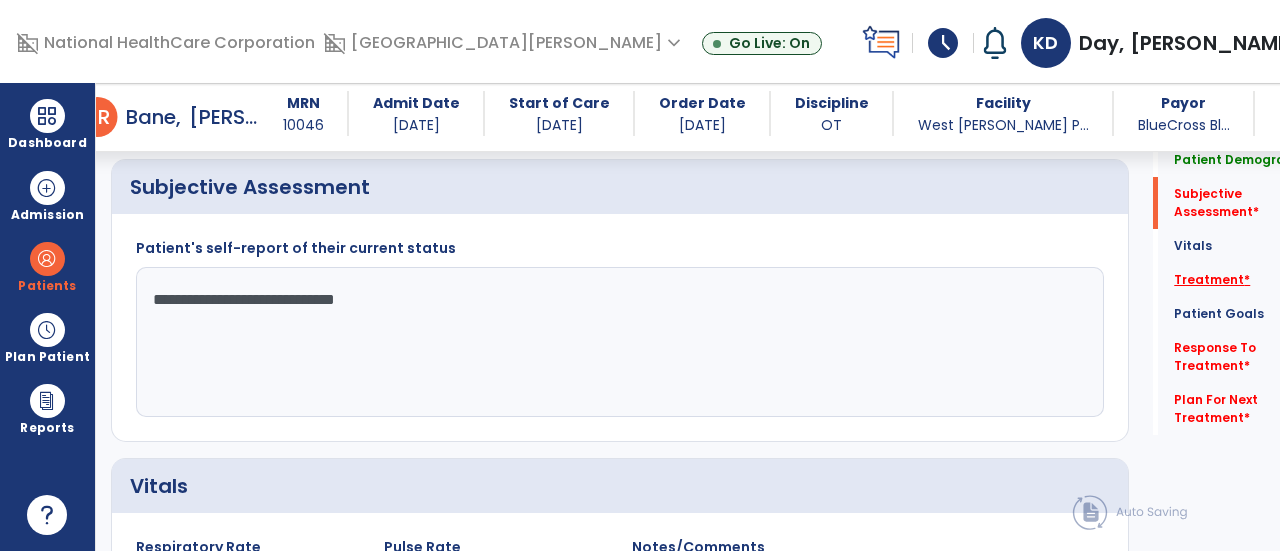 type on "**********" 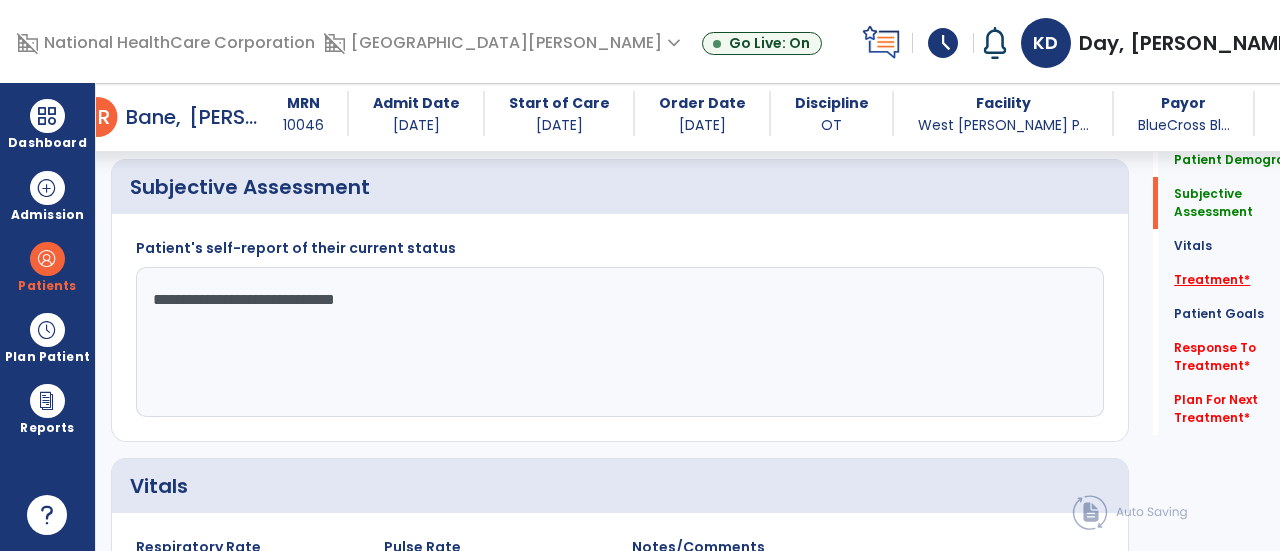 click on "Treatment   *" 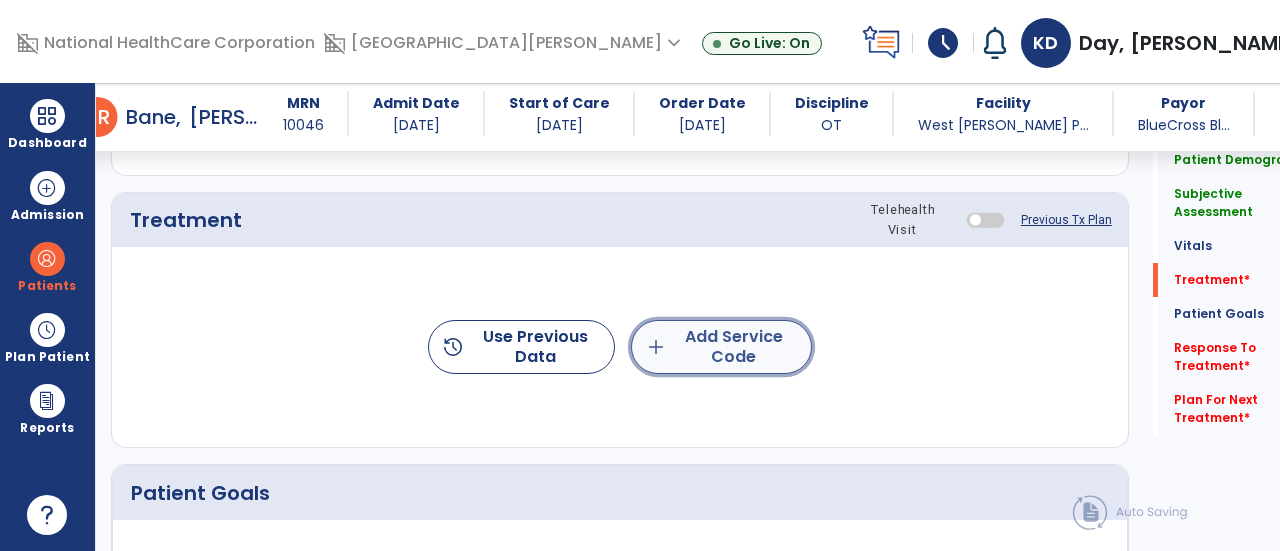 click on "add  Add Service Code" 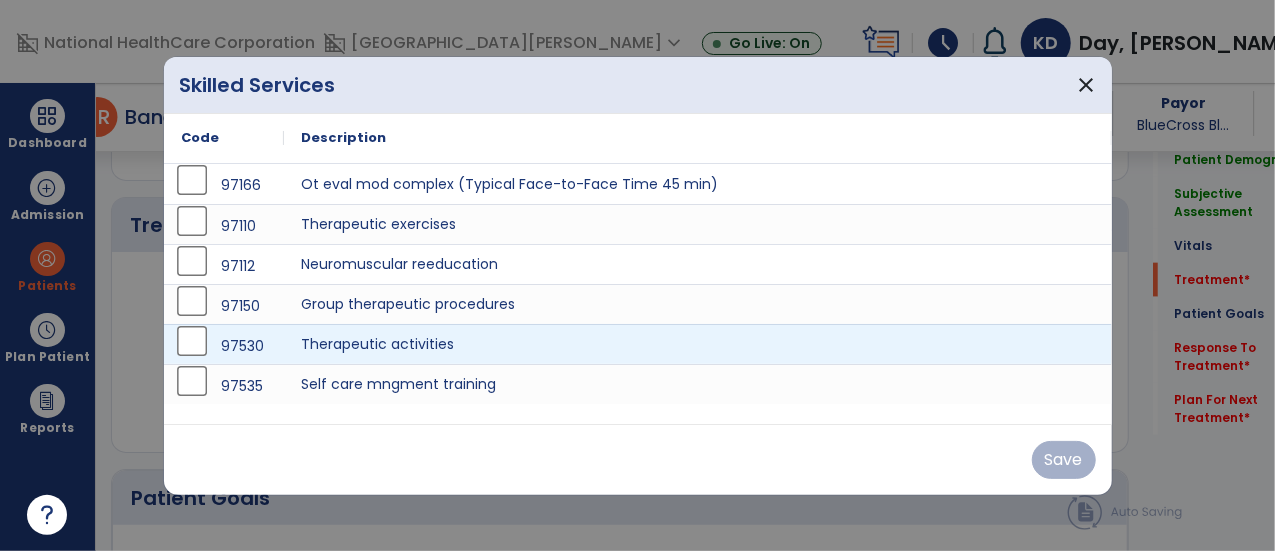 scroll, scrollTop: 1167, scrollLeft: 0, axis: vertical 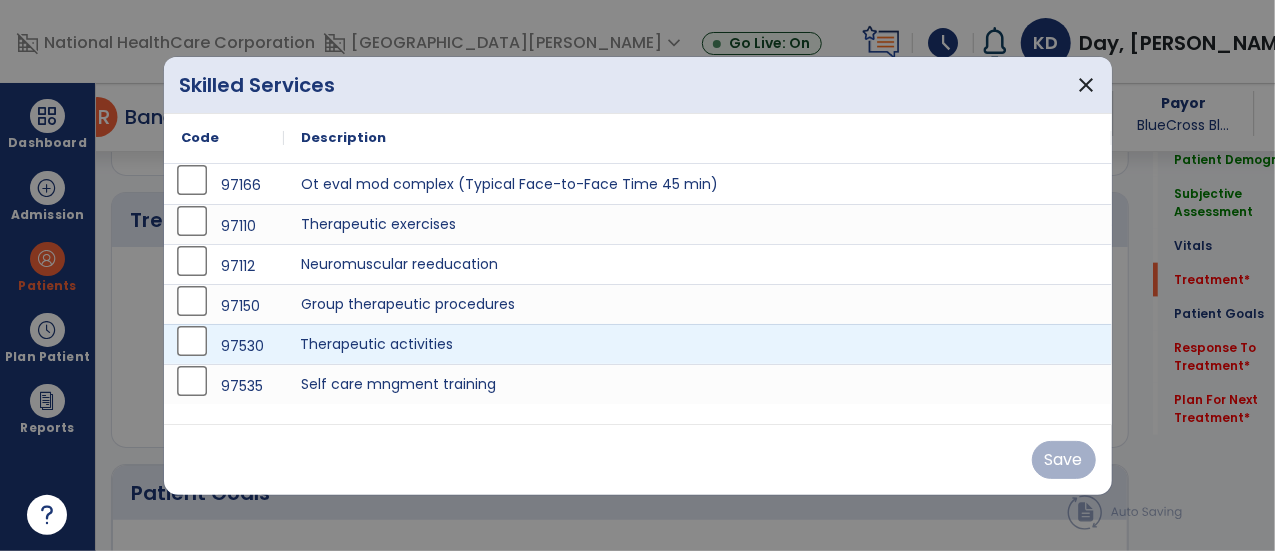 click on "Therapeutic activities" at bounding box center [698, 344] 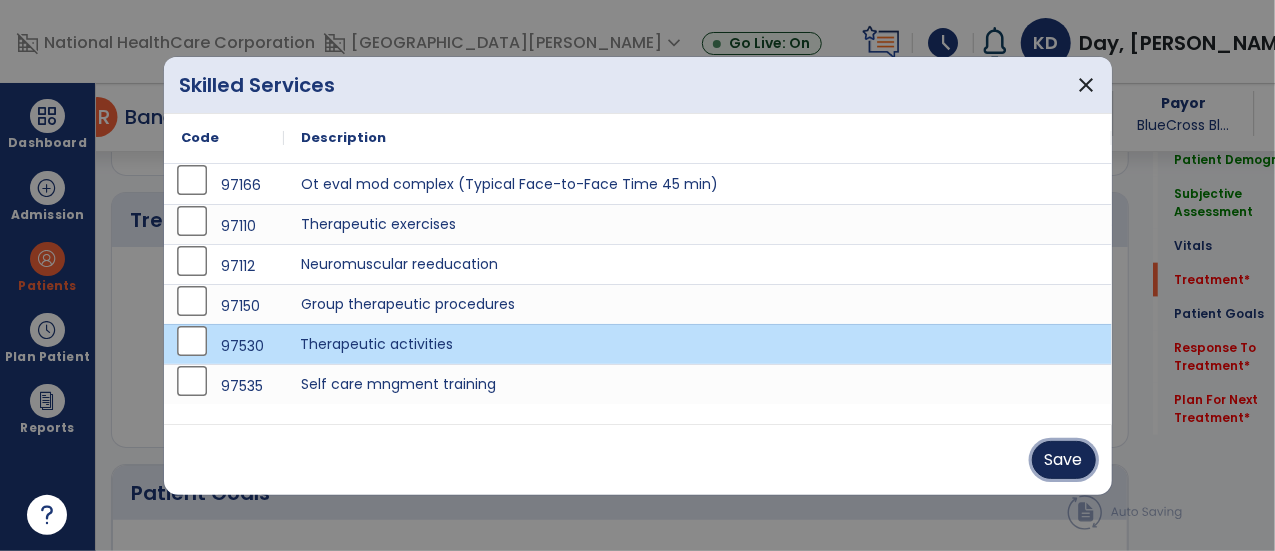 click on "Save" at bounding box center (1064, 460) 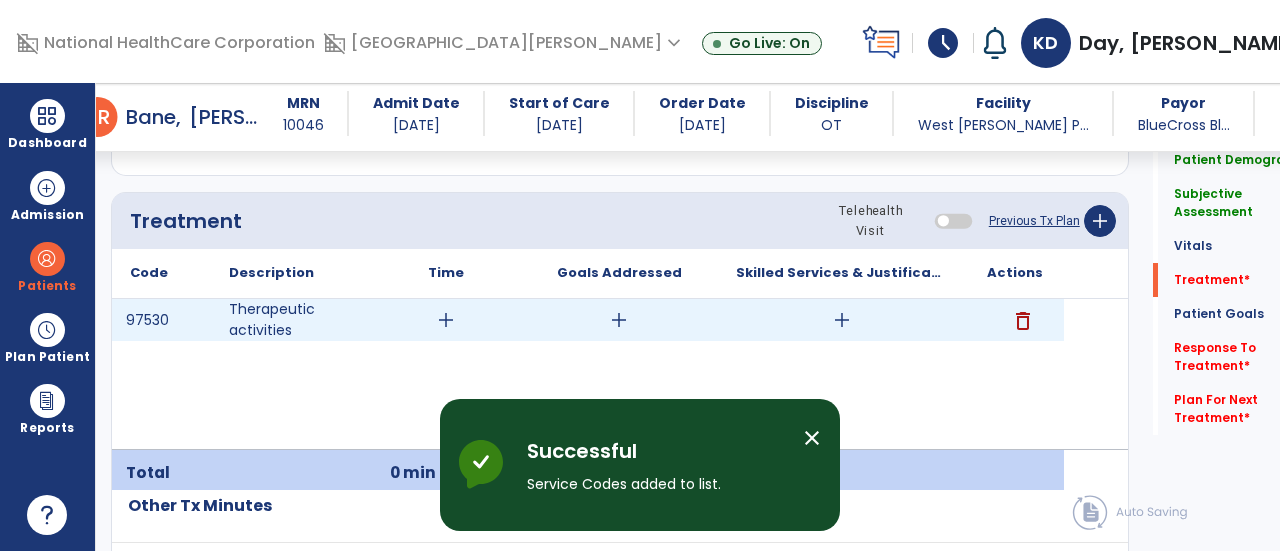 click on "add" at bounding box center (842, 320) 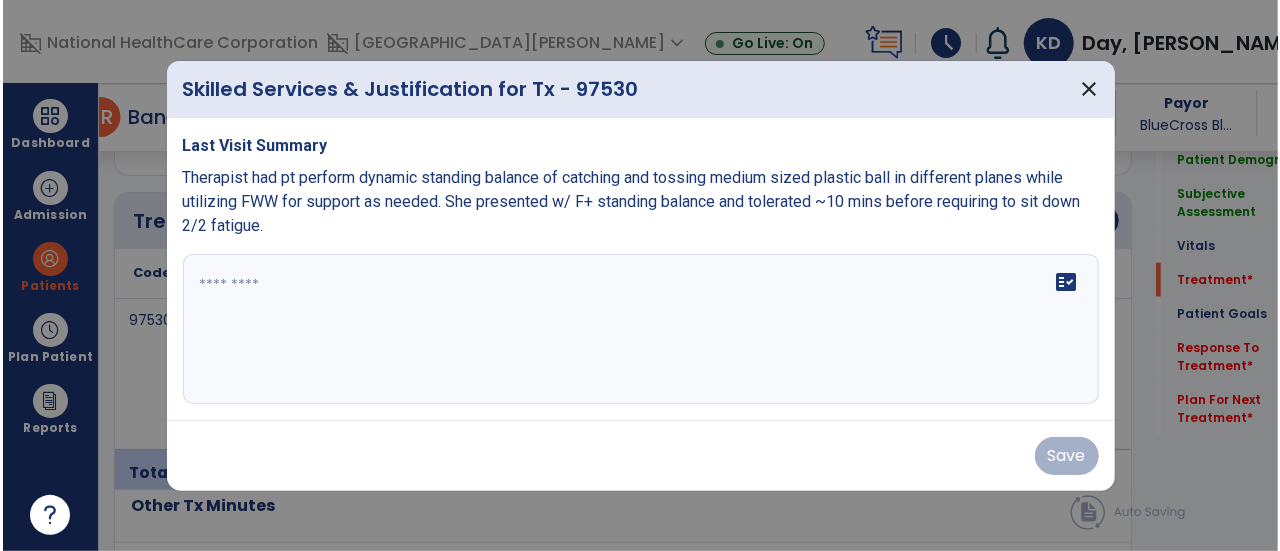 scroll, scrollTop: 1167, scrollLeft: 0, axis: vertical 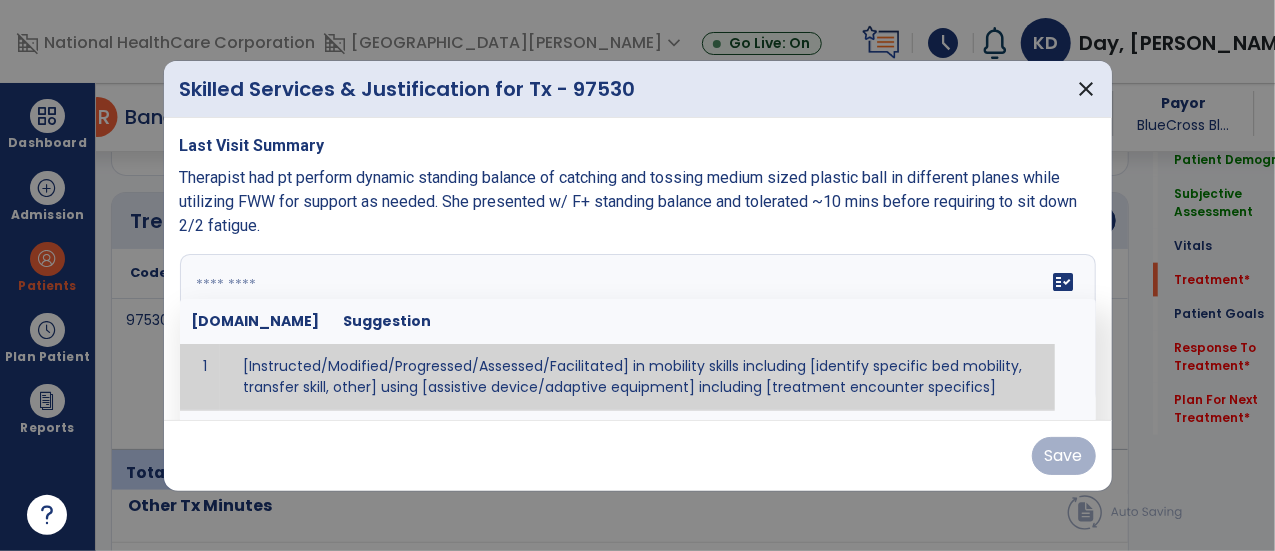 click at bounding box center (636, 329) 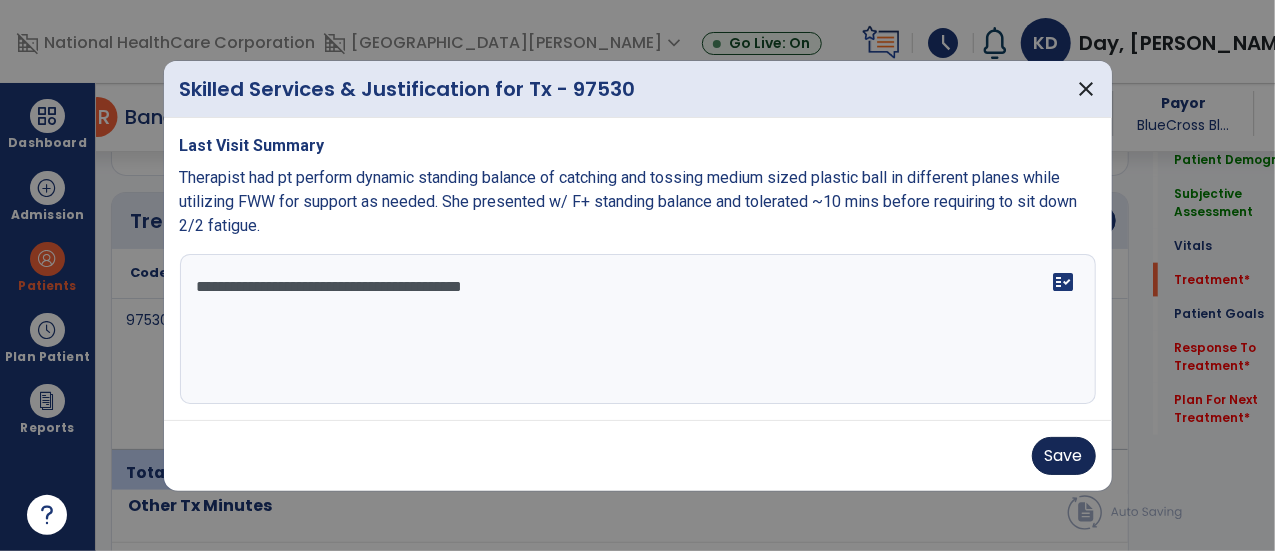 type on "**********" 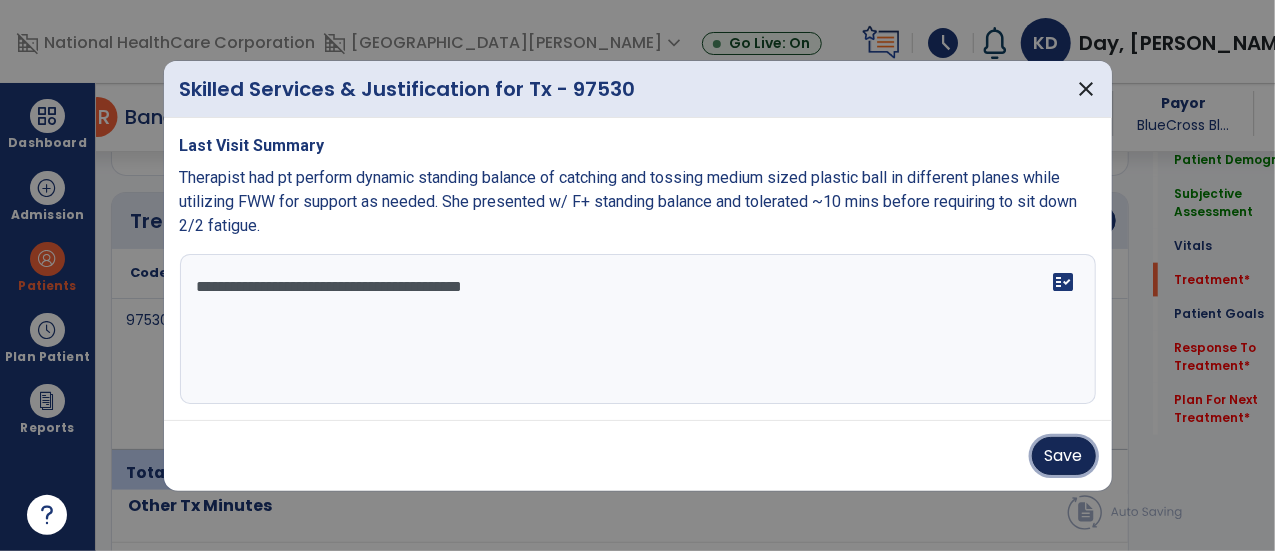 click on "Save" at bounding box center [1064, 456] 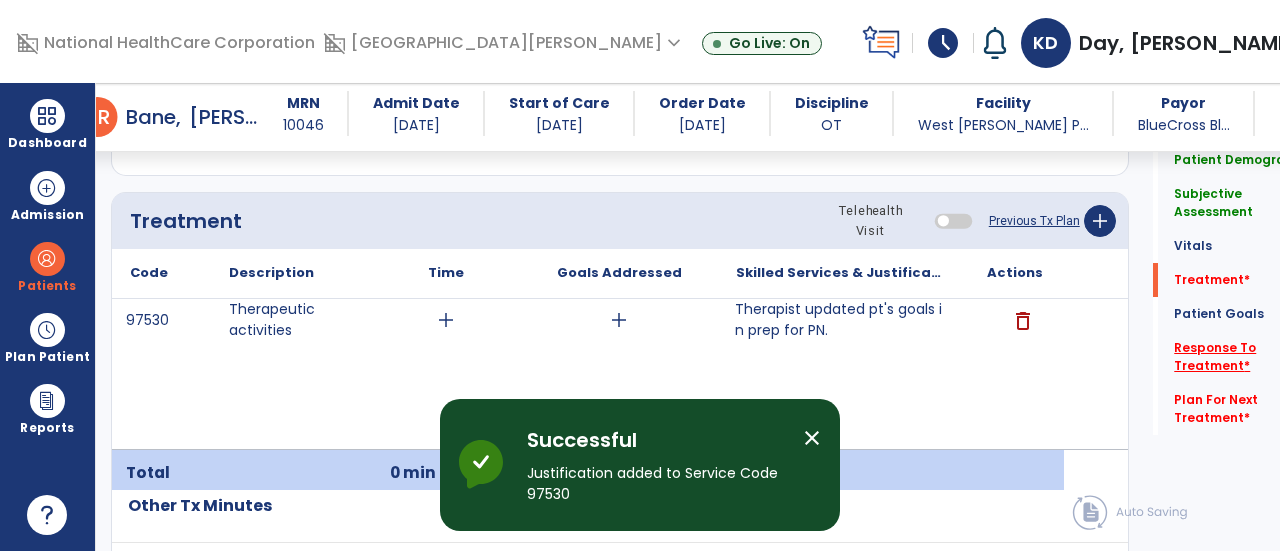 click on "Response To Treatment   *" 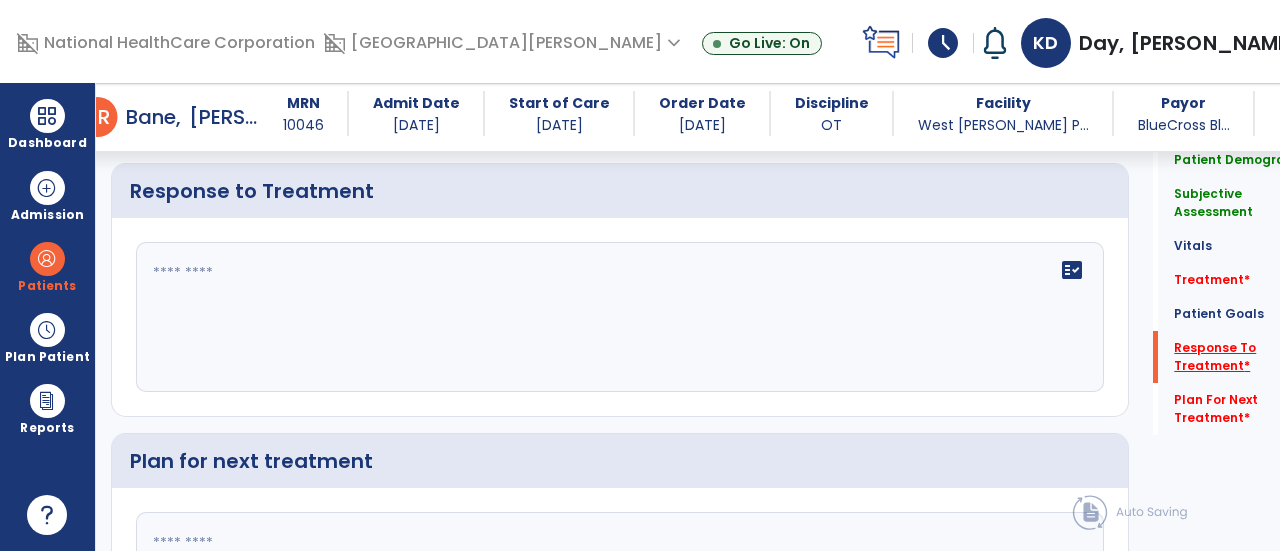 scroll, scrollTop: 2678, scrollLeft: 0, axis: vertical 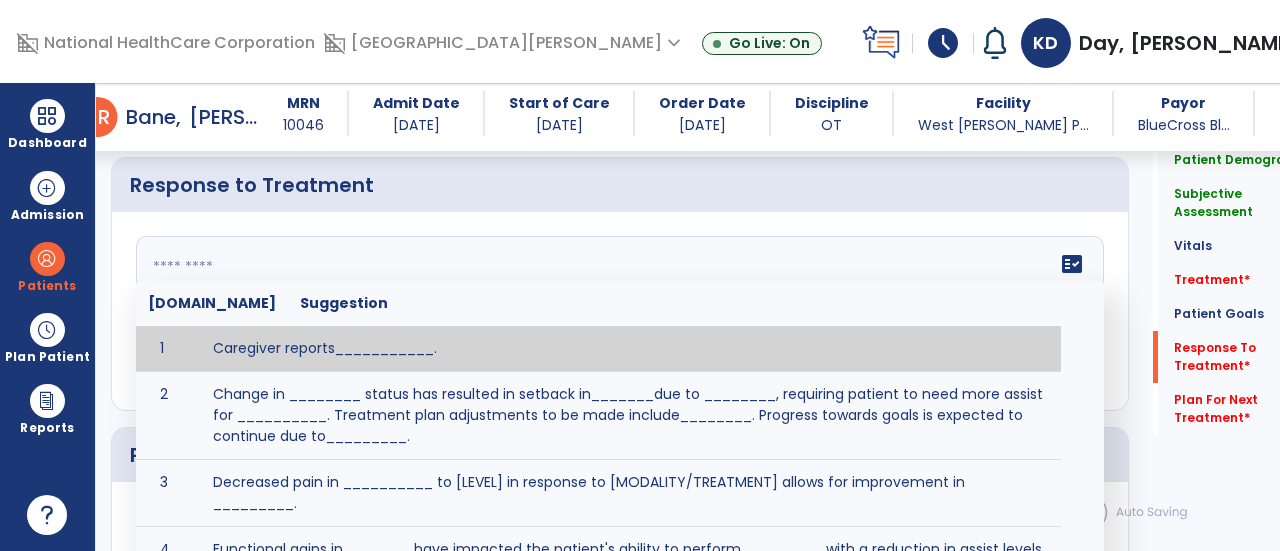 click on "fact_check  [DOMAIN_NAME] Suggestion 1 Caregiver reports___________. 2 Change in ________ status has resulted in setback in_______due to ________, requiring patient to need more assist for __________.   Treatment plan adjustments to be made include________.  Progress towards goals is expected to continue due to_________. 3 Decreased pain in __________ to [LEVEL] in response to [MODALITY/TREATMENT] allows for improvement in _________. 4 Functional gains in _______ have impacted the patient's ability to perform_________ with a reduction in assist levels to_________. 5 Functional progress this week has been significant due to__________. 6 Gains in ________ have improved the patient's ability to perform ______with decreased levels of assist to___________. 7 Improvement in ________allows patient to tolerate higher levels of challenges in_________. 8 Pain in [AREA] has decreased to [LEVEL] in response to [TREATMENT/MODALITY], allowing fore ease in completing__________. 9 10 11 12 13 14 15 16 17 18 19 20 21" 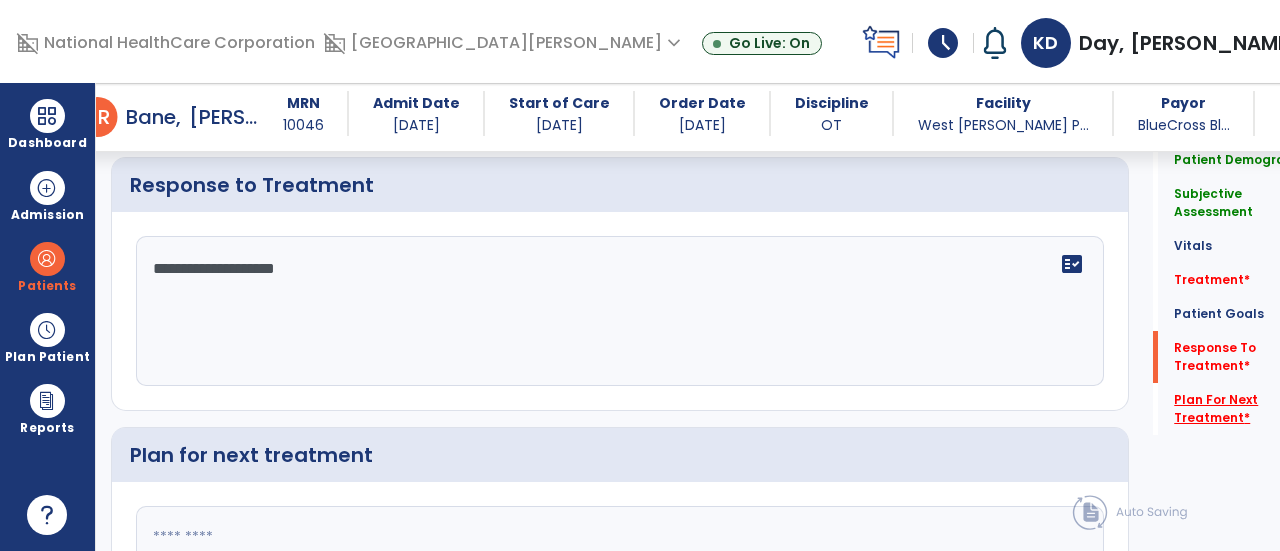 type on "**********" 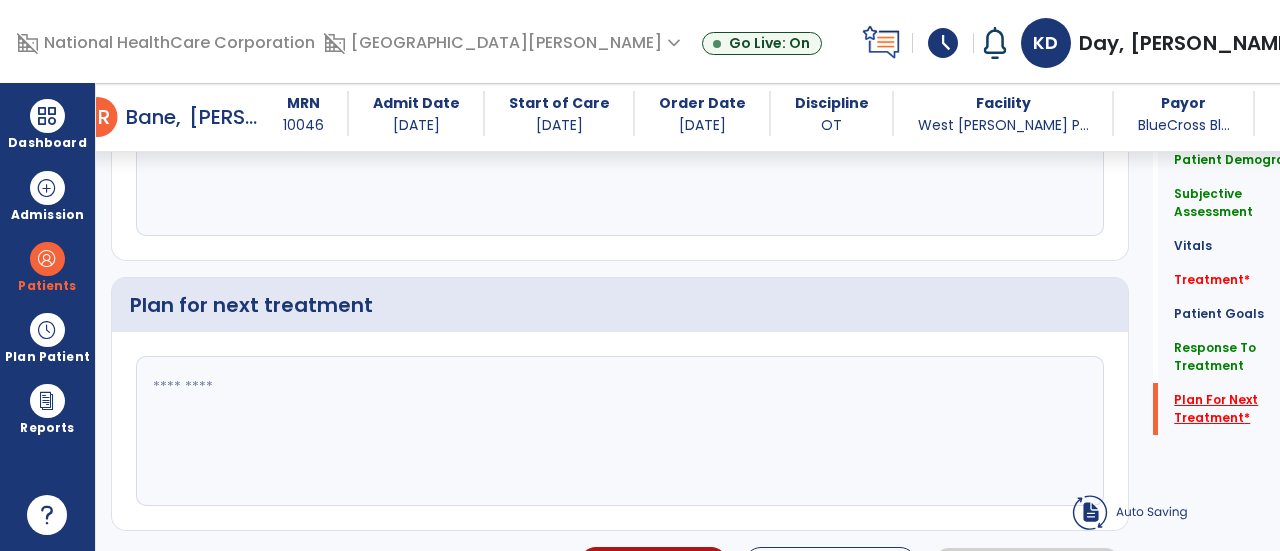 scroll, scrollTop: 2904, scrollLeft: 0, axis: vertical 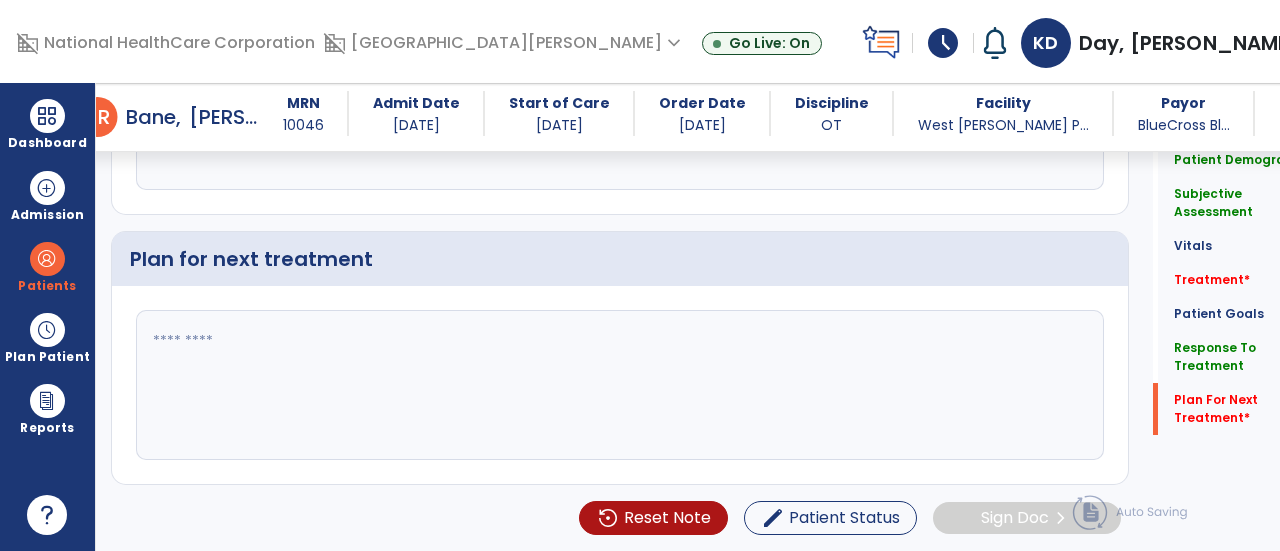 click 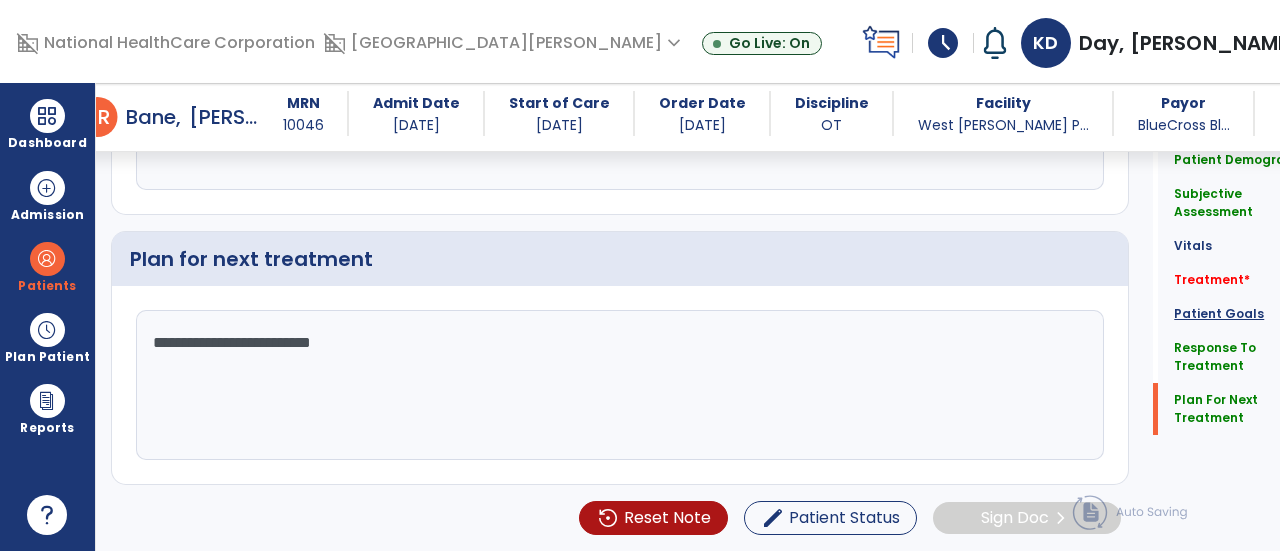 type on "**********" 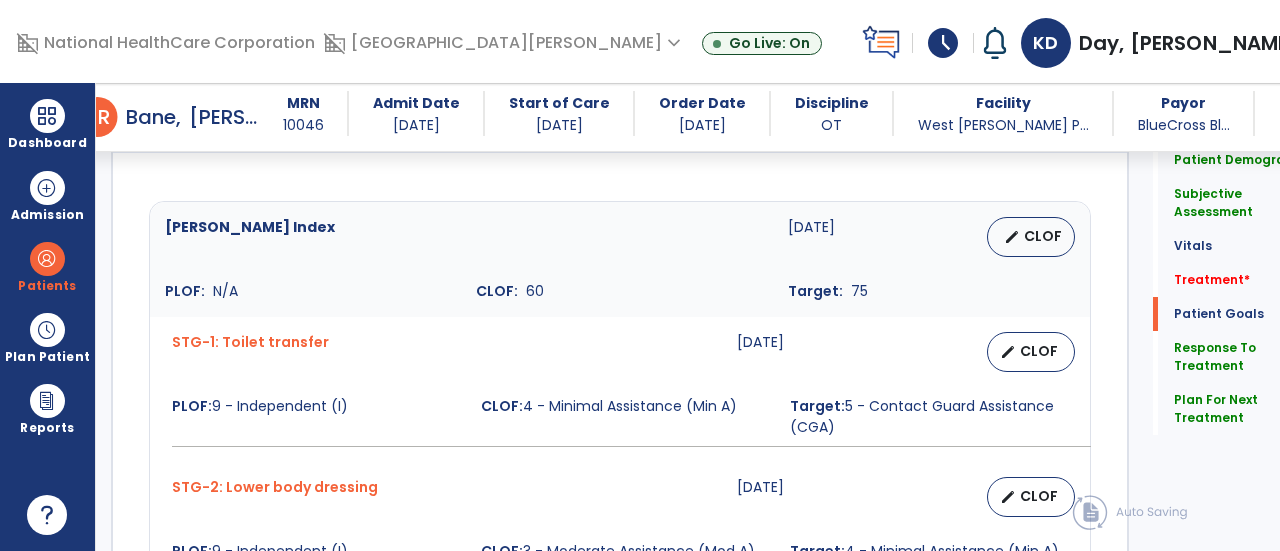 scroll, scrollTop: 1704, scrollLeft: 0, axis: vertical 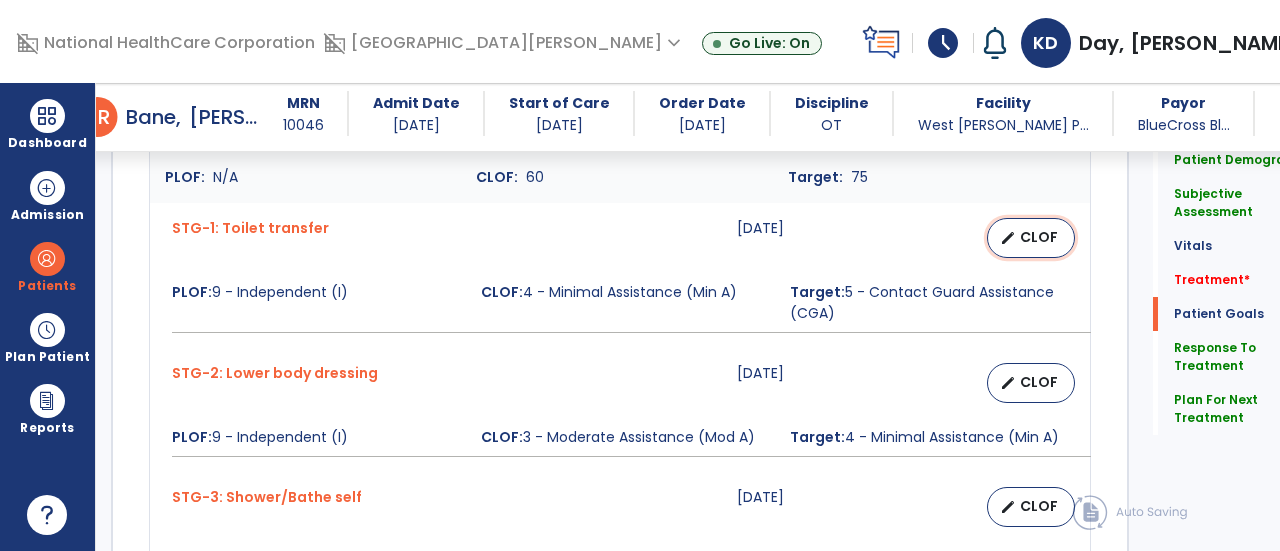 click on "CLOF" at bounding box center (1039, 237) 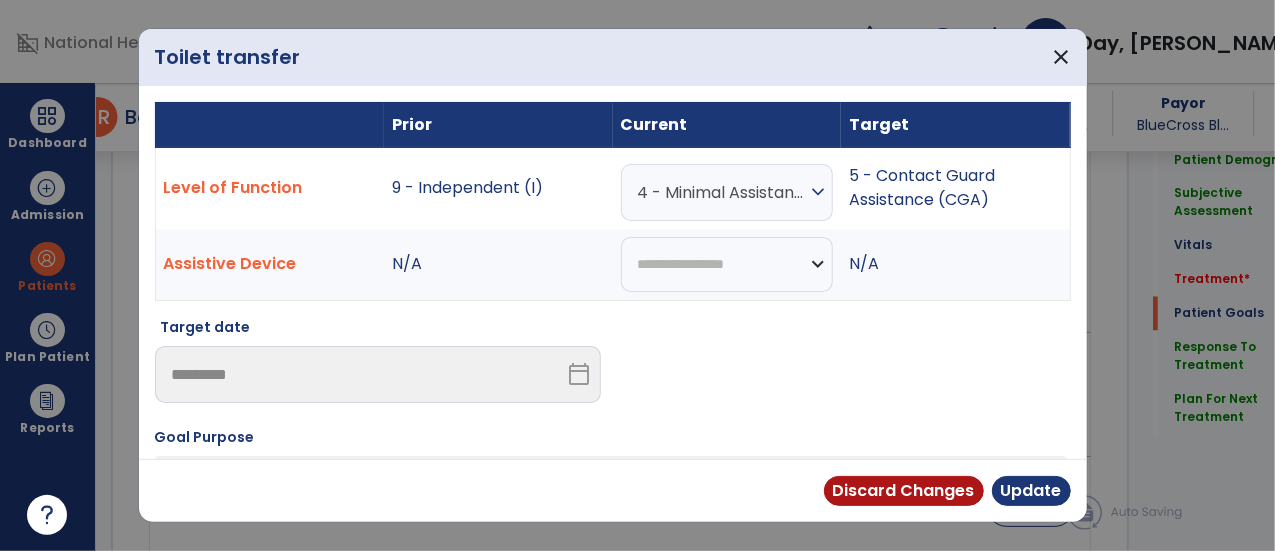 scroll, scrollTop: 1814, scrollLeft: 0, axis: vertical 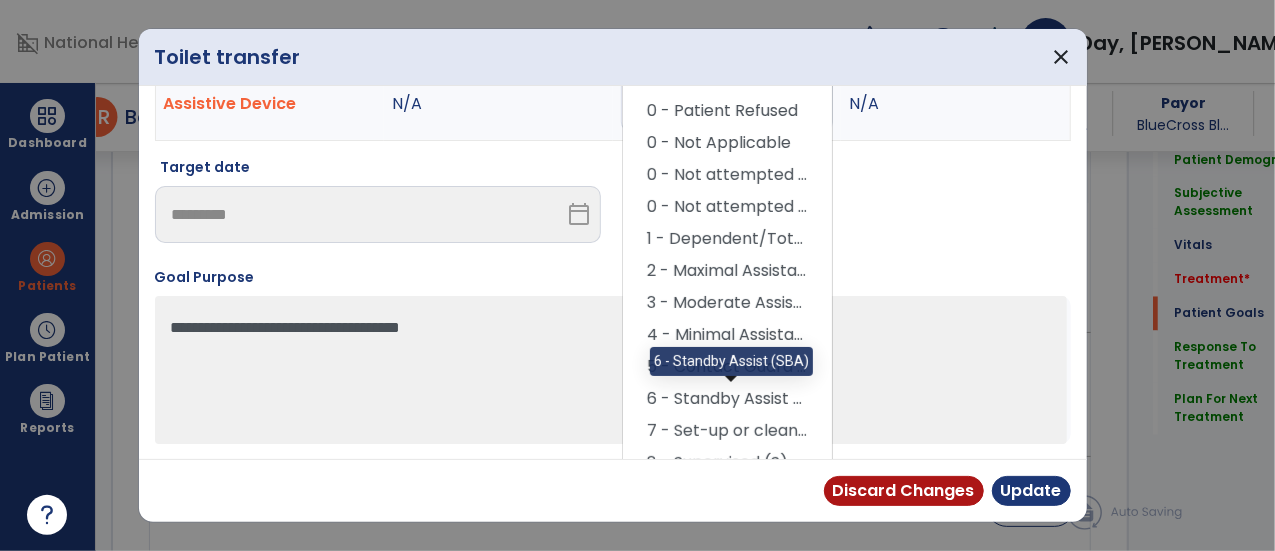 click on "6 - Standby Assist (SBA)" at bounding box center [727, 399] 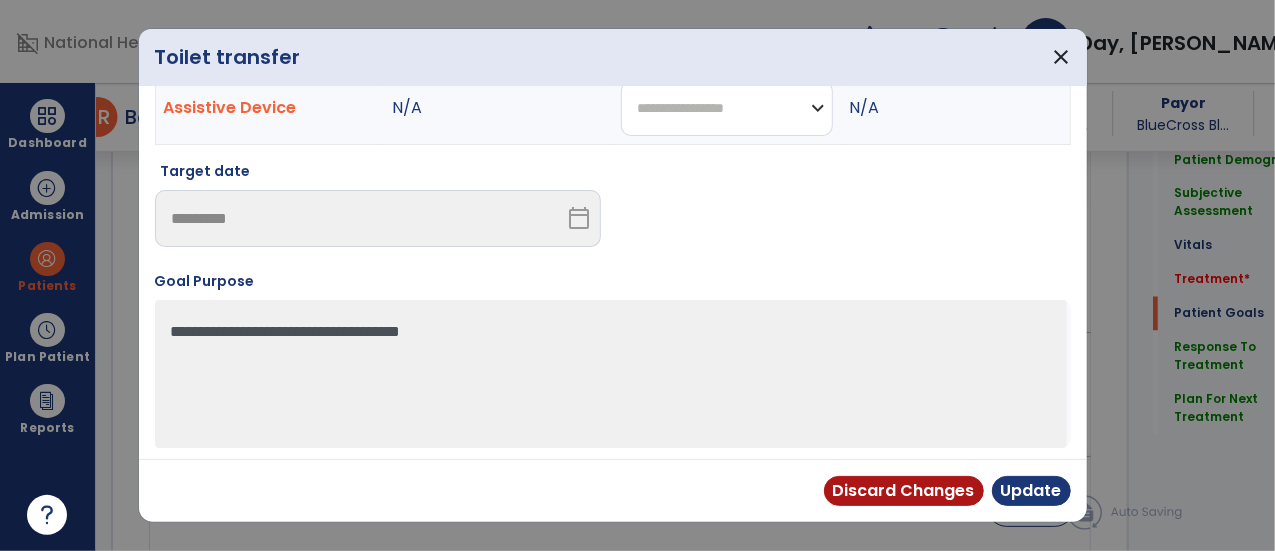 click on "**********" at bounding box center (727, 108) 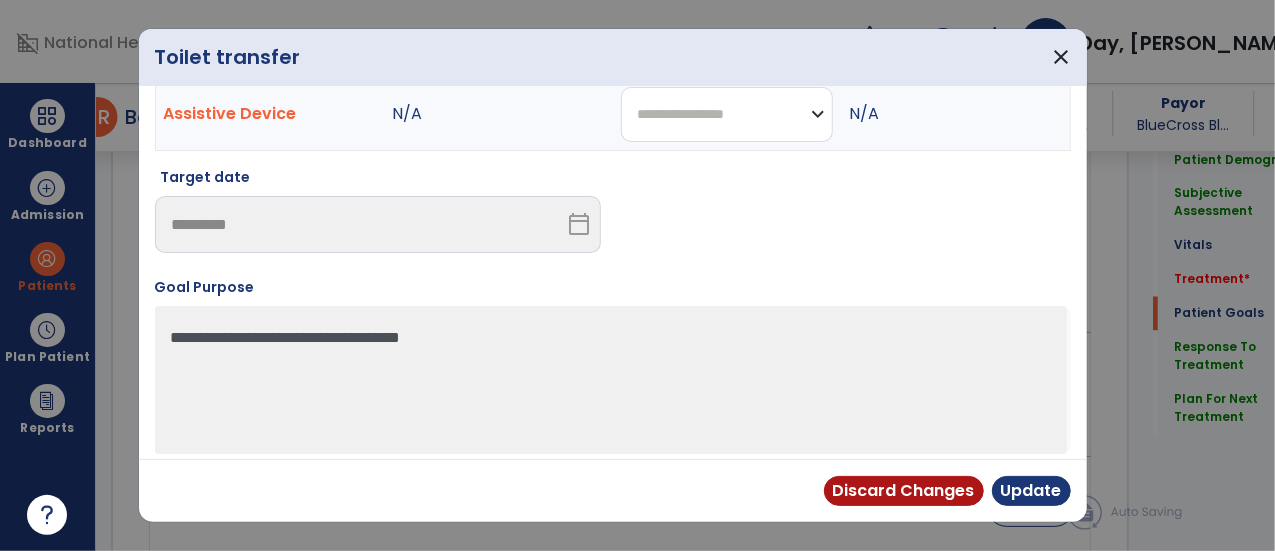 select on "**********" 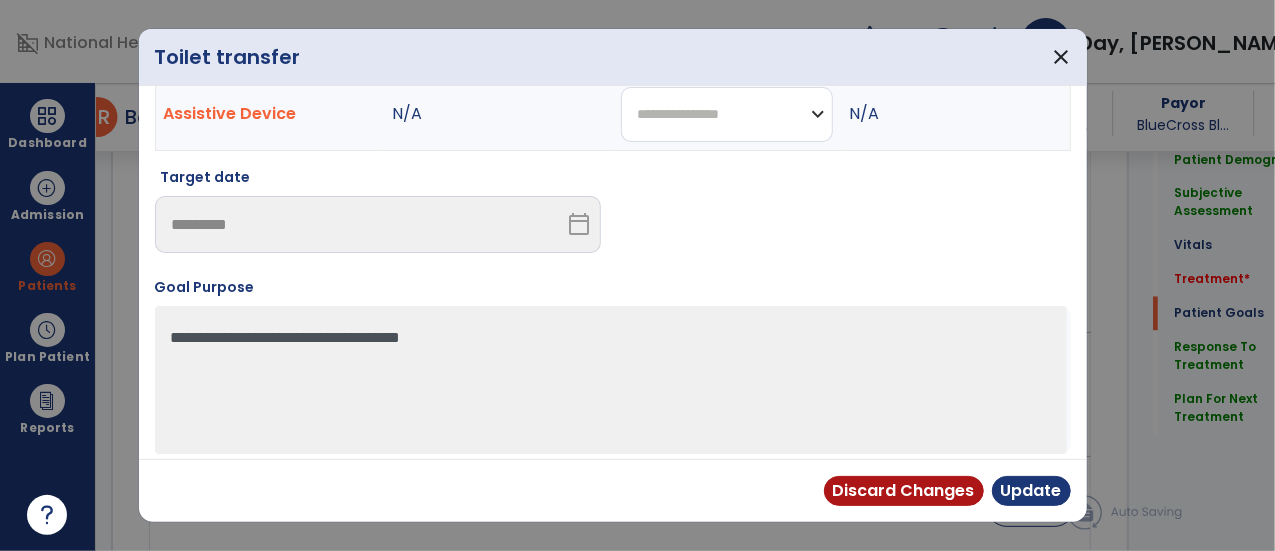 click on "**********" at bounding box center [727, 114] 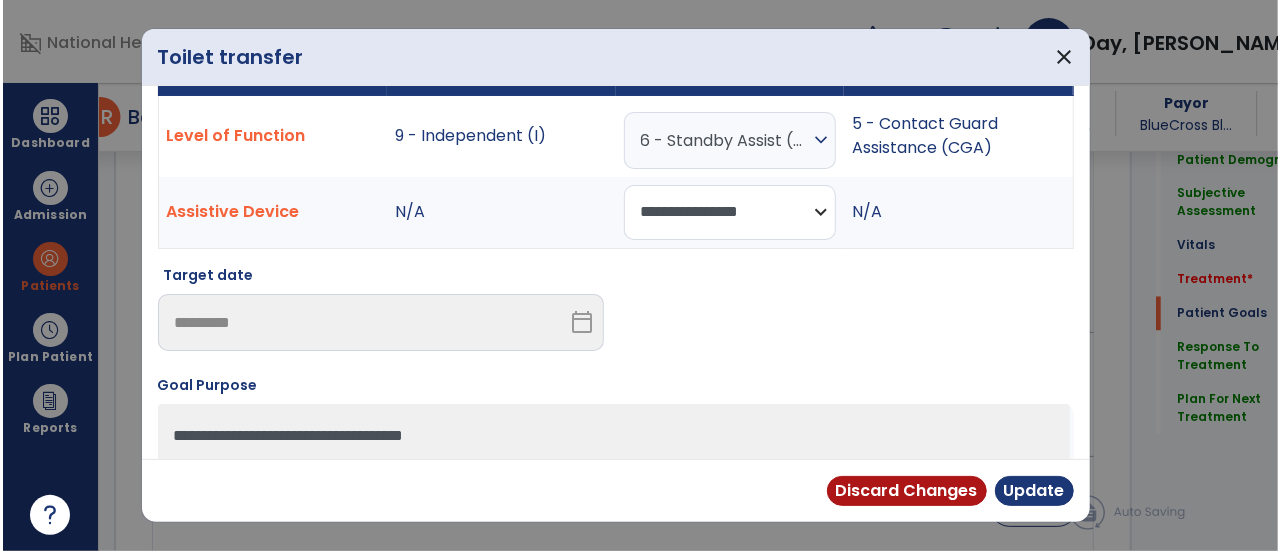 scroll, scrollTop: 46, scrollLeft: 0, axis: vertical 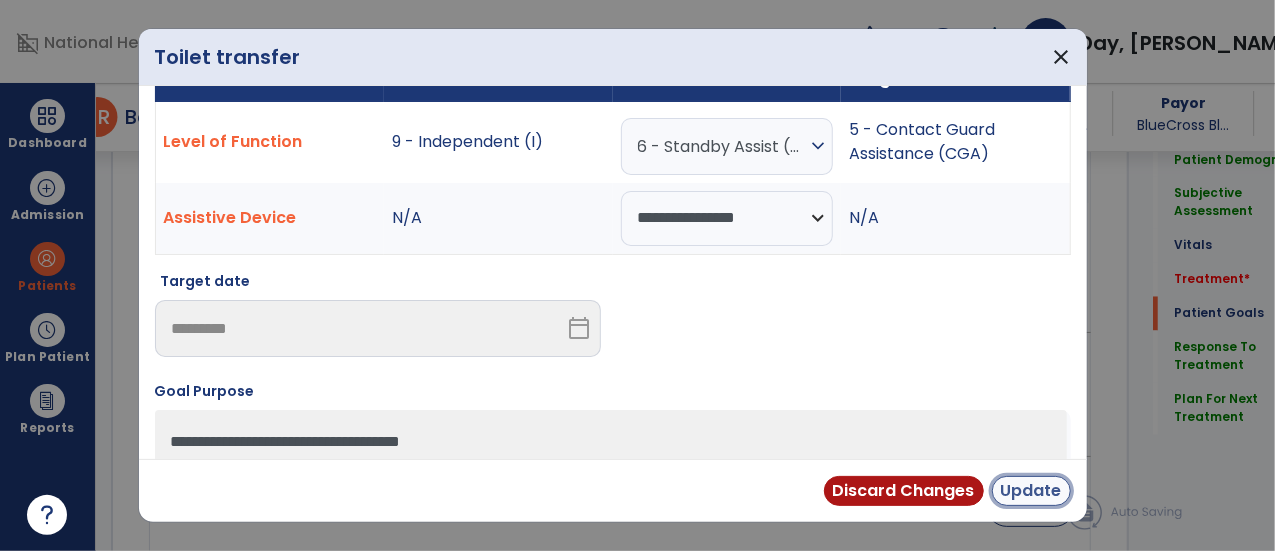 click on "Update" at bounding box center (1031, 491) 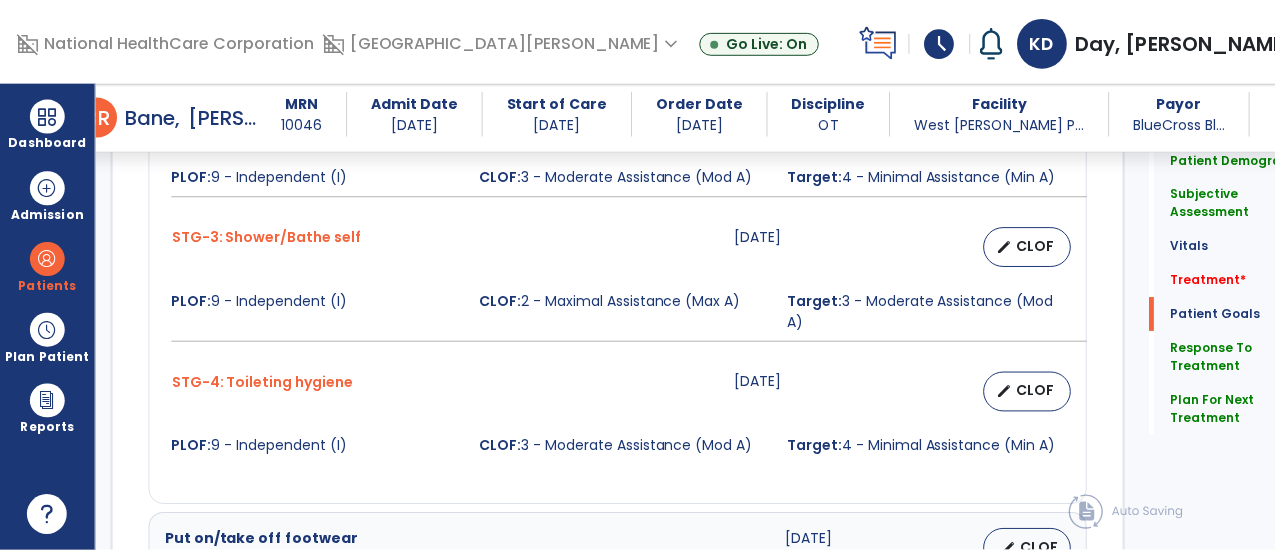 scroll, scrollTop: 2083, scrollLeft: 0, axis: vertical 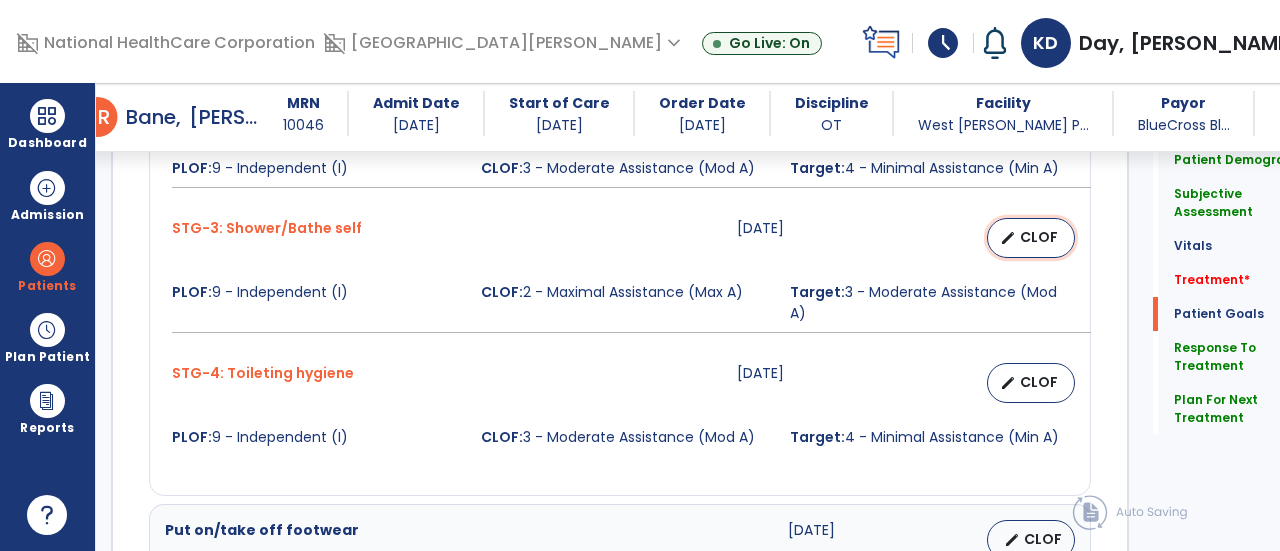 click on "CLOF" at bounding box center [1039, 237] 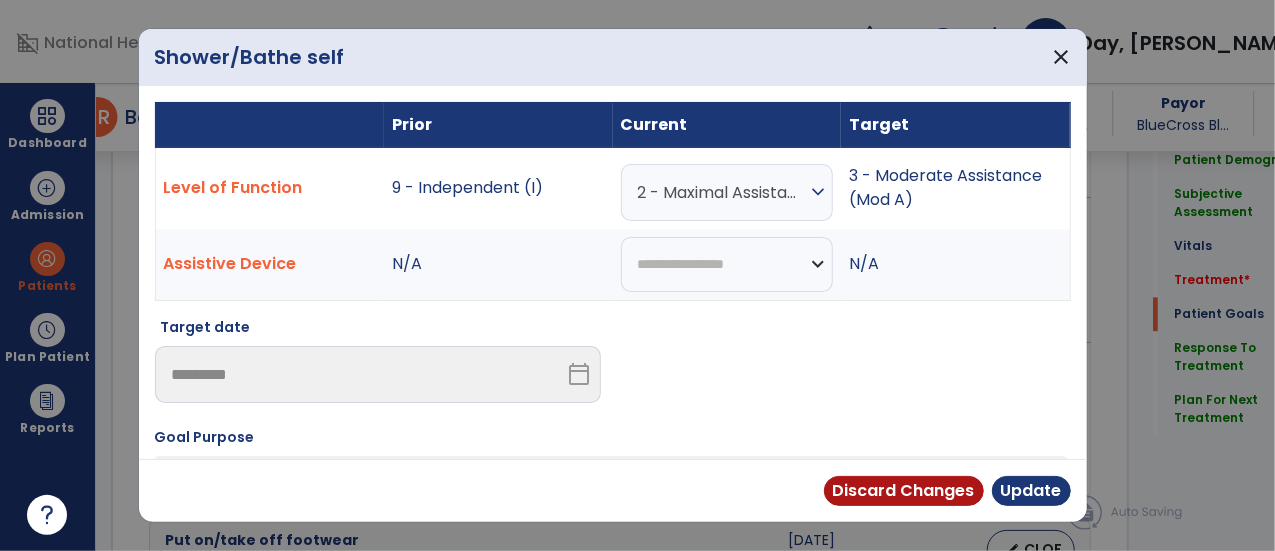 scroll, scrollTop: 2083, scrollLeft: 0, axis: vertical 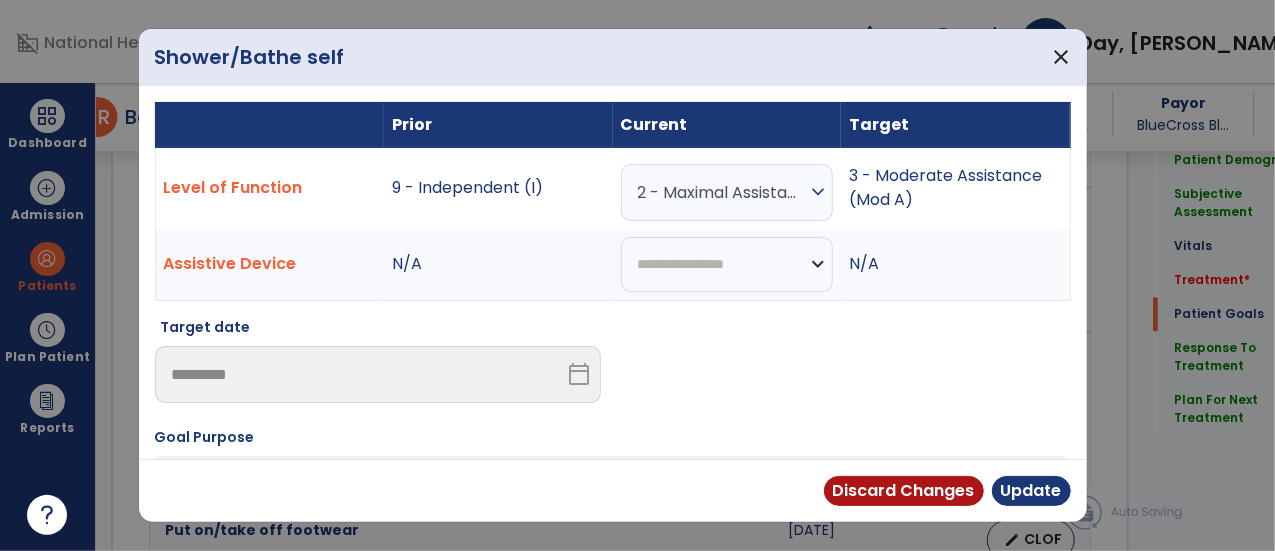 click on "expand_more" at bounding box center (818, 192) 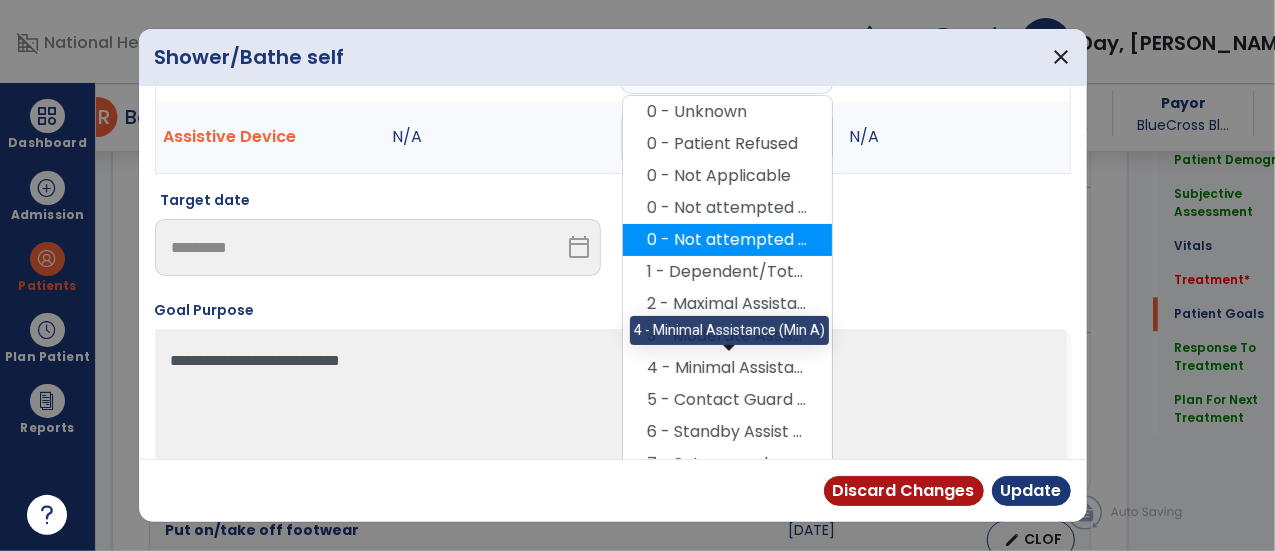 scroll, scrollTop: 160, scrollLeft: 0, axis: vertical 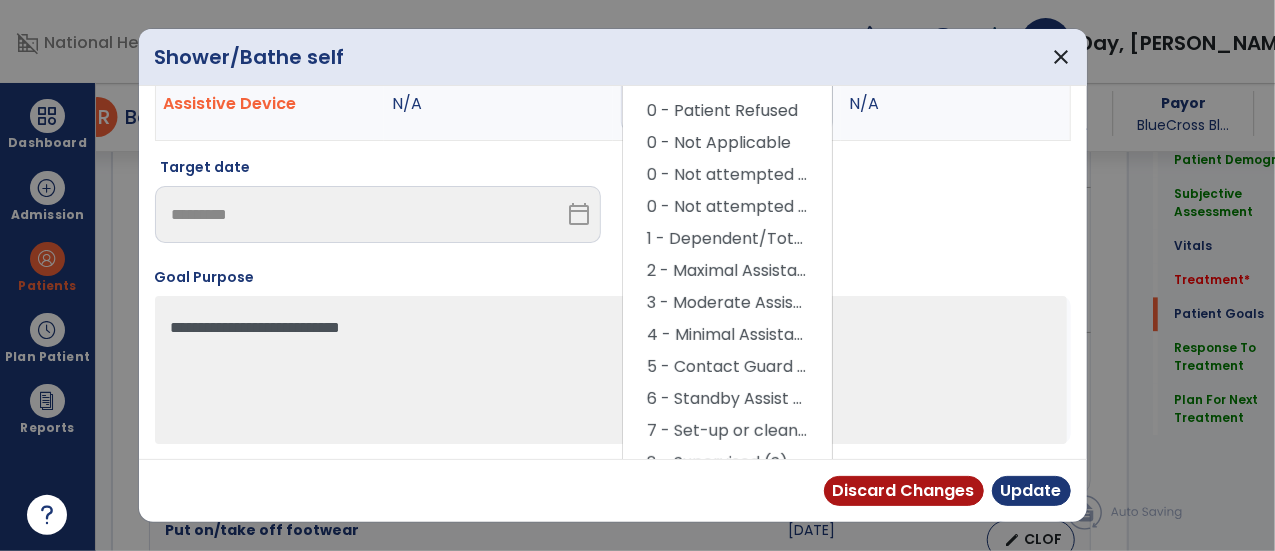 click on "4 - Minimal Assistance (Min A)" at bounding box center (727, 335) 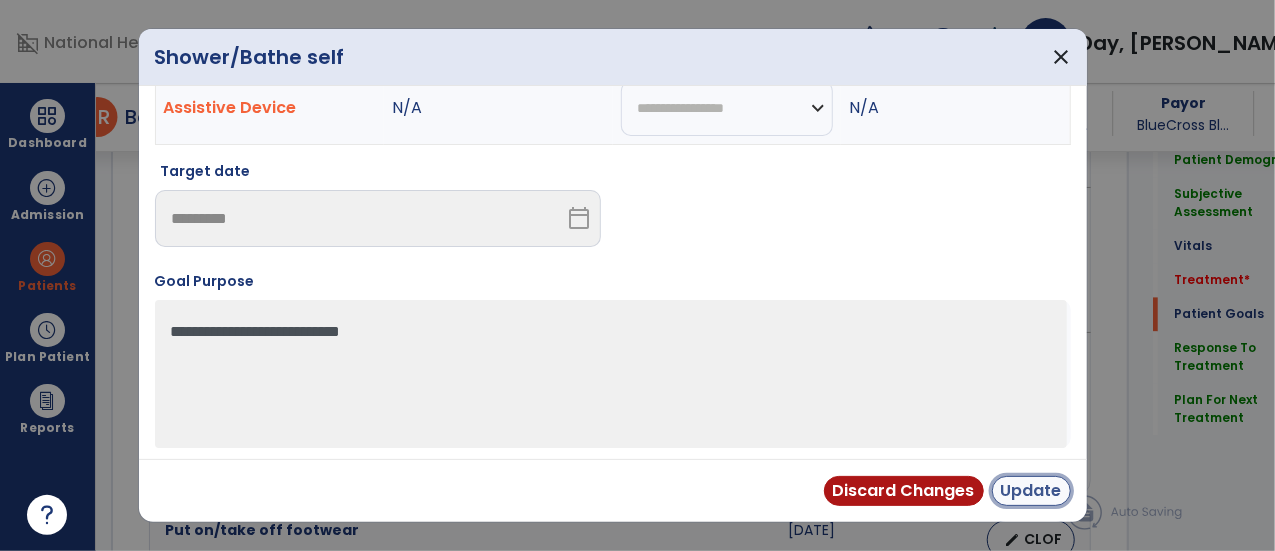 click on "Update" at bounding box center [1031, 491] 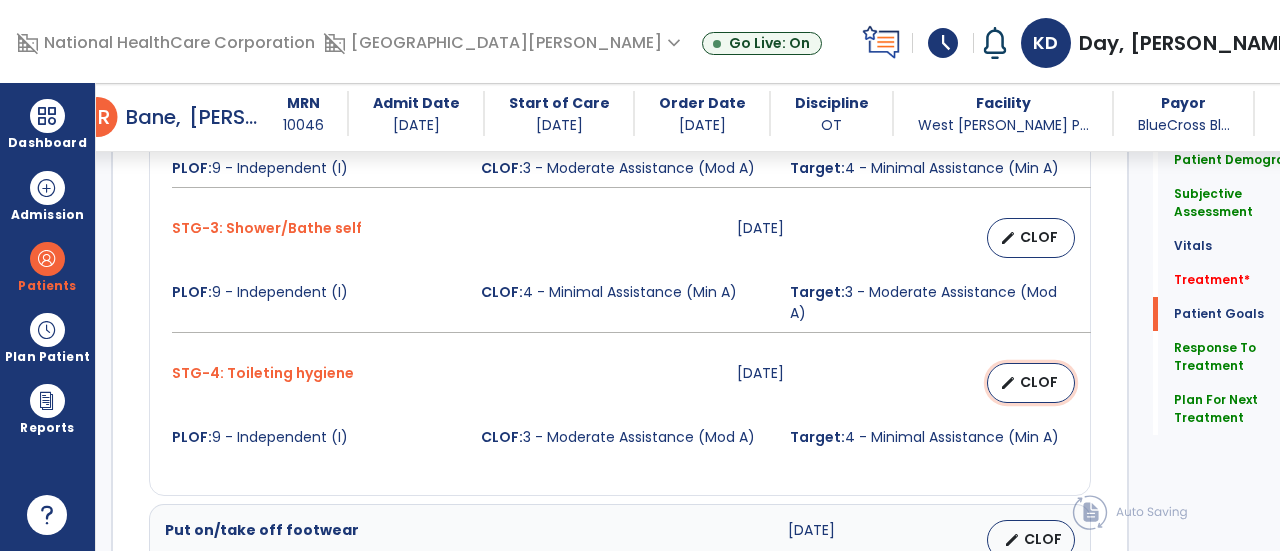 click on "CLOF" at bounding box center (1039, 382) 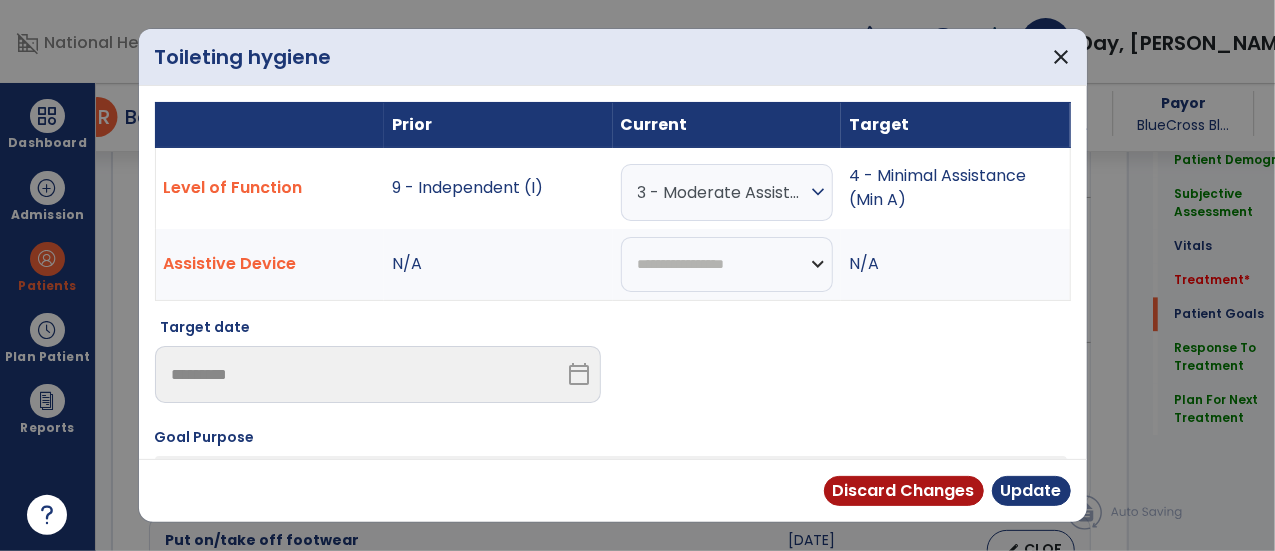 scroll, scrollTop: 2083, scrollLeft: 0, axis: vertical 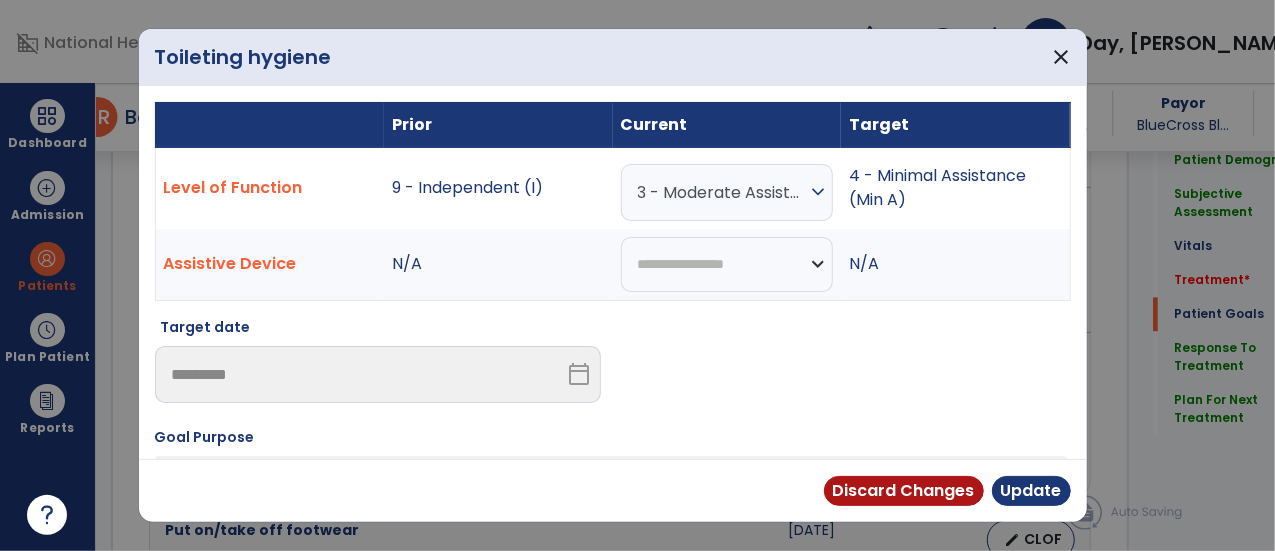 click on "expand_more" at bounding box center [818, 192] 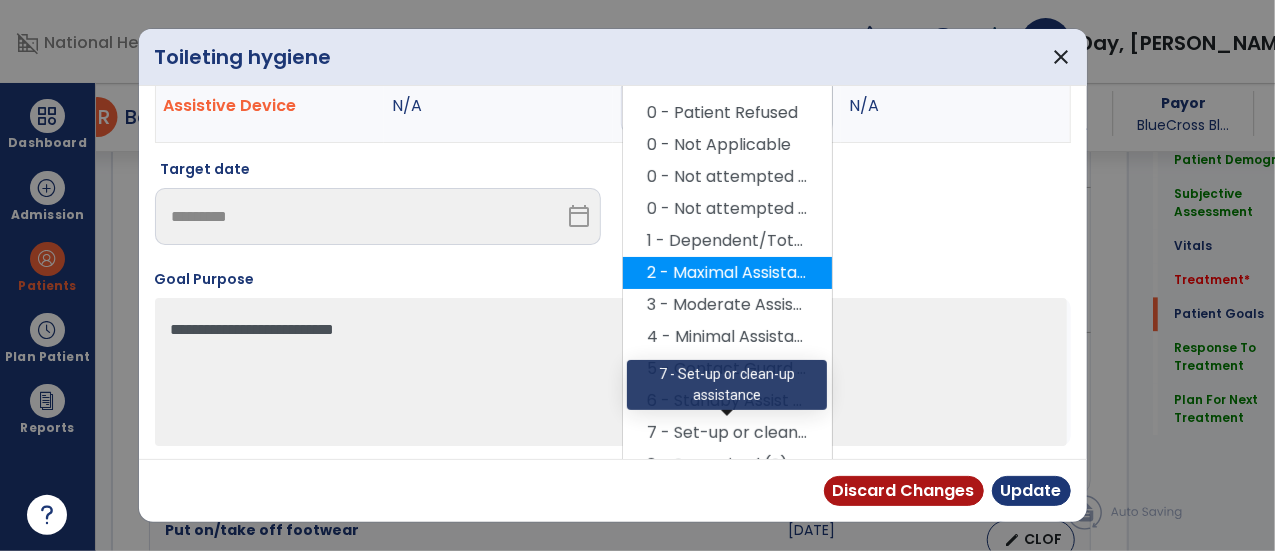 scroll, scrollTop: 160, scrollLeft: 0, axis: vertical 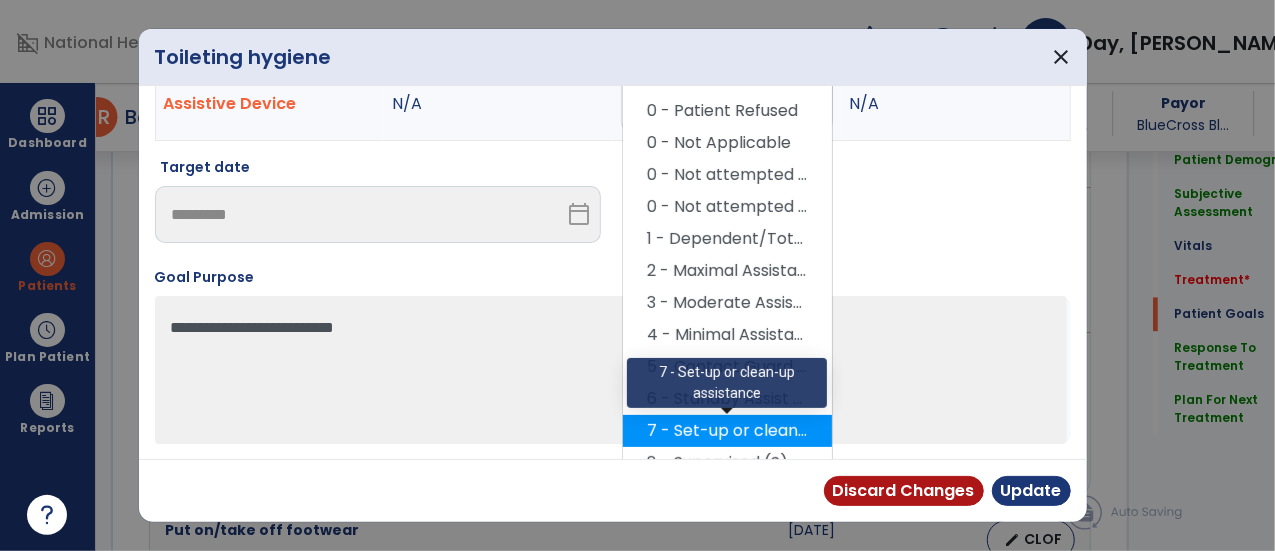 click on "7 - Set-up or clean-up assistance" at bounding box center (727, 431) 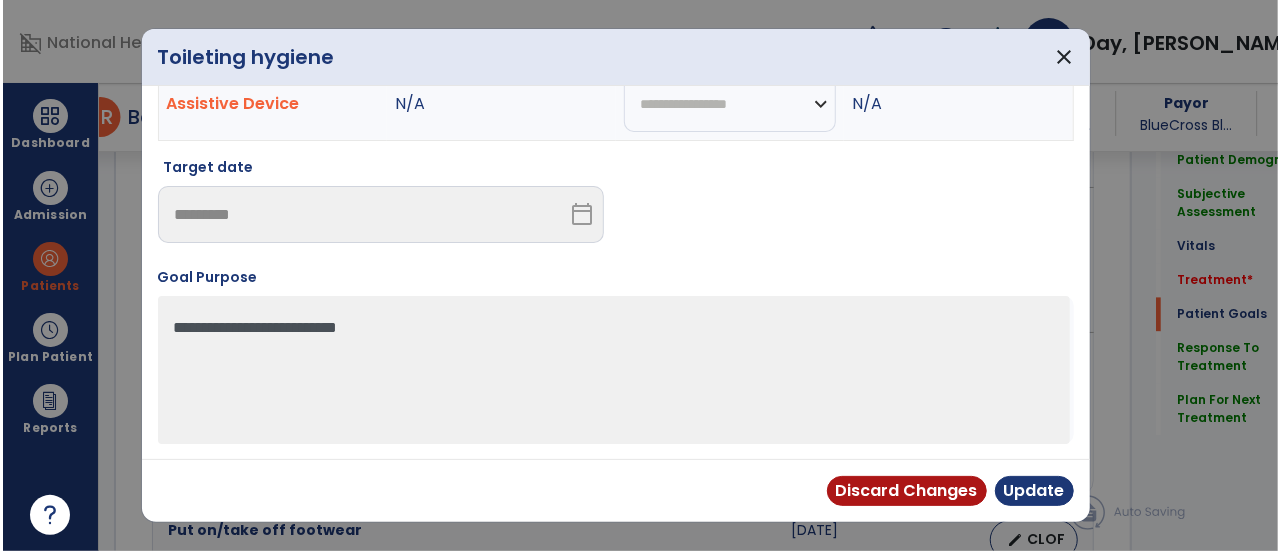 scroll, scrollTop: 156, scrollLeft: 0, axis: vertical 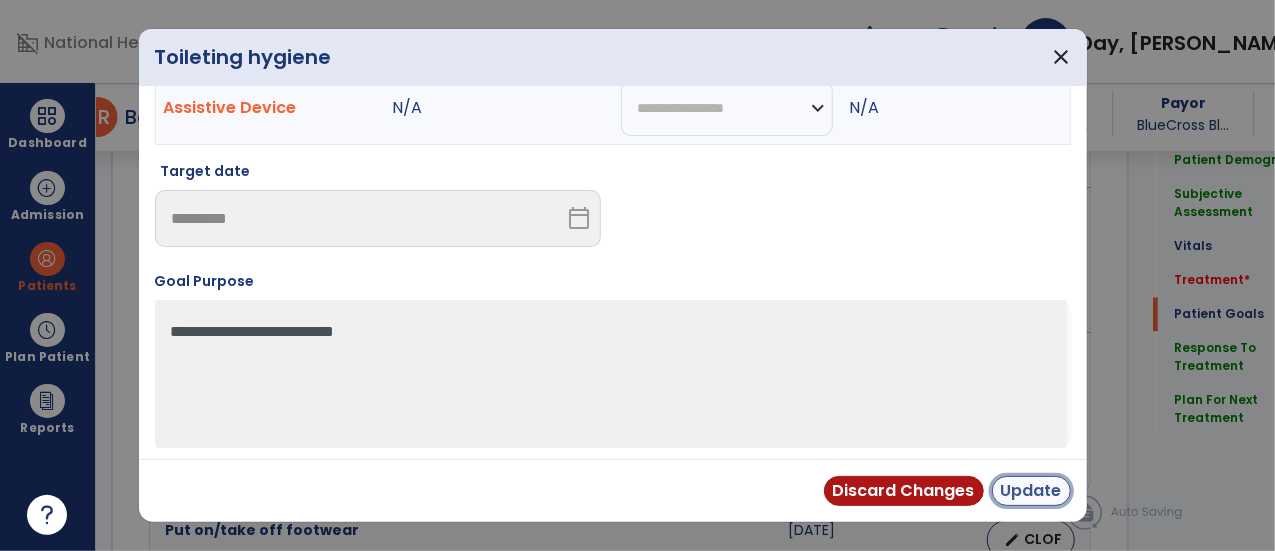 click on "Update" at bounding box center (1031, 491) 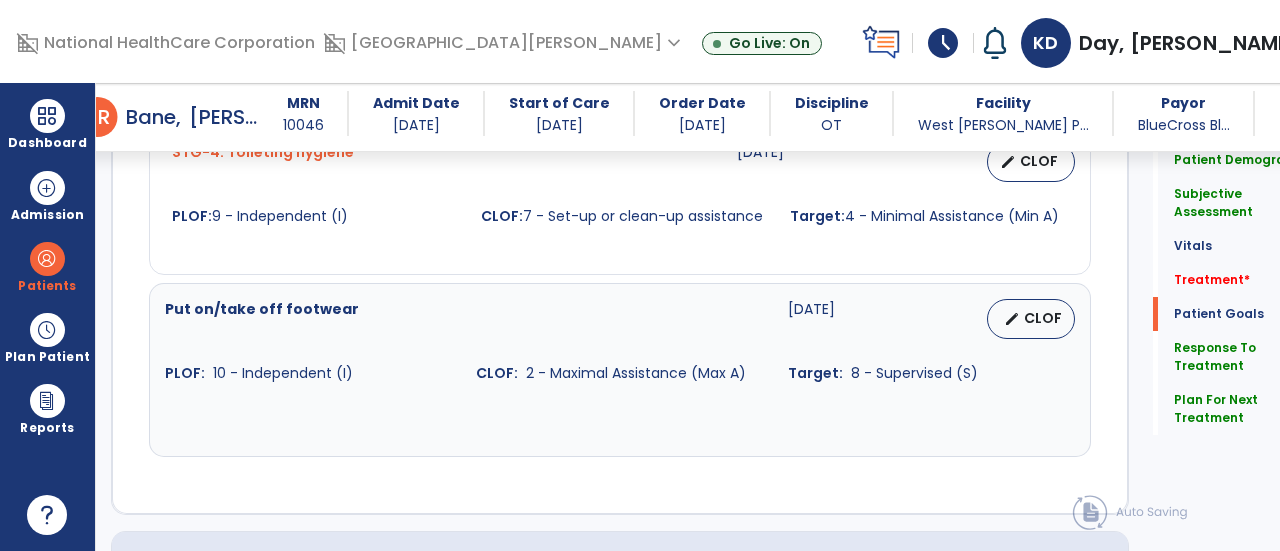 scroll, scrollTop: 2299, scrollLeft: 0, axis: vertical 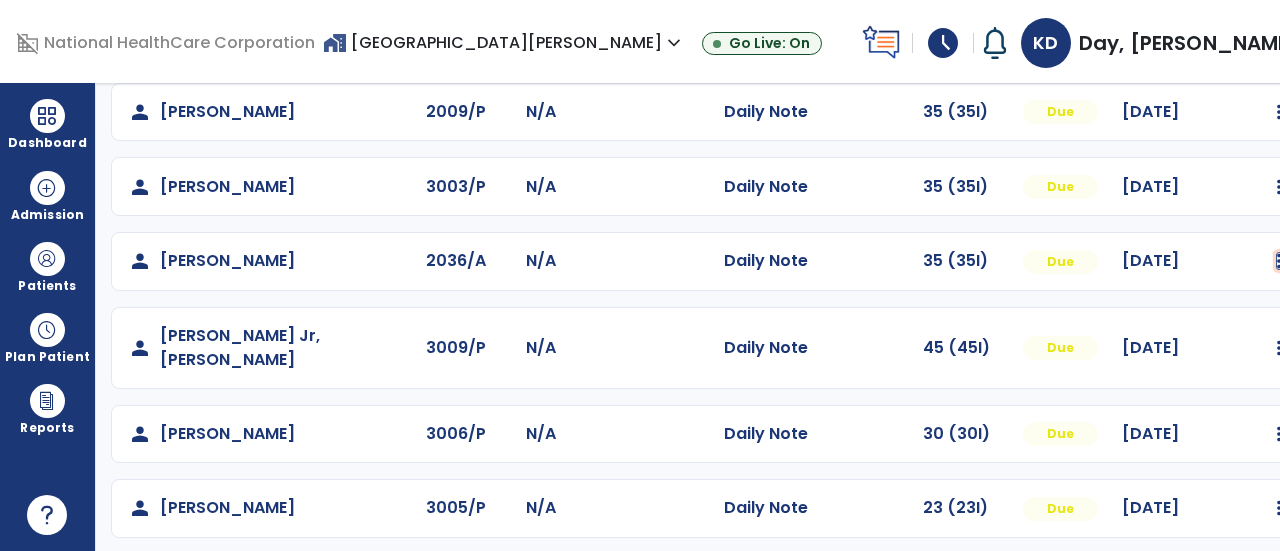 click at bounding box center [1280, -37] 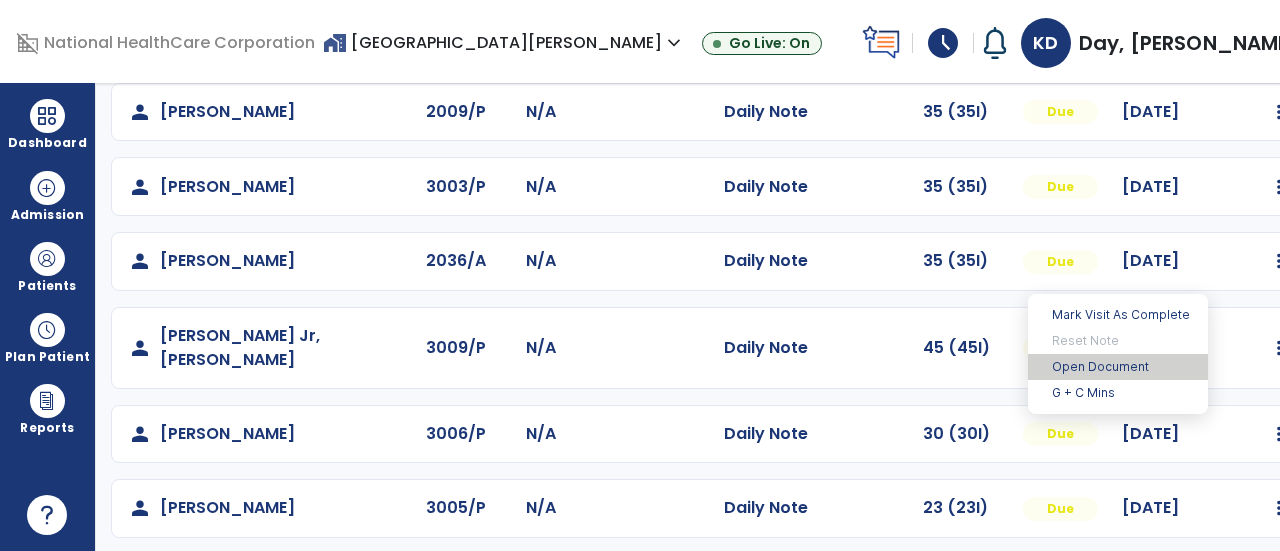 click on "Open Document" at bounding box center [1118, 367] 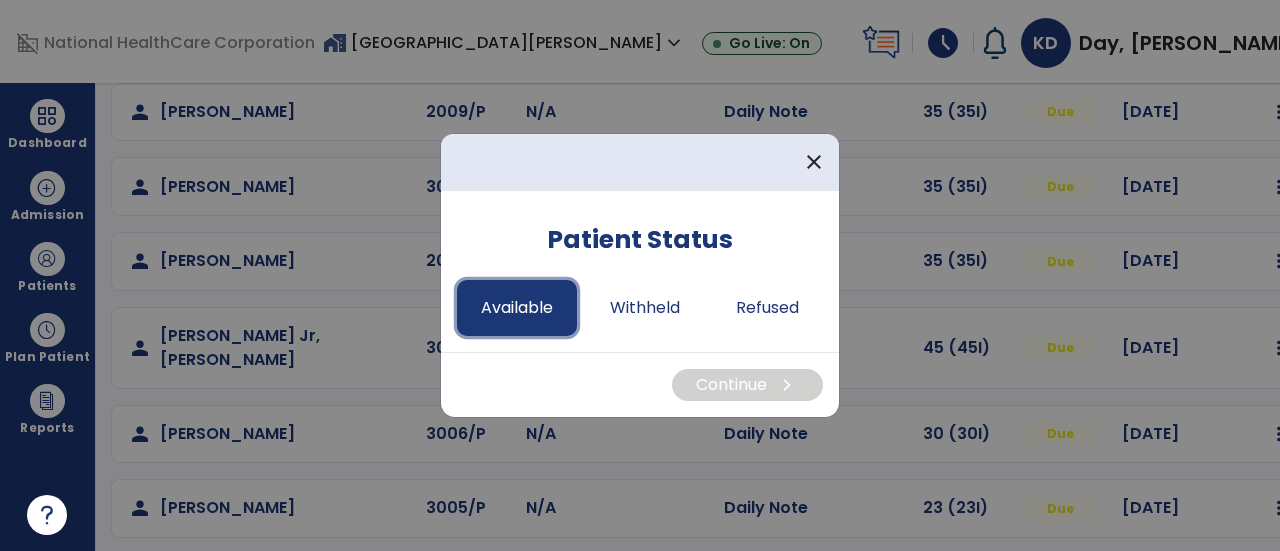 click on "Available" at bounding box center [517, 308] 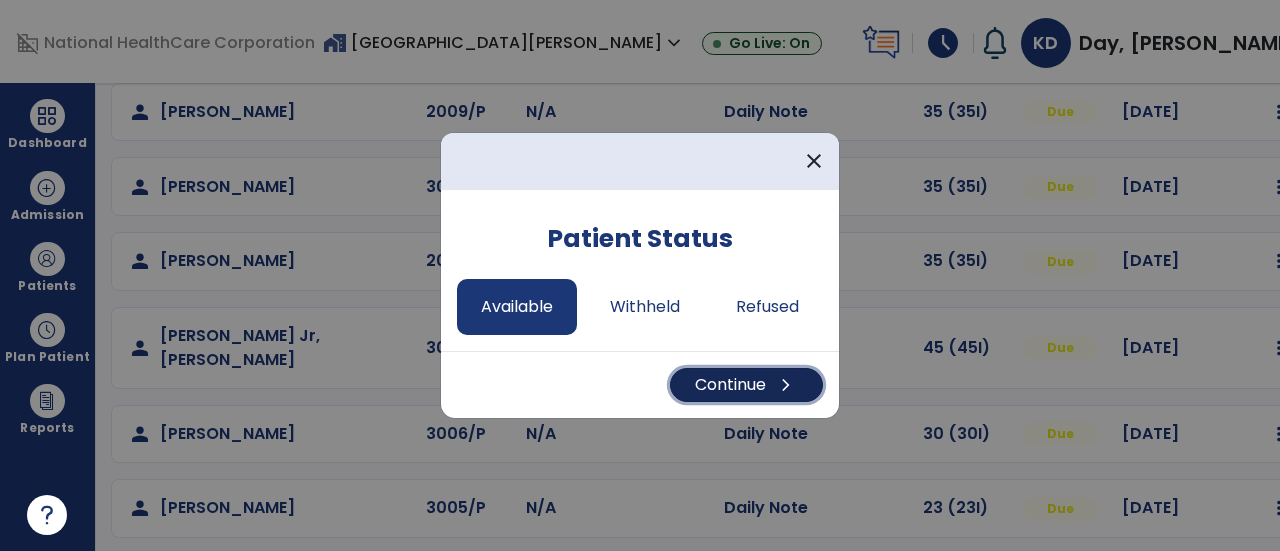 click on "Continue   chevron_right" at bounding box center (746, 385) 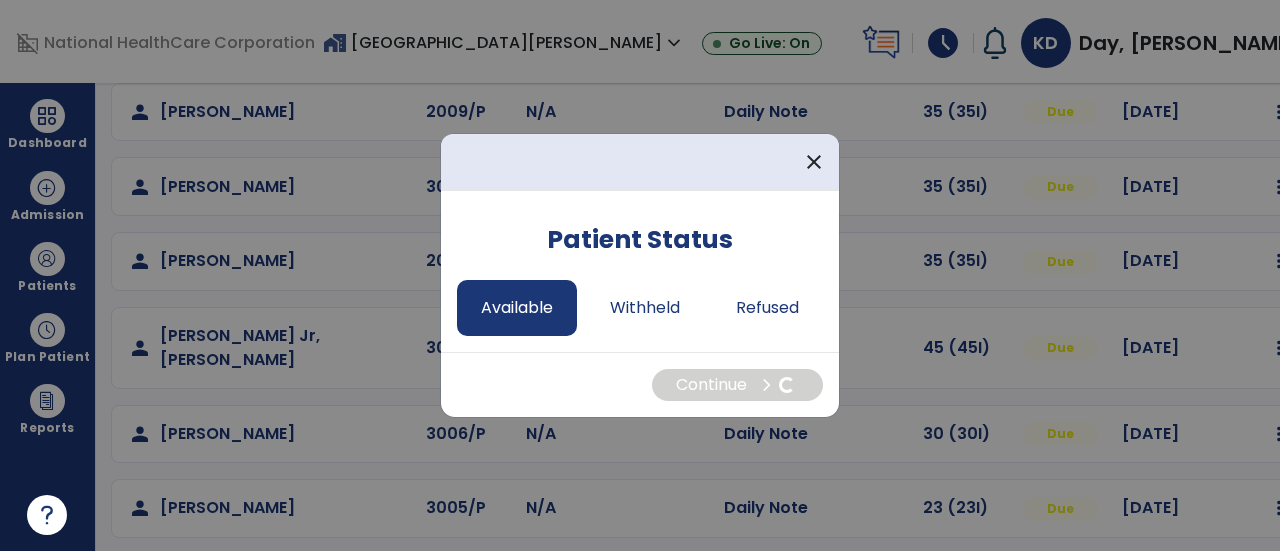 select on "*" 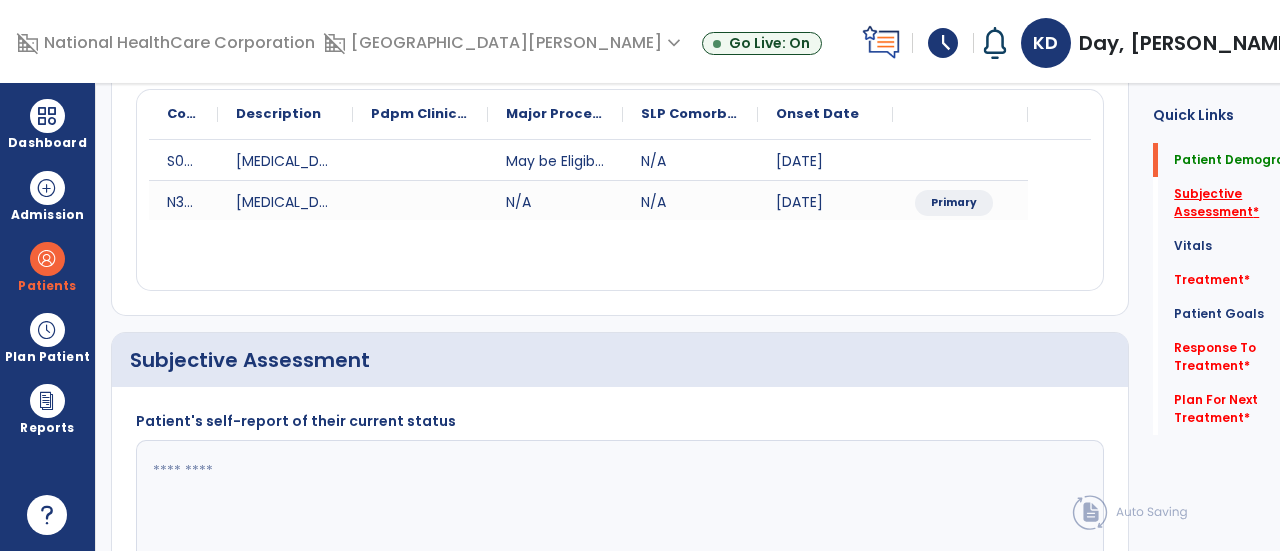 click on "Subjective Assessment   *" 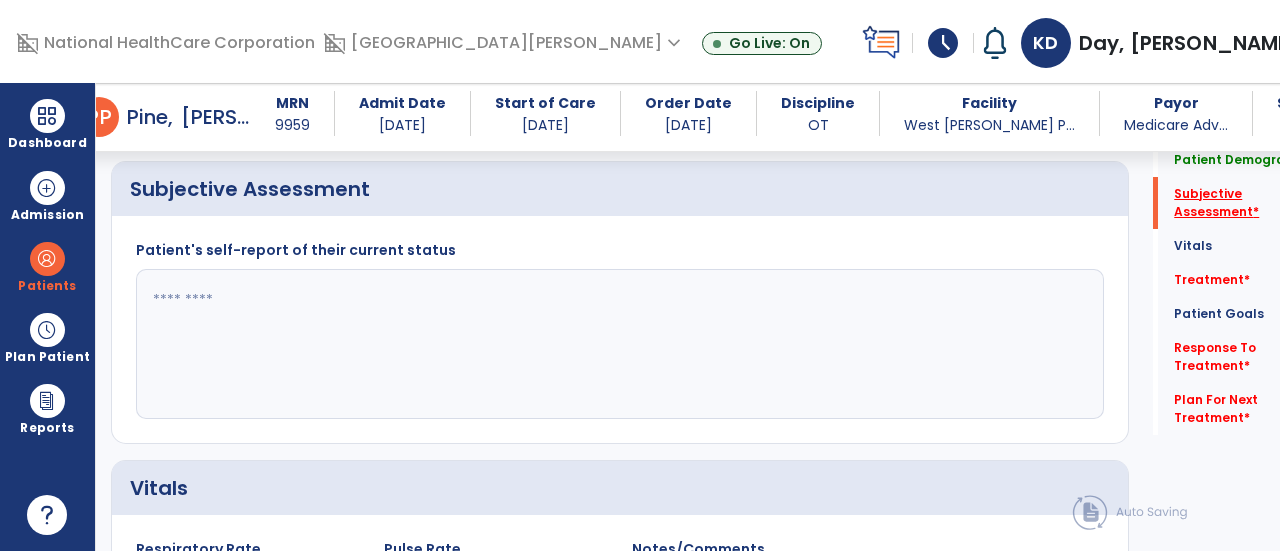 scroll, scrollTop: 479, scrollLeft: 0, axis: vertical 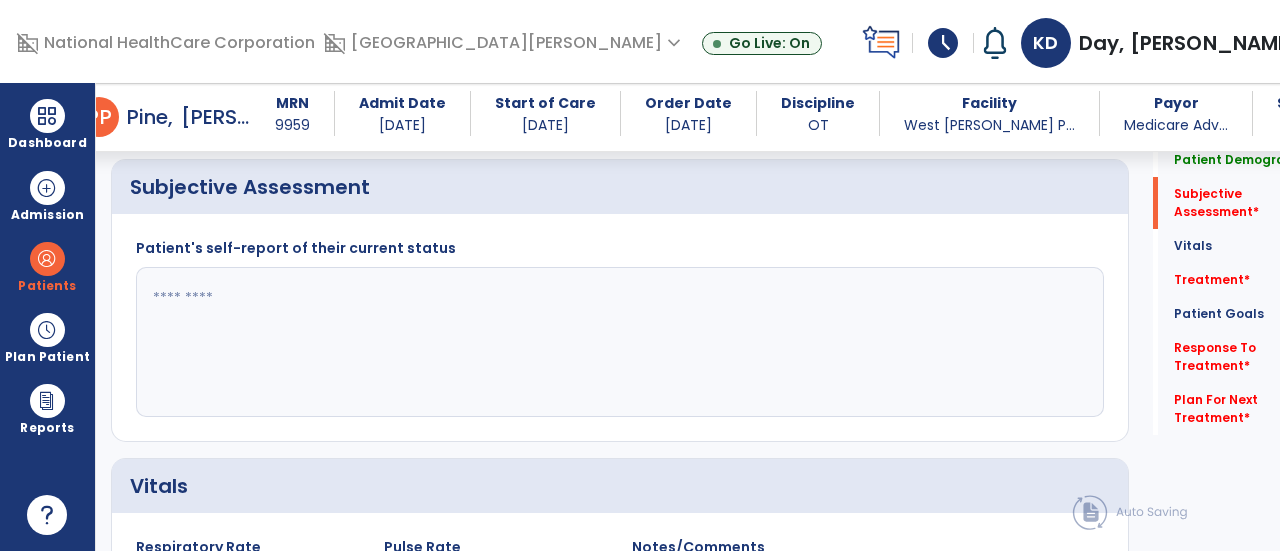 click 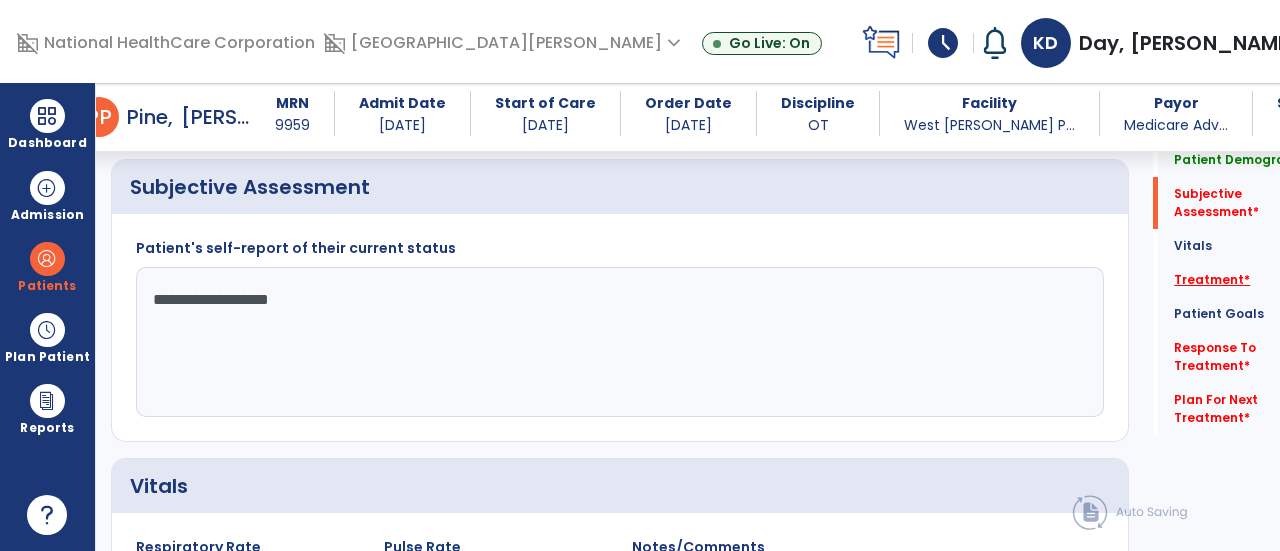 type on "**********" 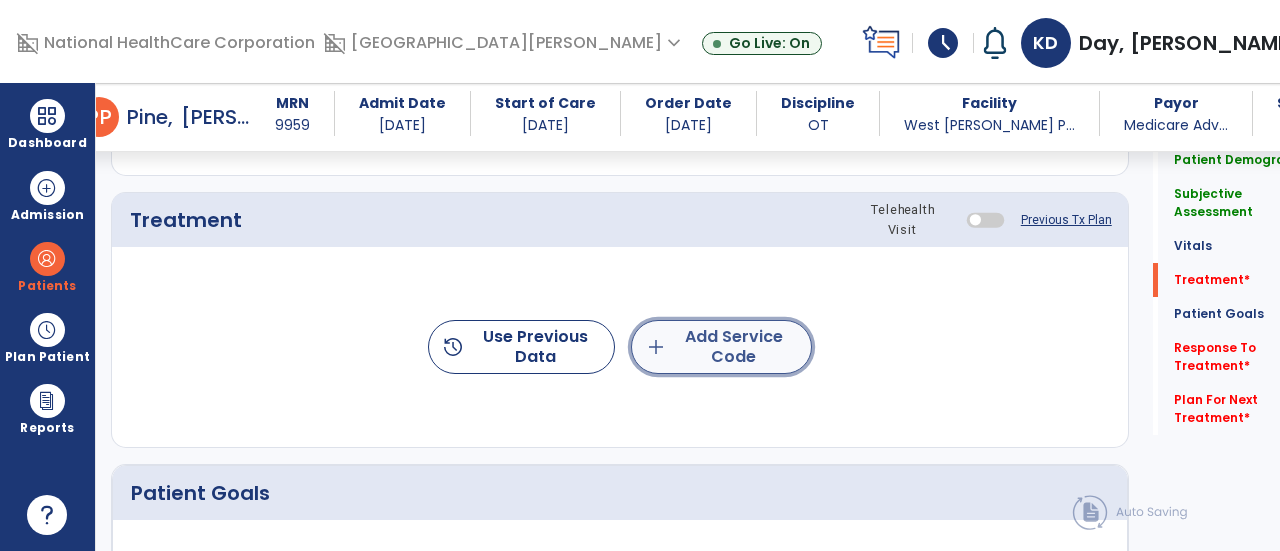 click on "add  Add Service Code" 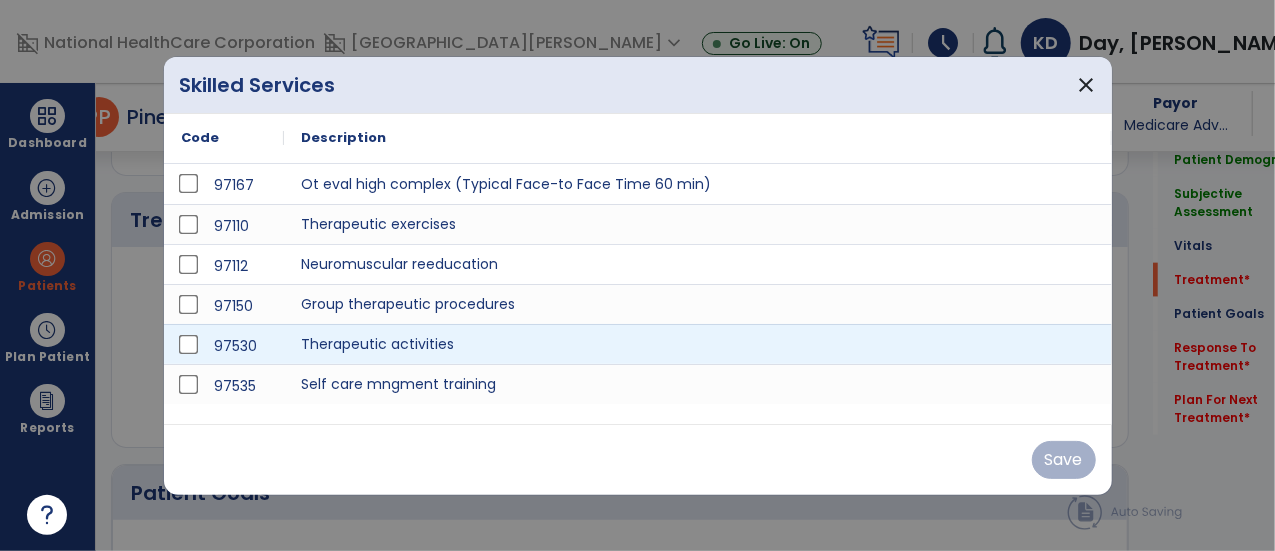 scroll, scrollTop: 1167, scrollLeft: 0, axis: vertical 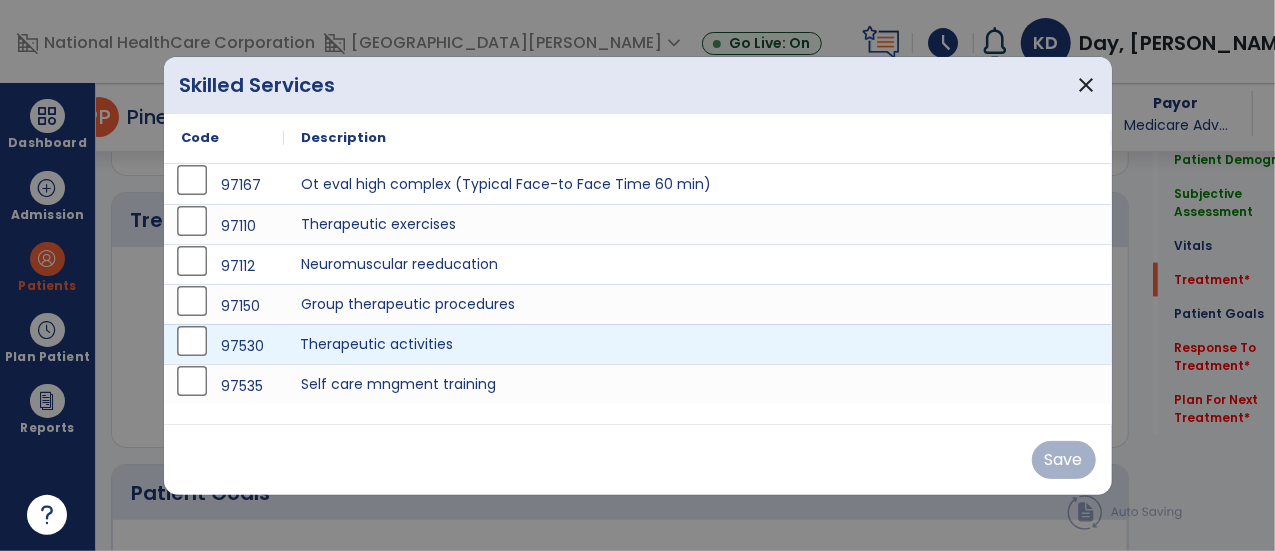 click on "Therapeutic activities" at bounding box center [698, 344] 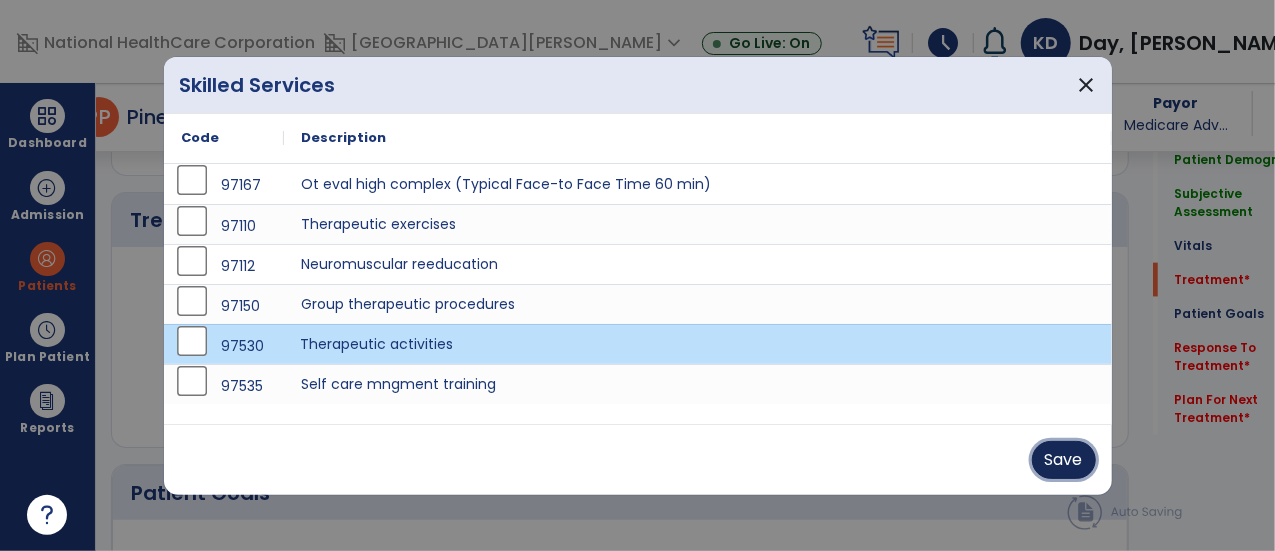 click on "Save" at bounding box center (1064, 460) 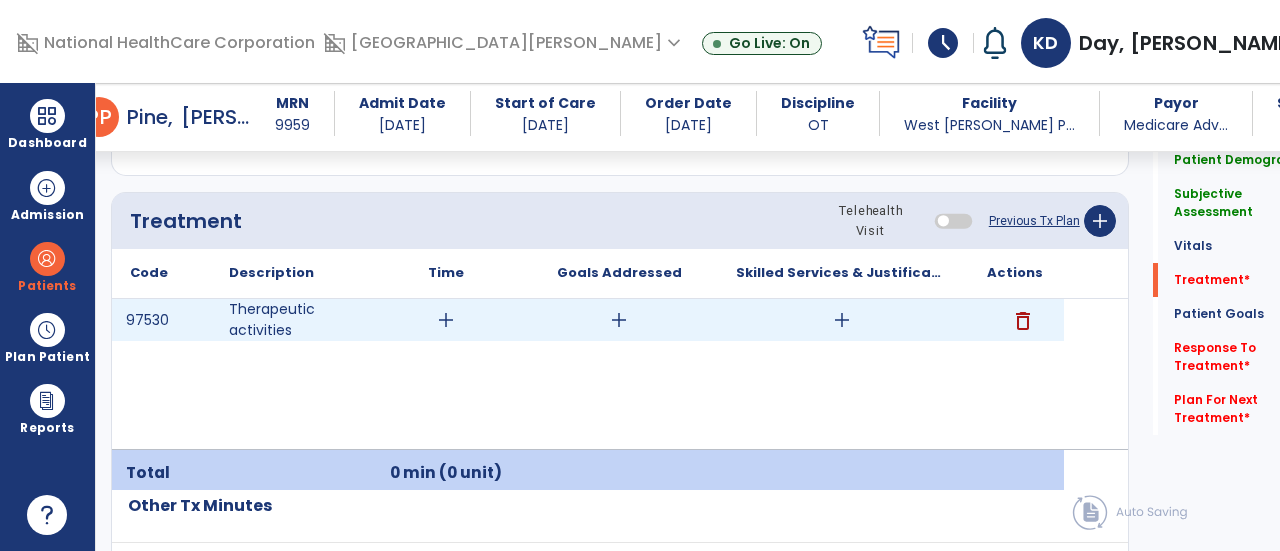 click on "add" at bounding box center (842, 320) 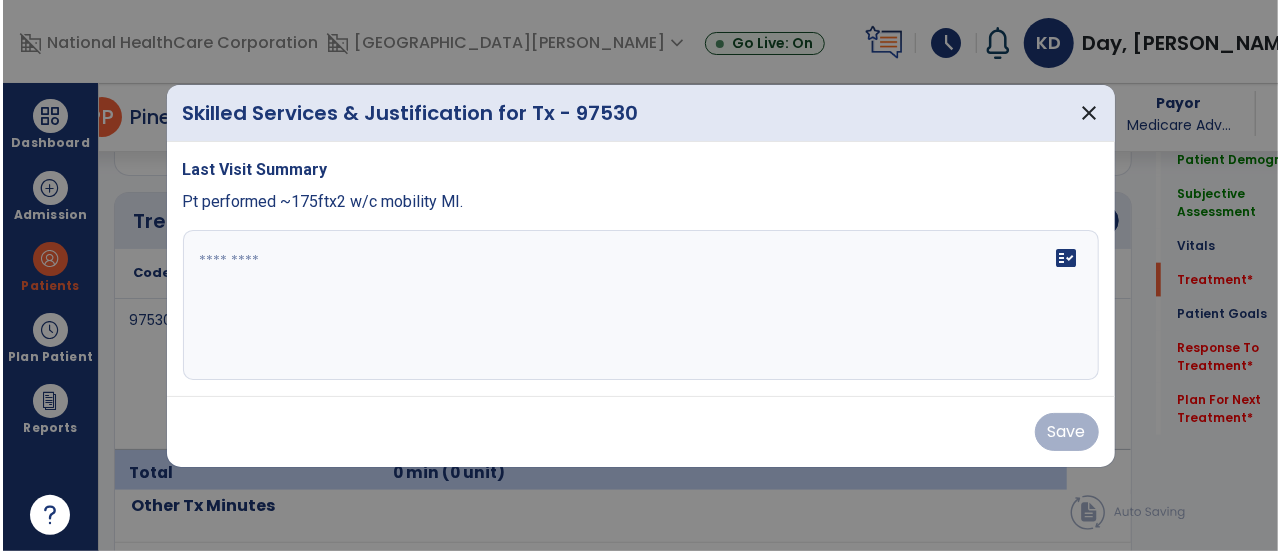 scroll, scrollTop: 1167, scrollLeft: 0, axis: vertical 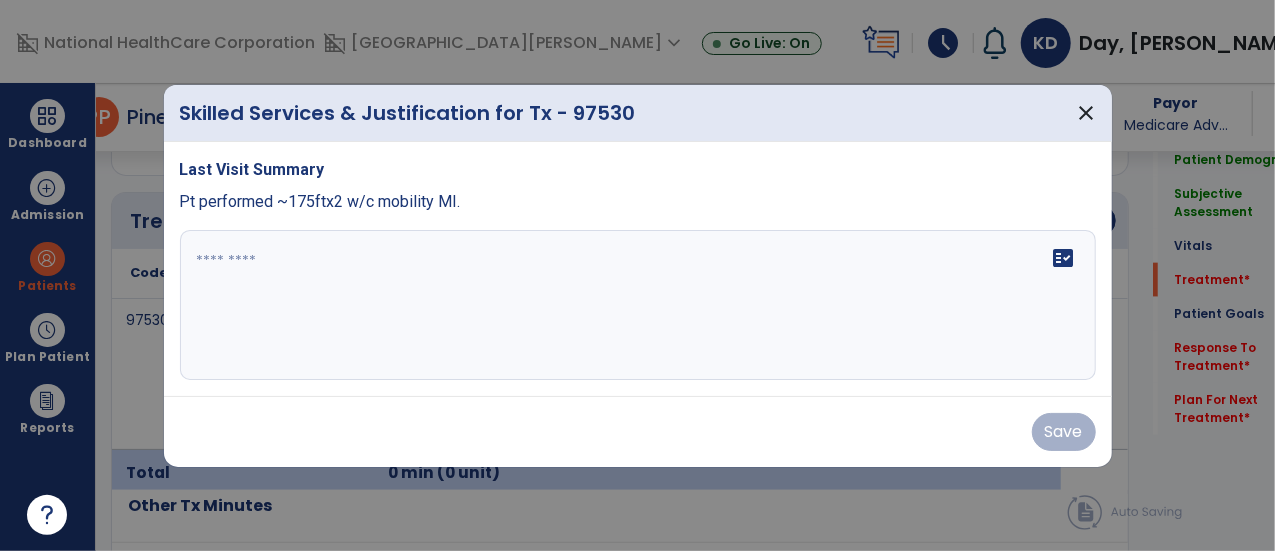 click at bounding box center [638, 305] 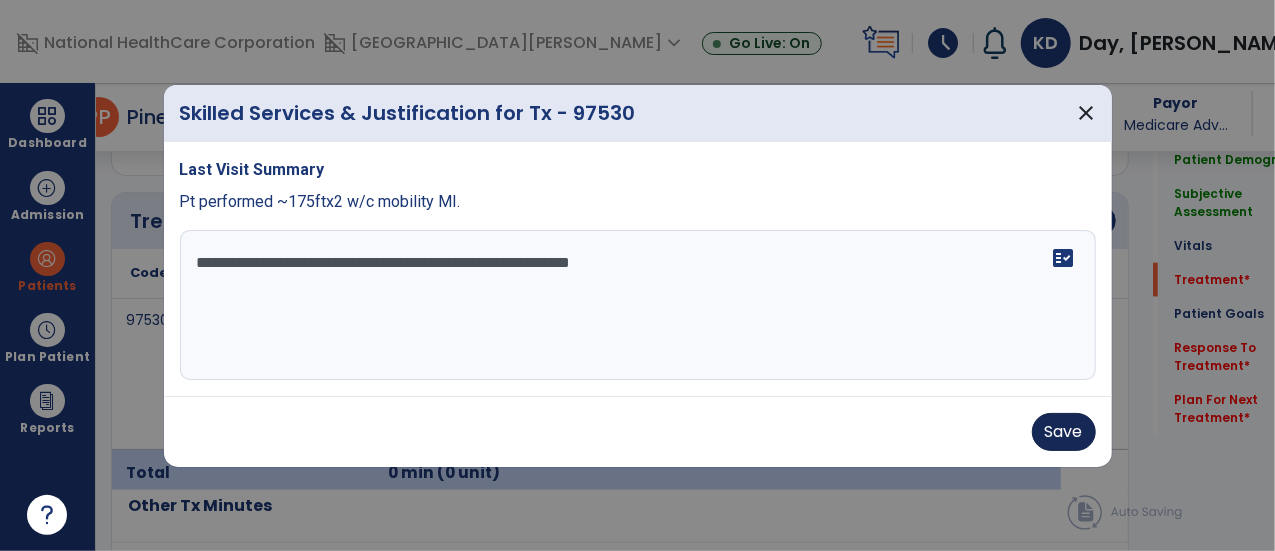 type on "**********" 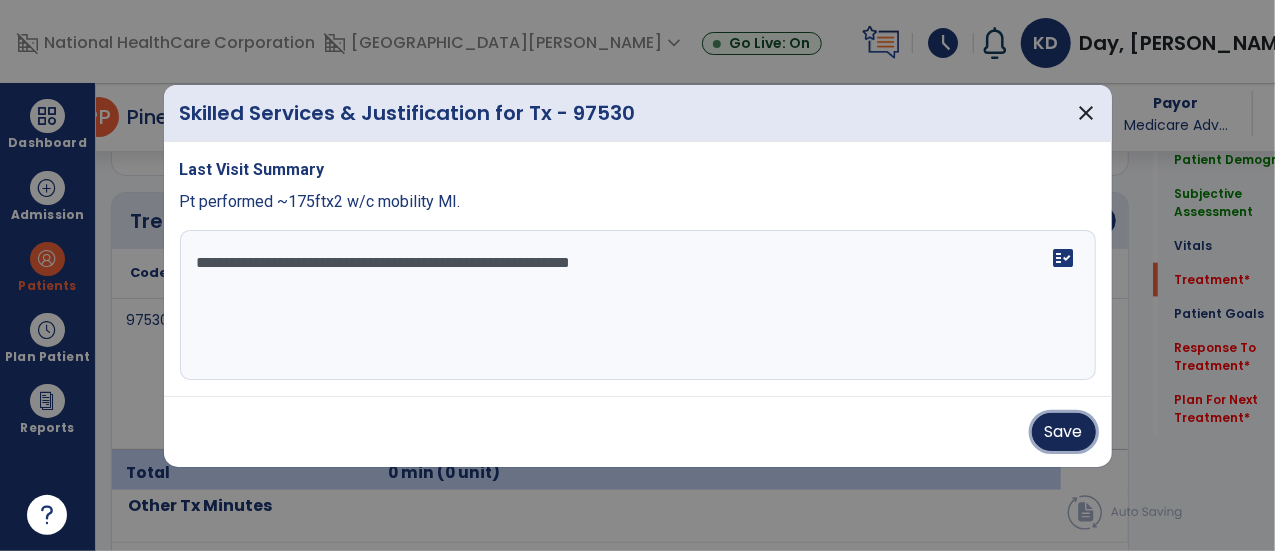 click on "Save" at bounding box center [1064, 432] 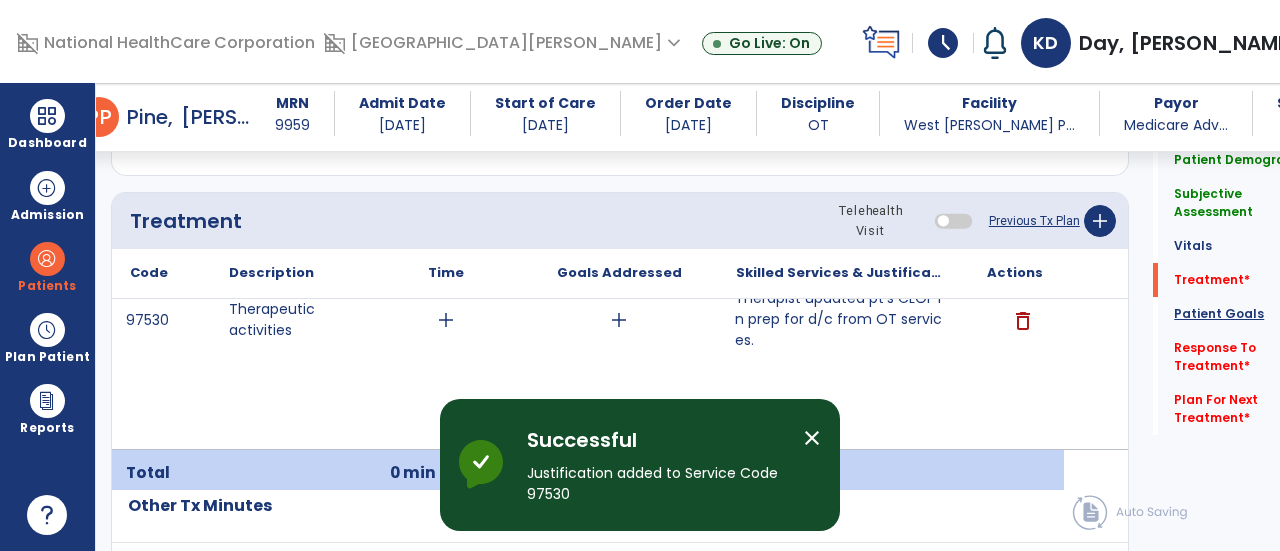 click on "Patient Goals" 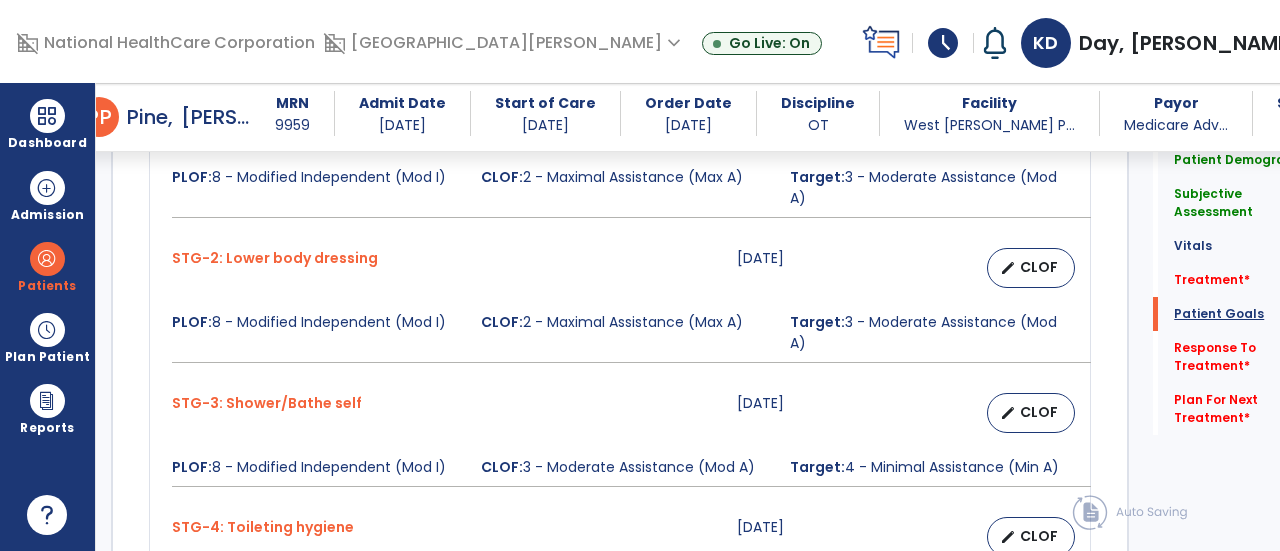 scroll, scrollTop: 2006, scrollLeft: 0, axis: vertical 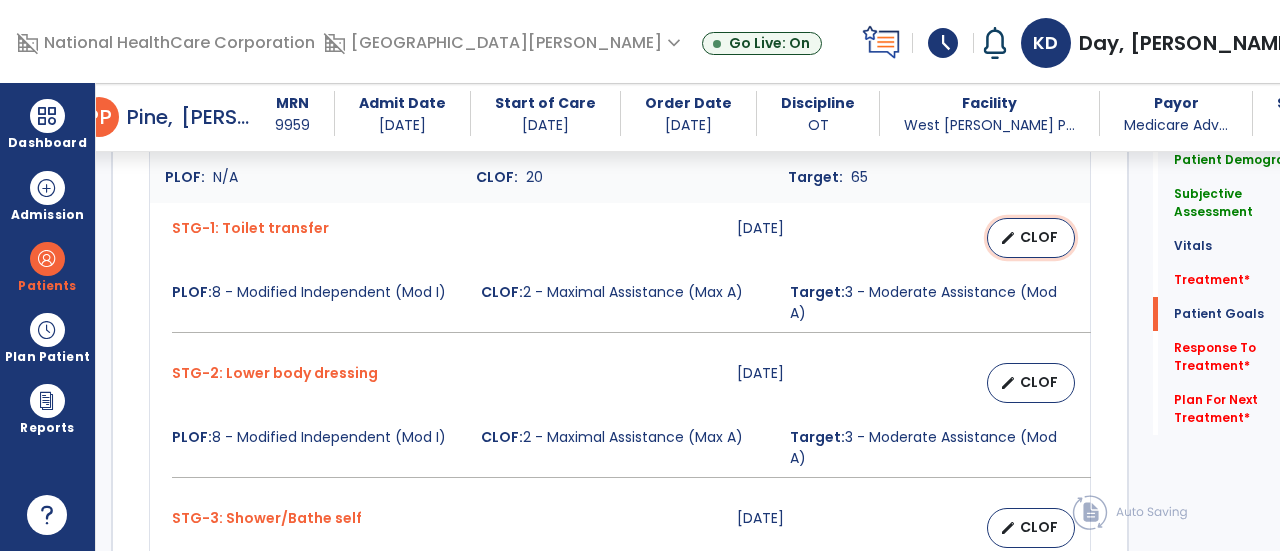 click on "CLOF" at bounding box center (1039, 237) 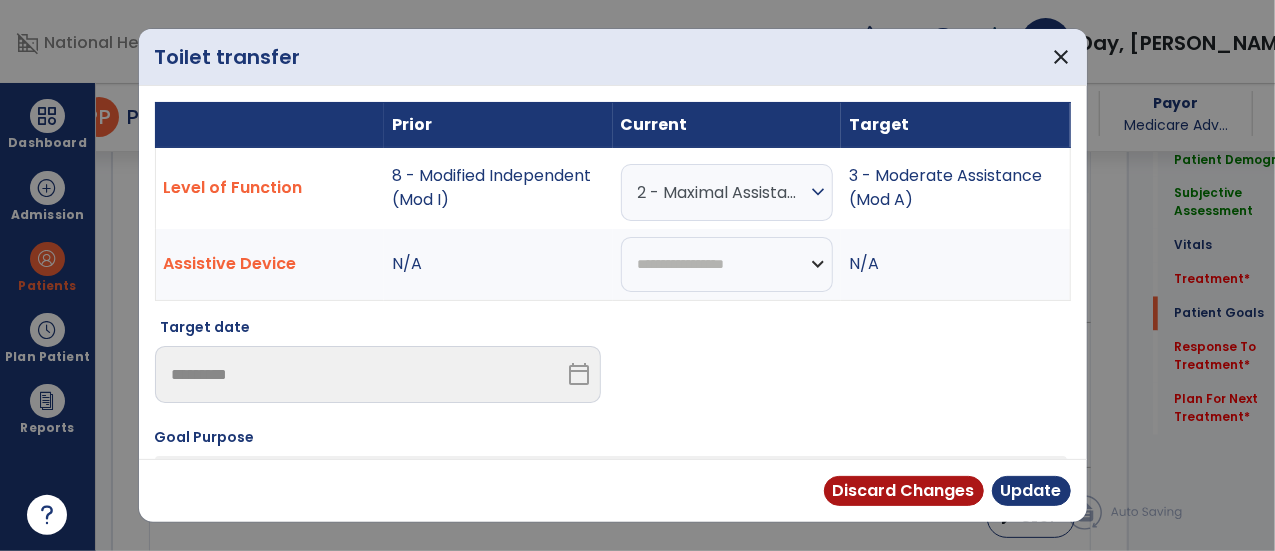 scroll, scrollTop: 1814, scrollLeft: 0, axis: vertical 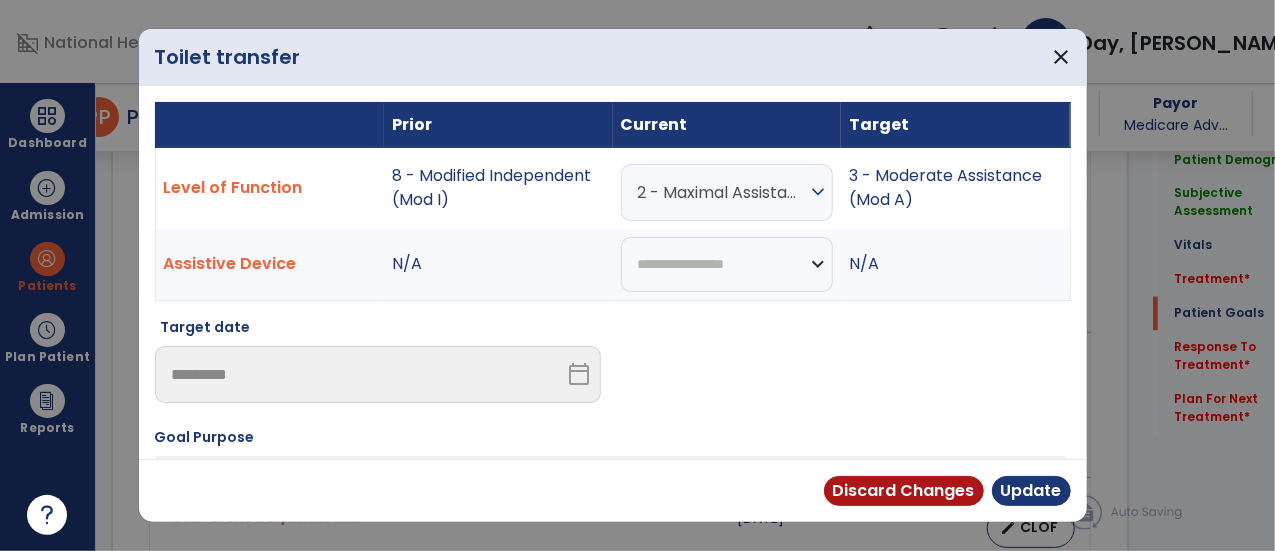 click on "expand_more" at bounding box center [818, 192] 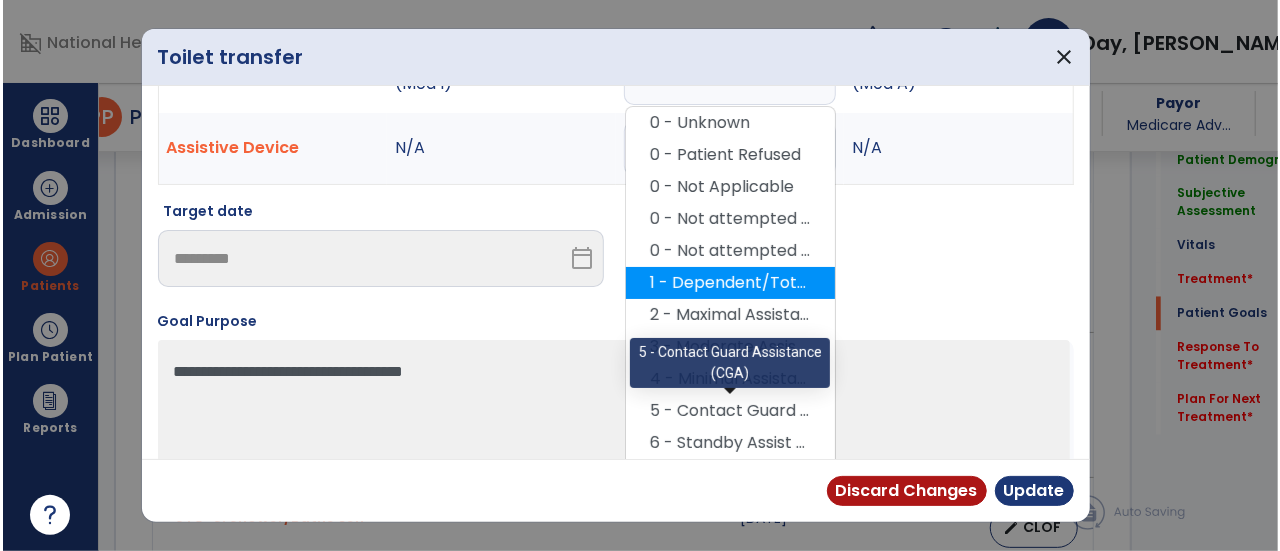 scroll, scrollTop: 120, scrollLeft: 0, axis: vertical 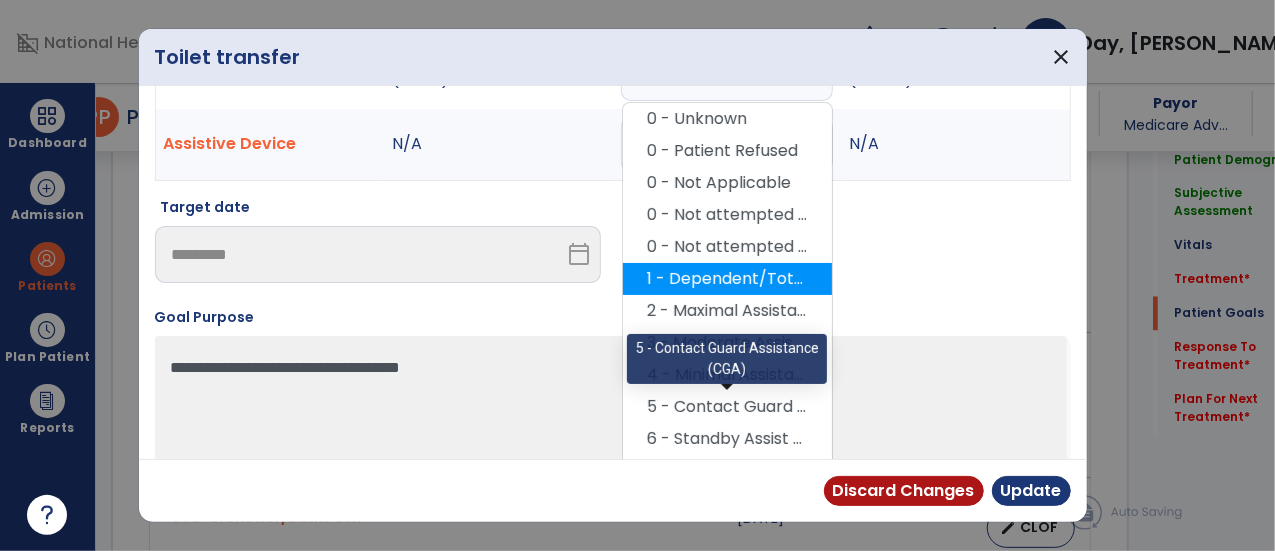 click on "5 - Contact Guard Assistance (CGA)" at bounding box center (727, 407) 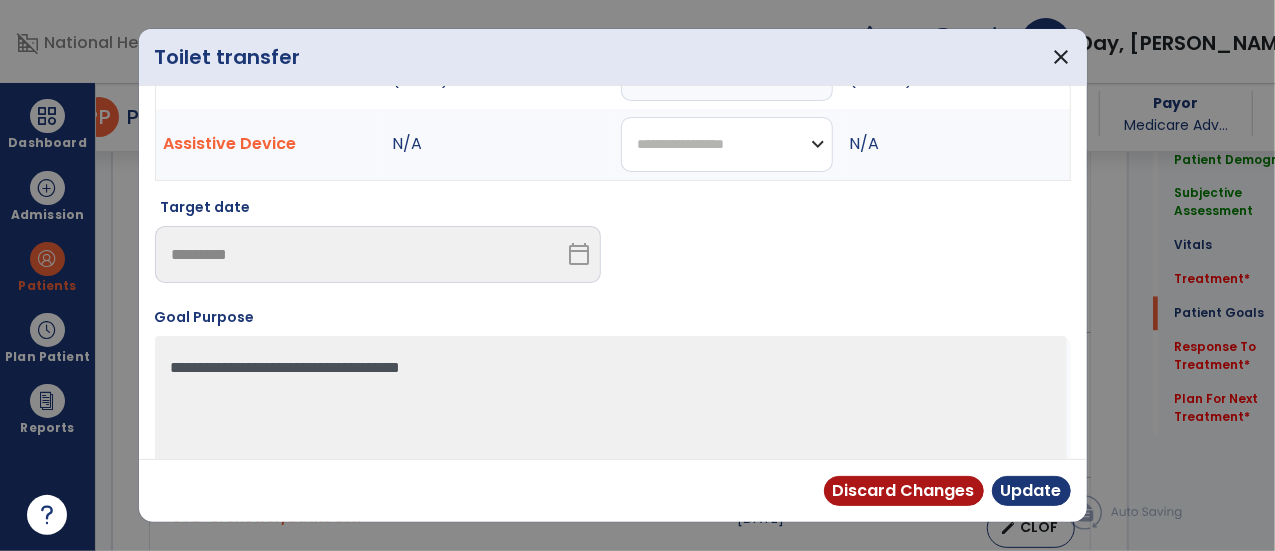 click on "**********" at bounding box center [727, 144] 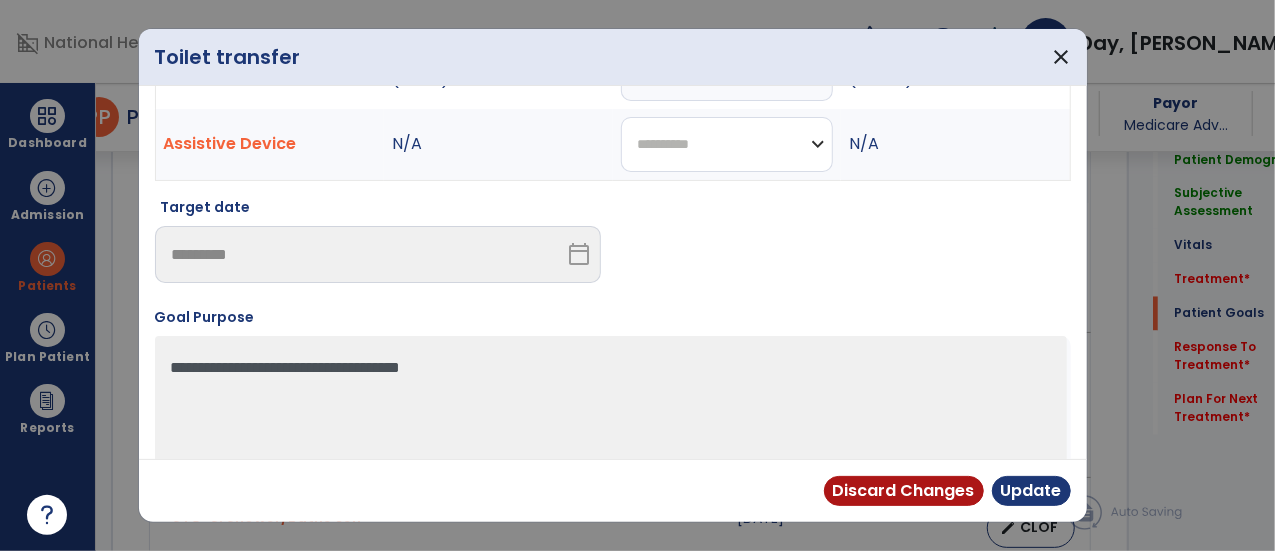 click on "**********" at bounding box center (727, 144) 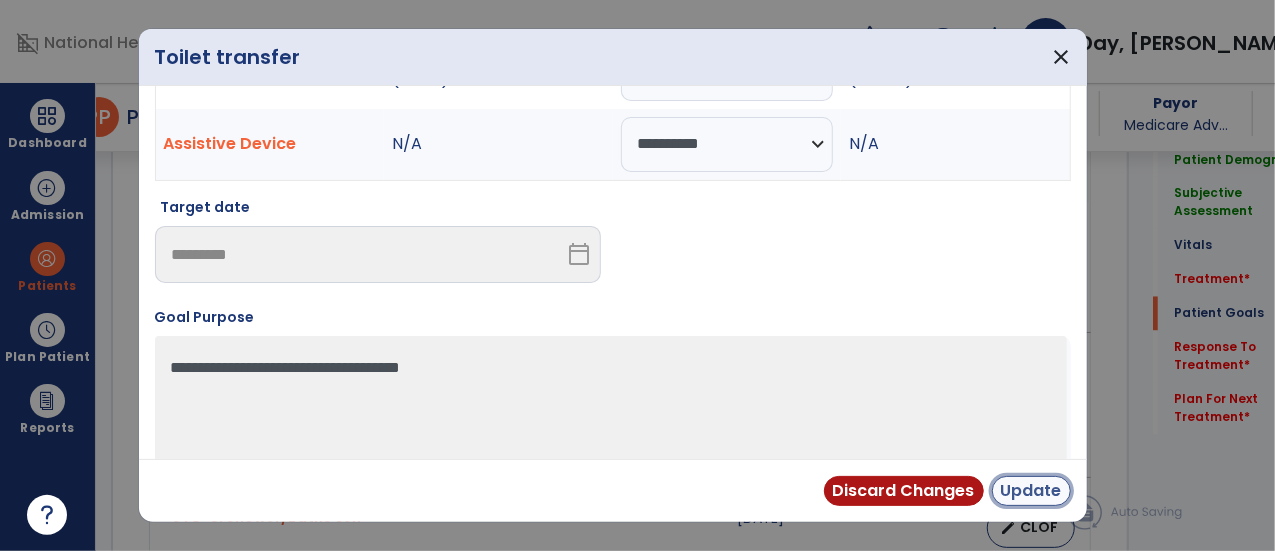click on "Update" at bounding box center [1031, 491] 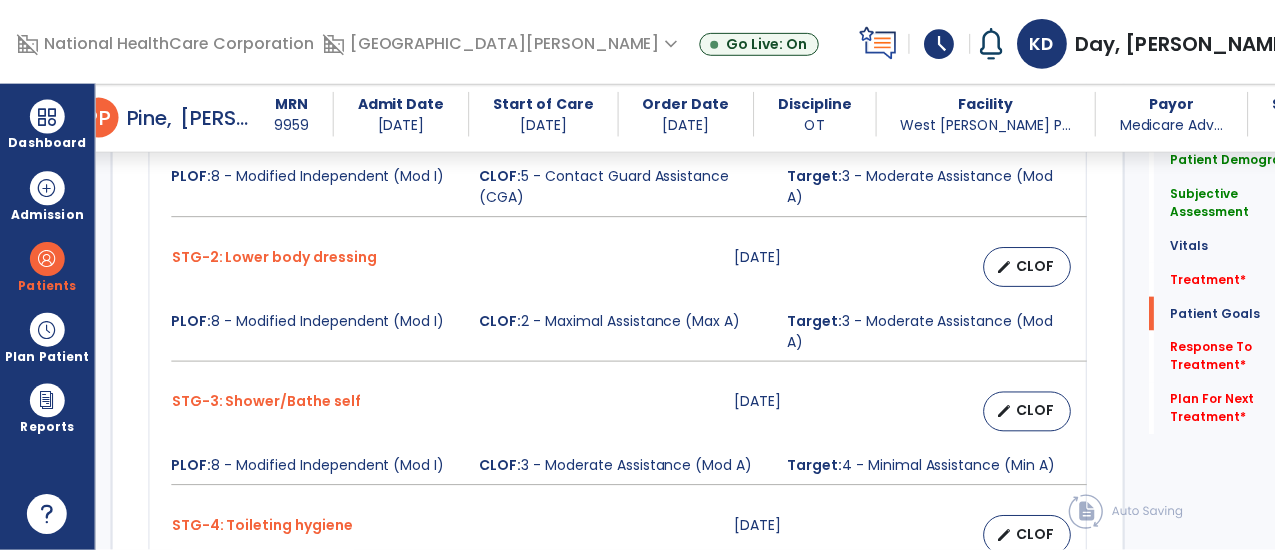scroll, scrollTop: 1949, scrollLeft: 0, axis: vertical 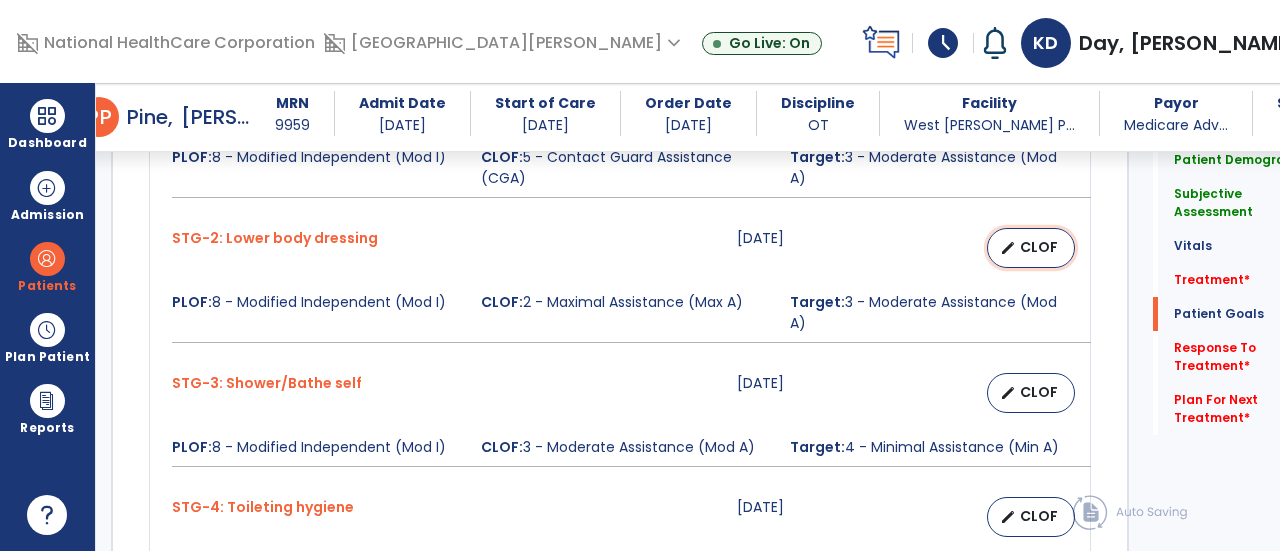 click on "CLOF" at bounding box center [1039, 247] 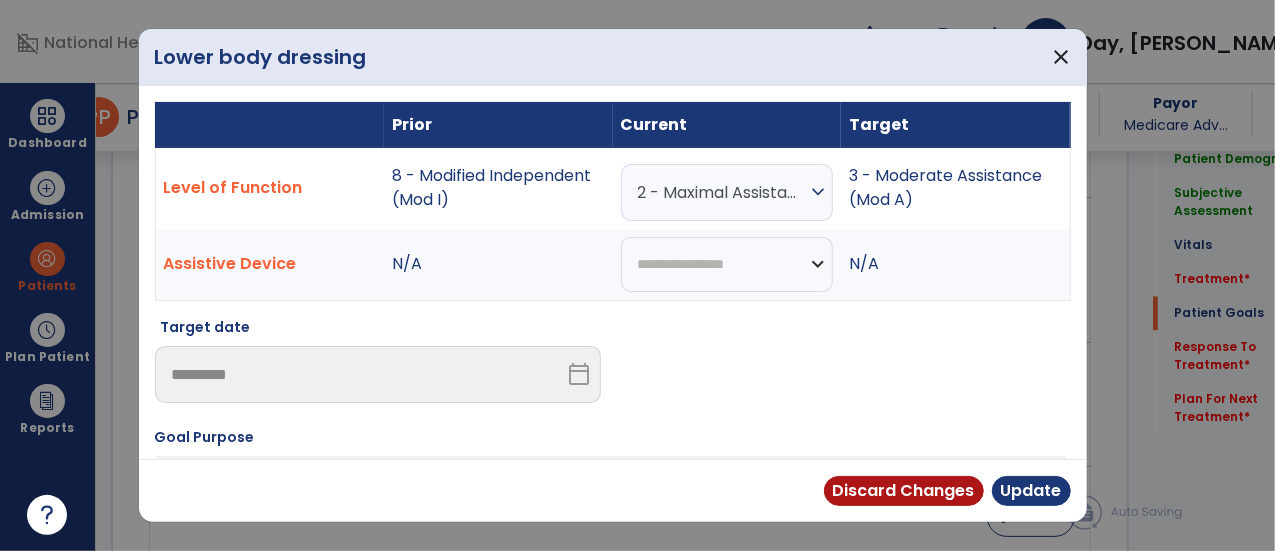 scroll, scrollTop: 1949, scrollLeft: 0, axis: vertical 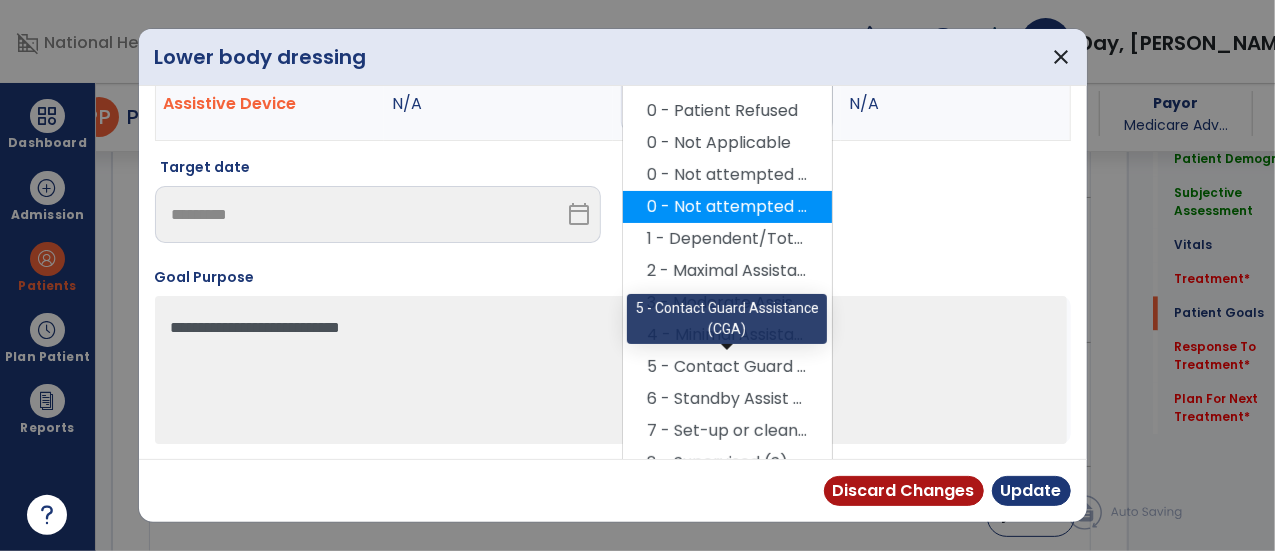 click on "5 - Contact Guard Assistance (CGA)" at bounding box center [727, 367] 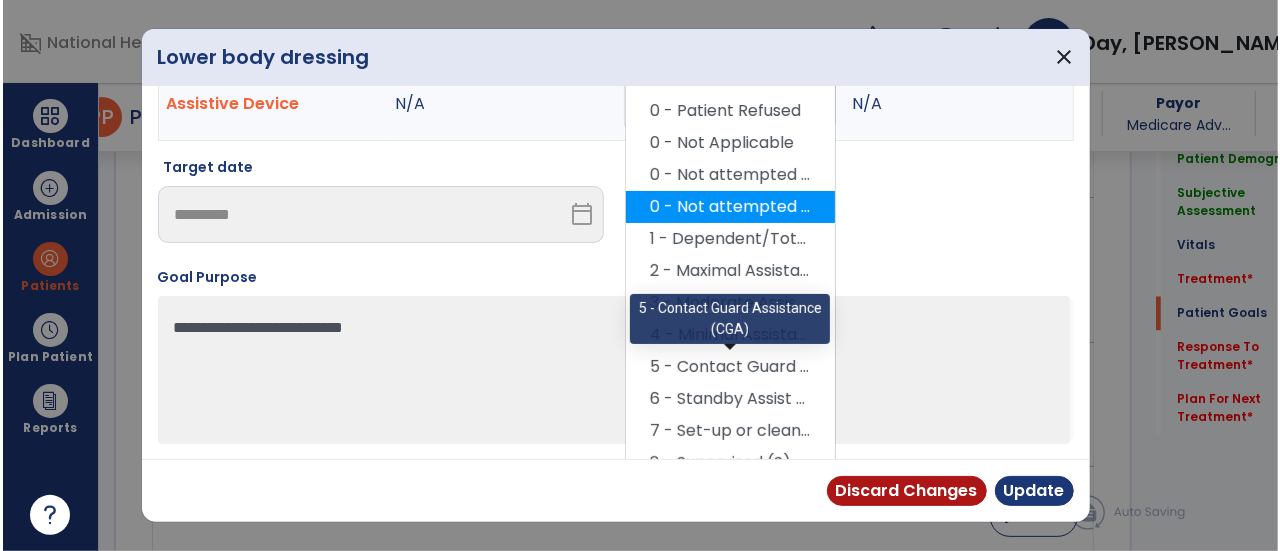 scroll, scrollTop: 156, scrollLeft: 0, axis: vertical 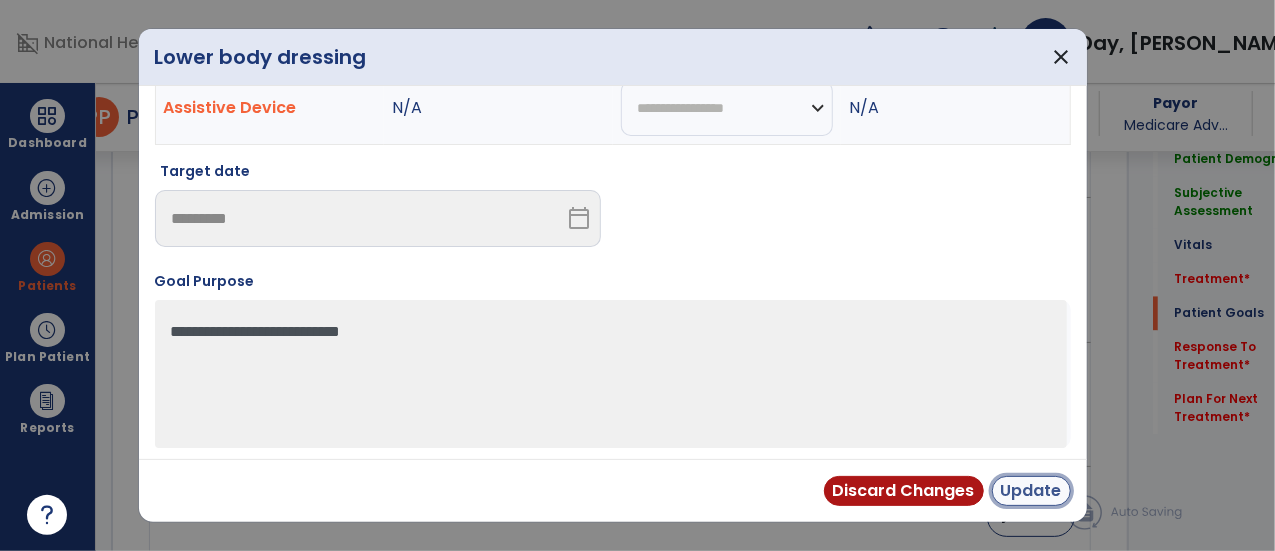 click on "Update" at bounding box center [1031, 491] 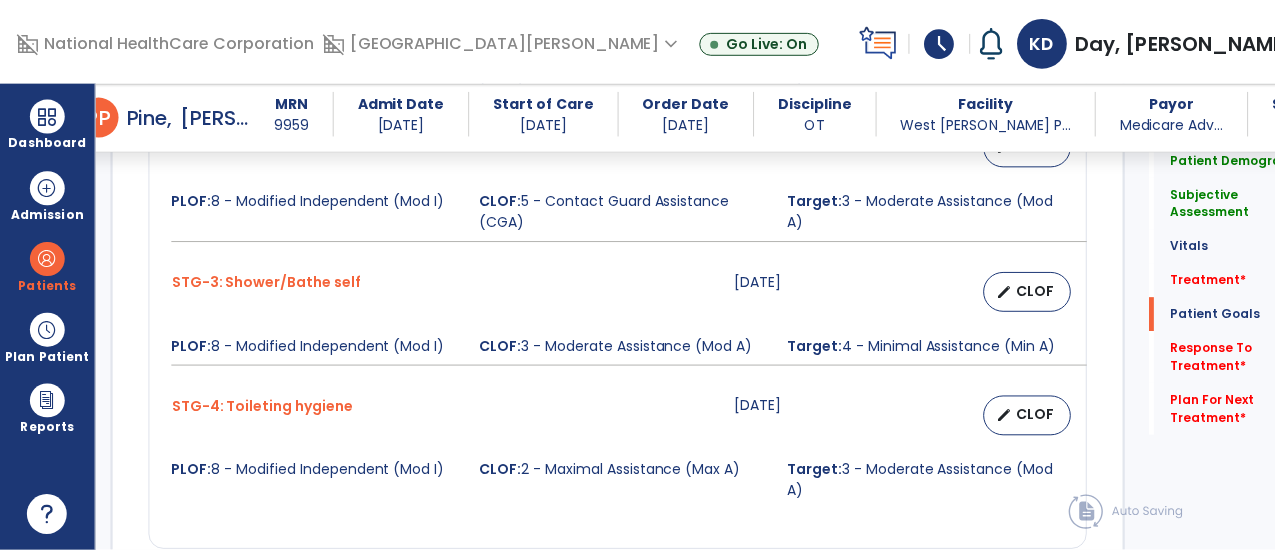 scroll, scrollTop: 2155, scrollLeft: 0, axis: vertical 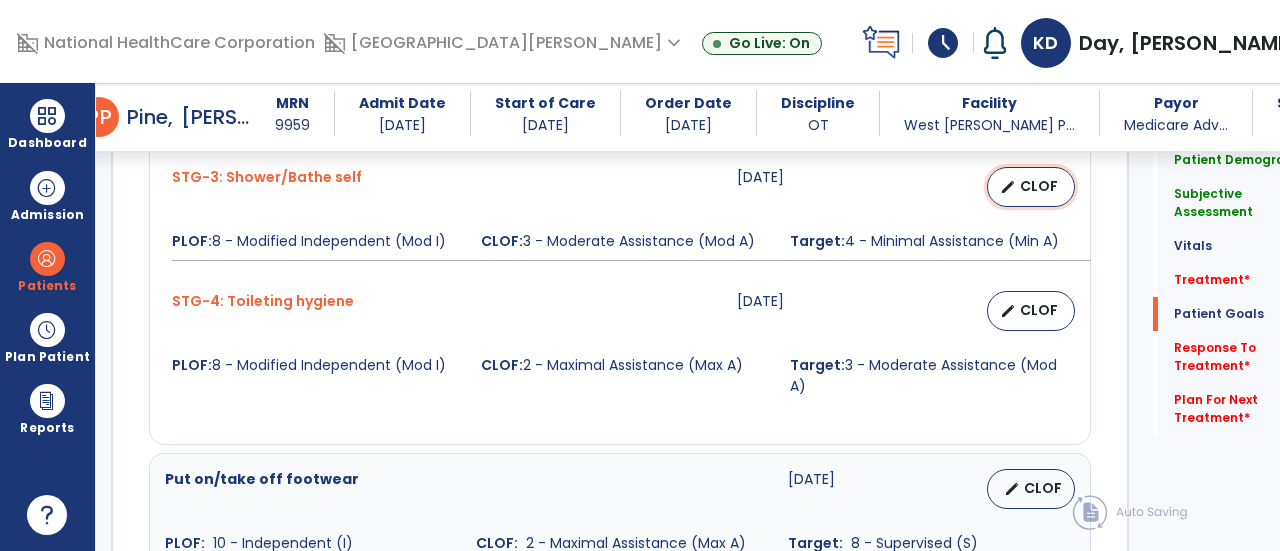 click on "CLOF" at bounding box center (1039, 186) 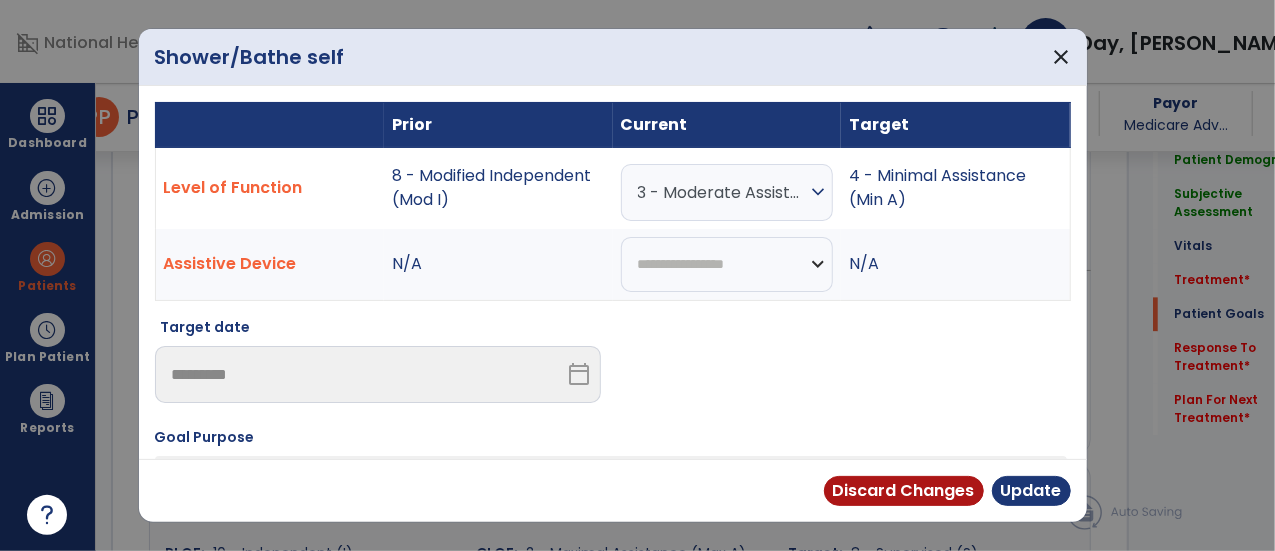 scroll, scrollTop: 2155, scrollLeft: 0, axis: vertical 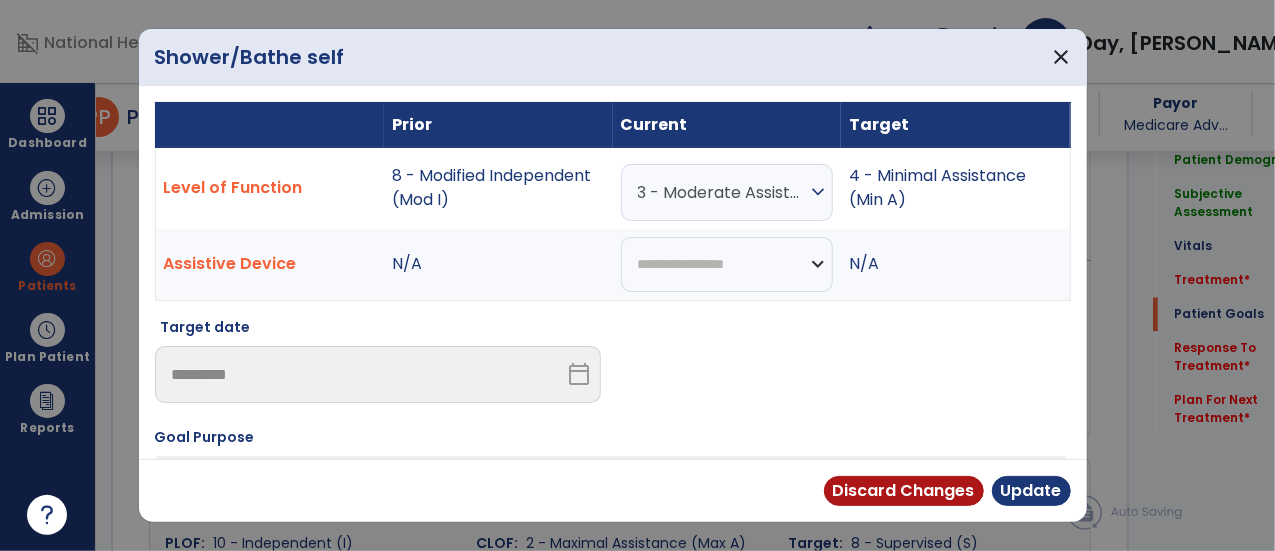 click on "expand_more" at bounding box center (818, 192) 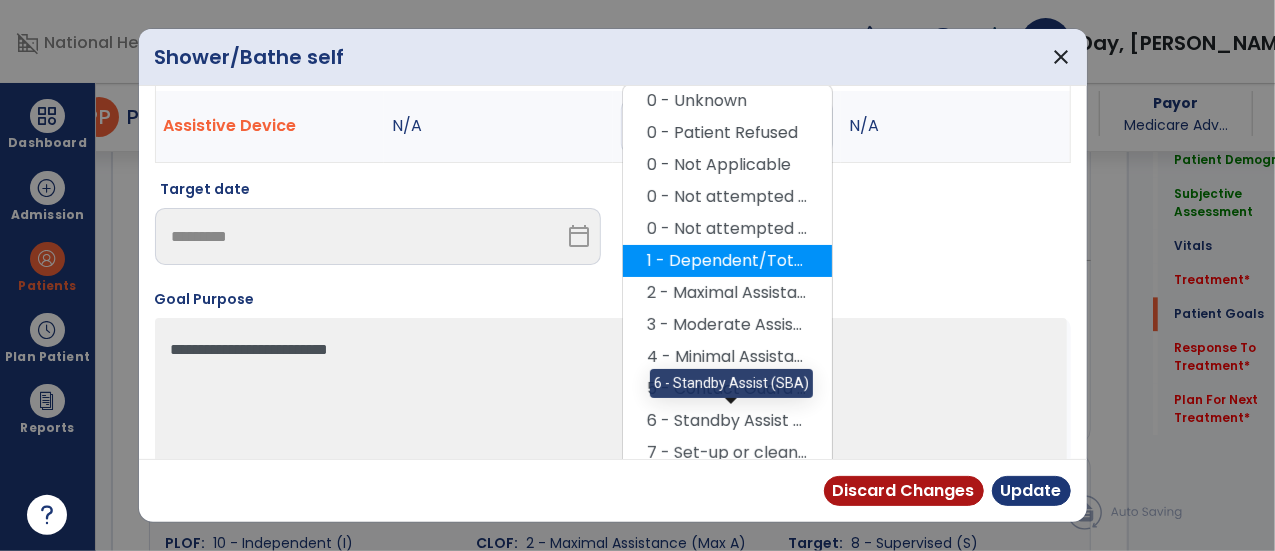 scroll, scrollTop: 160, scrollLeft: 0, axis: vertical 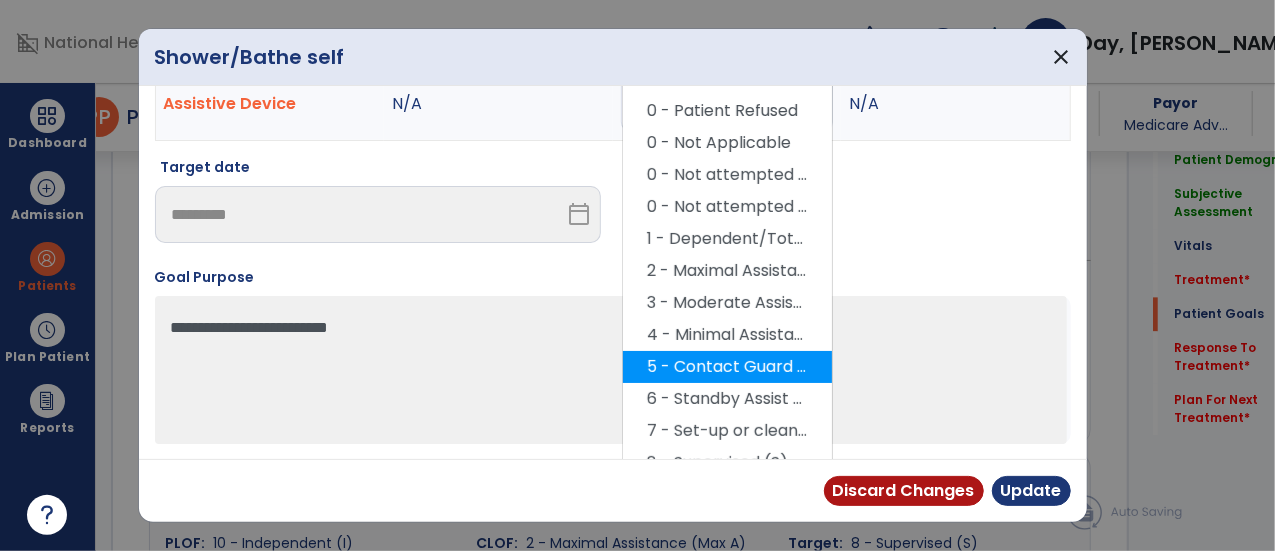 click on "5 - Contact Guard Assistance (CGA)" at bounding box center [727, 367] 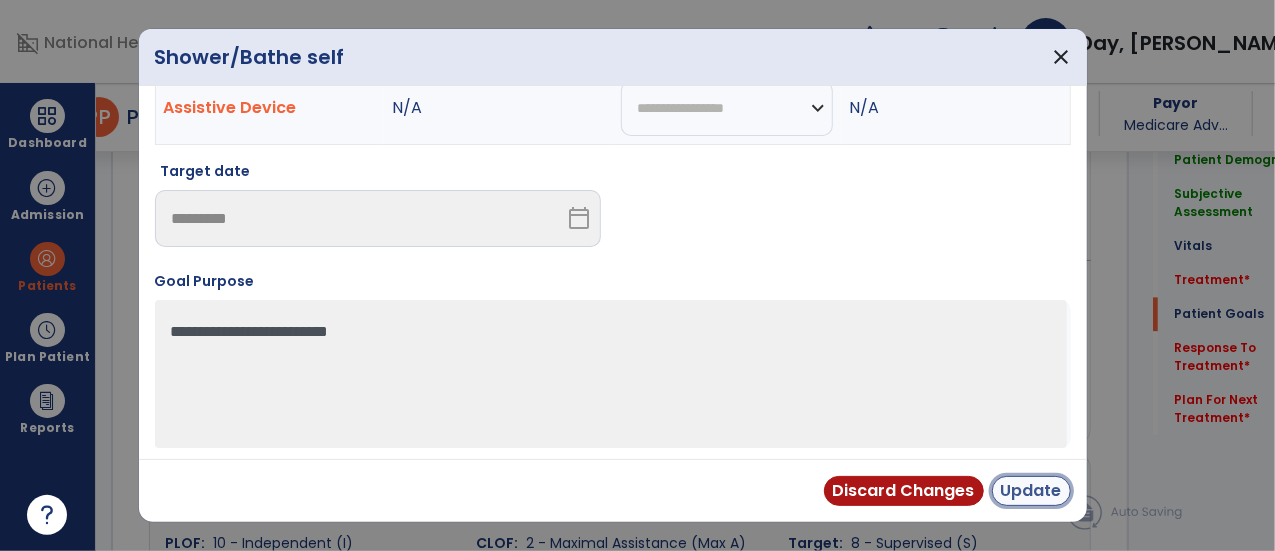 click on "Update" at bounding box center (1031, 491) 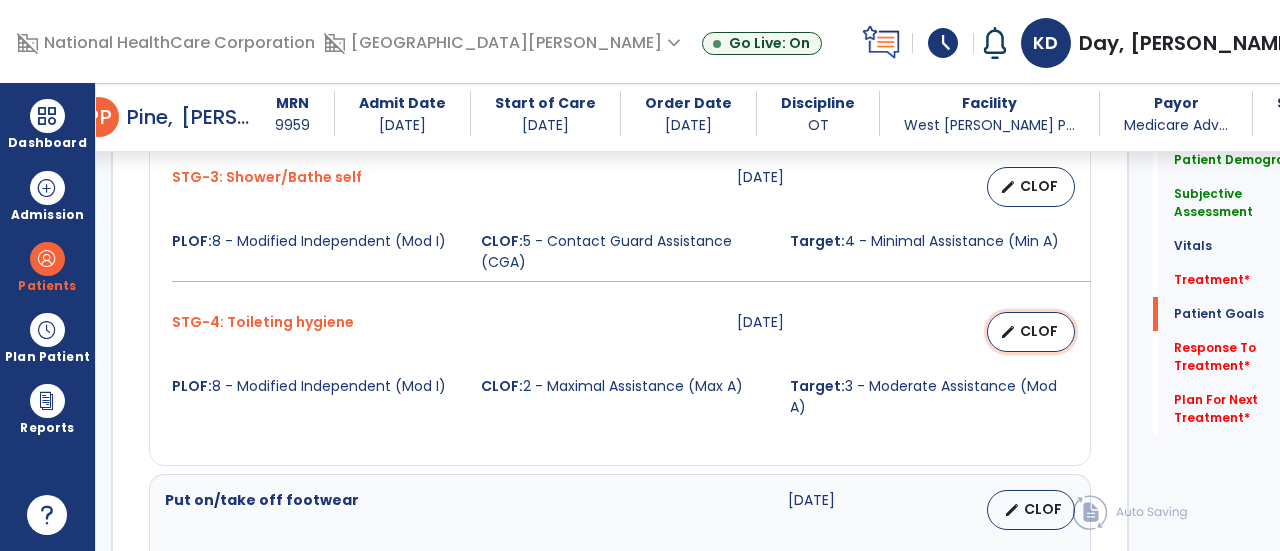 click on "edit   CLOF" at bounding box center (1031, 332) 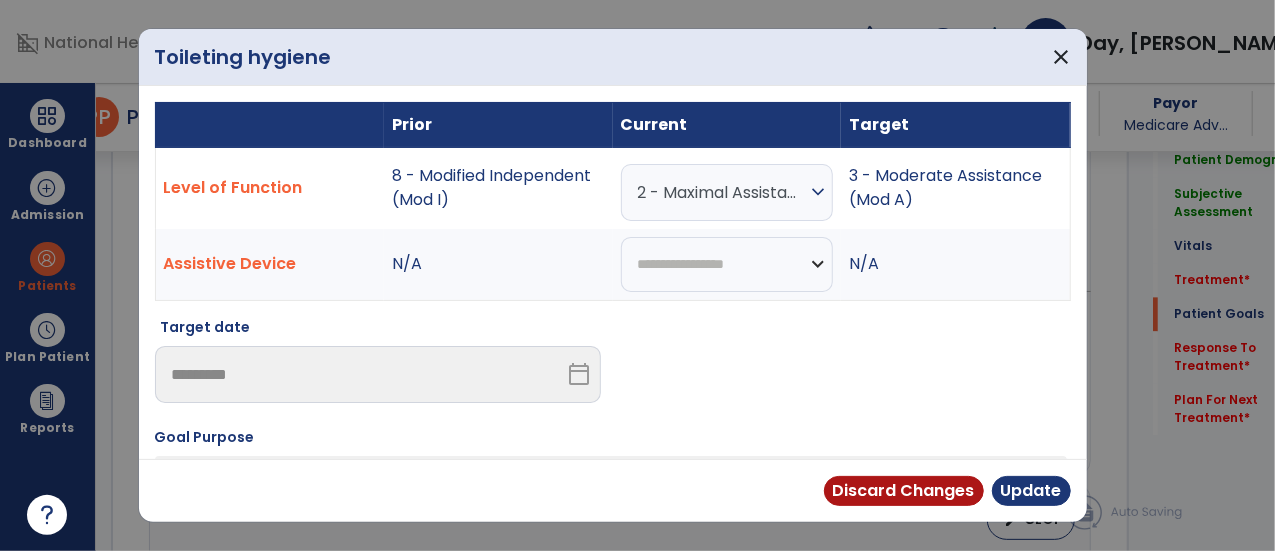 scroll, scrollTop: 2155, scrollLeft: 0, axis: vertical 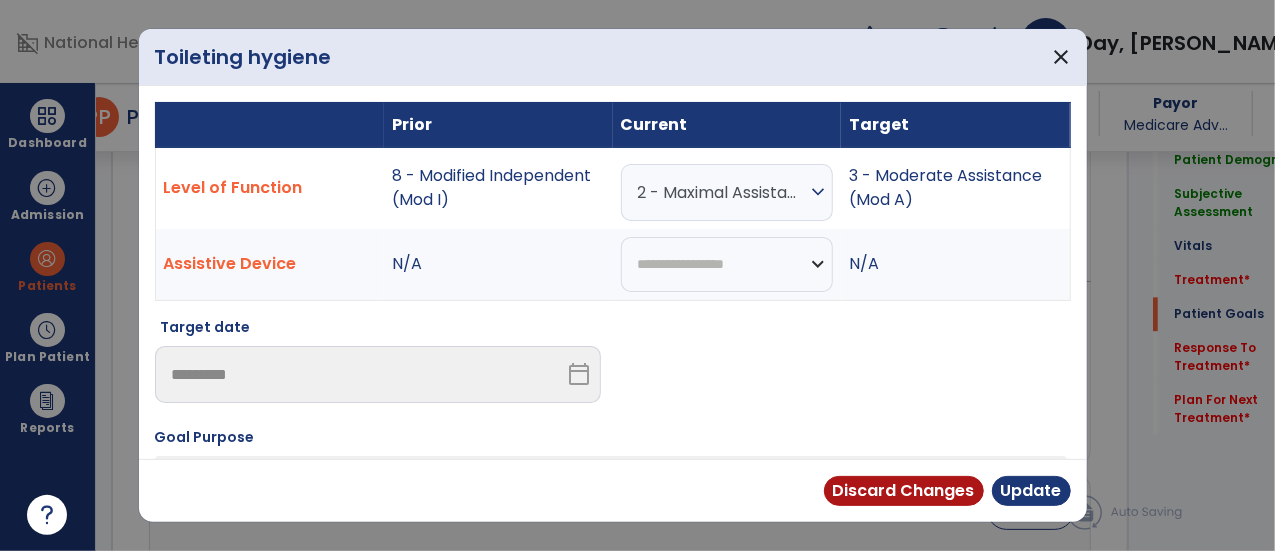 click on "expand_more" at bounding box center [818, 192] 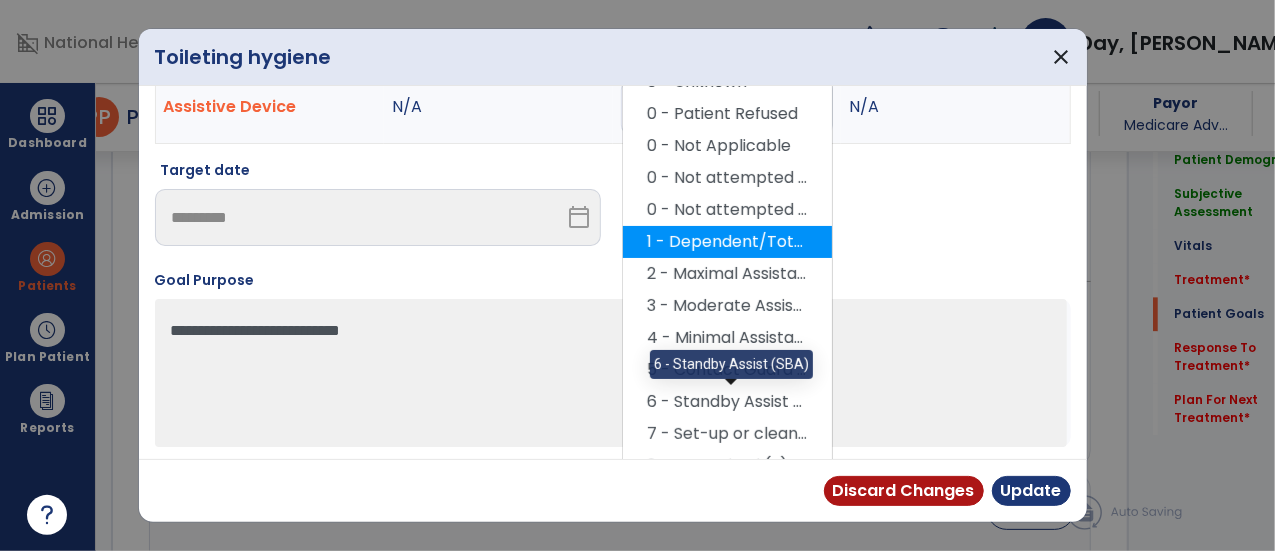scroll, scrollTop: 160, scrollLeft: 0, axis: vertical 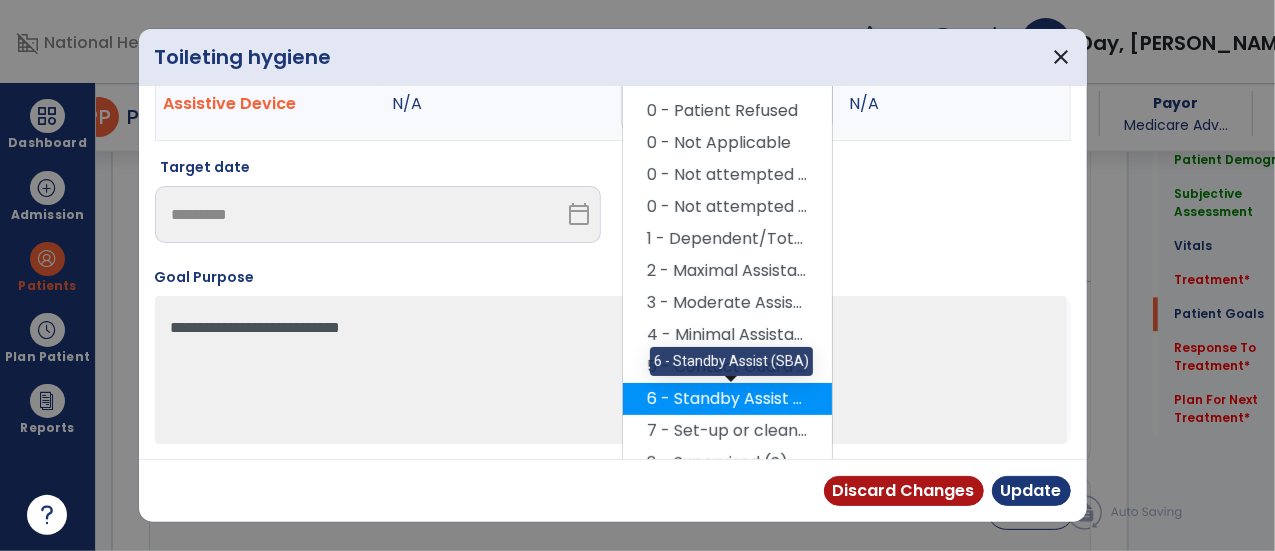 click on "6 - Standby Assist (SBA)" at bounding box center (727, 399) 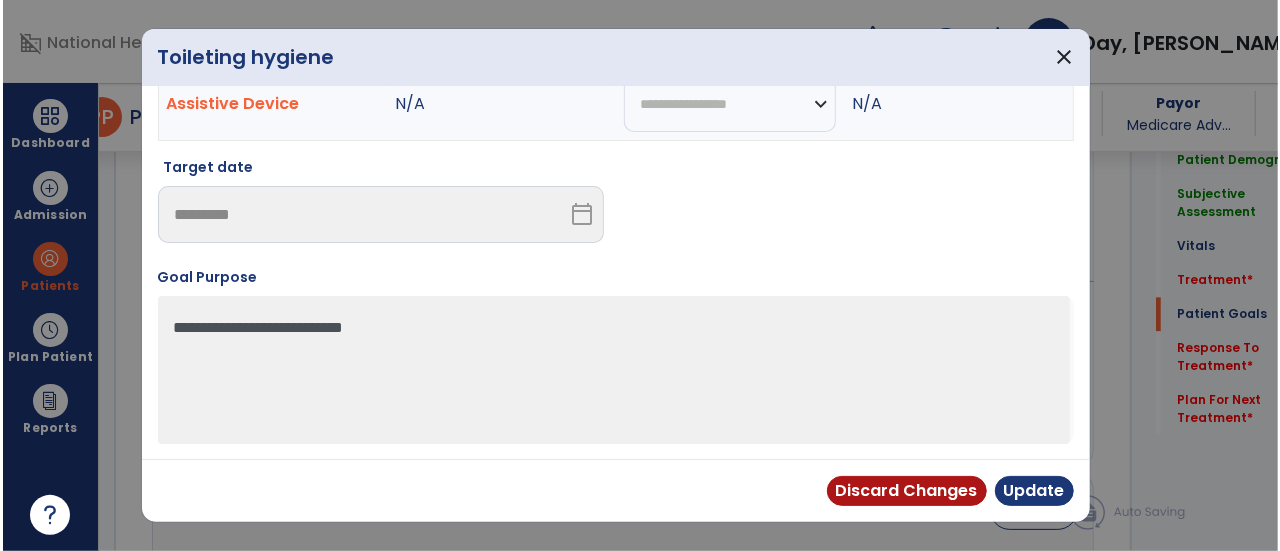 scroll, scrollTop: 156, scrollLeft: 0, axis: vertical 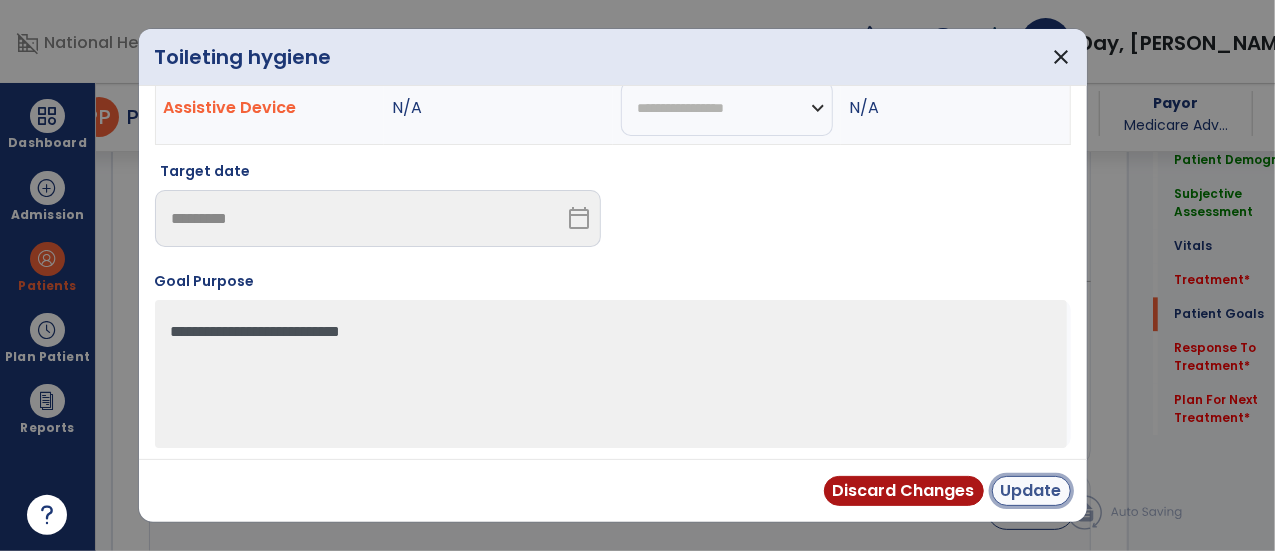 click on "Update" at bounding box center (1031, 491) 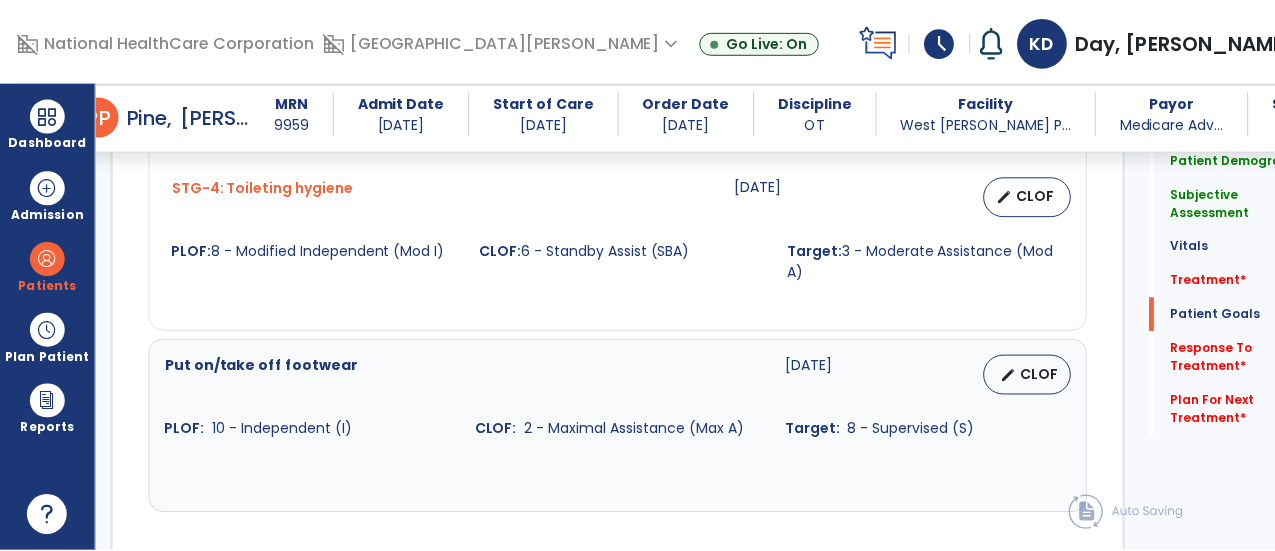 scroll, scrollTop: 2309, scrollLeft: 0, axis: vertical 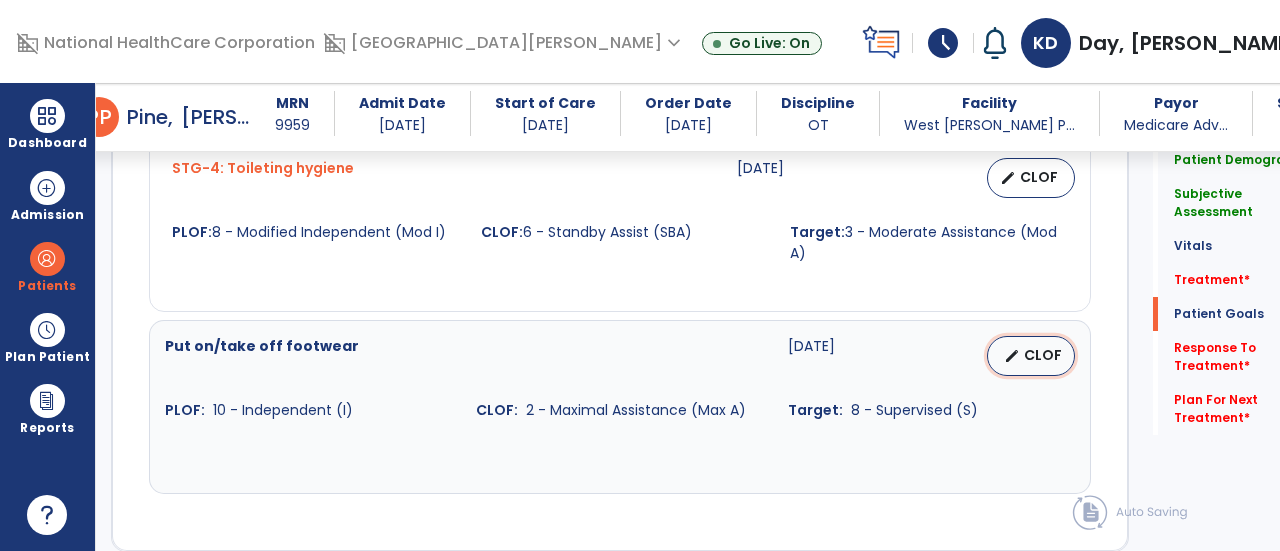 click on "CLOF" at bounding box center [1043, 355] 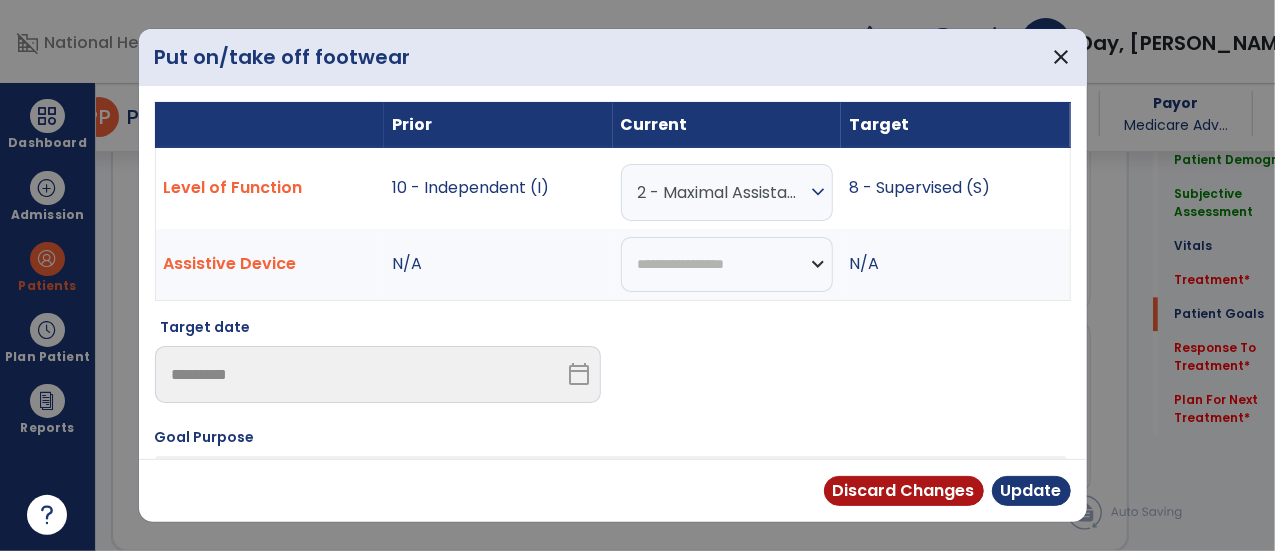 scroll, scrollTop: 2309, scrollLeft: 0, axis: vertical 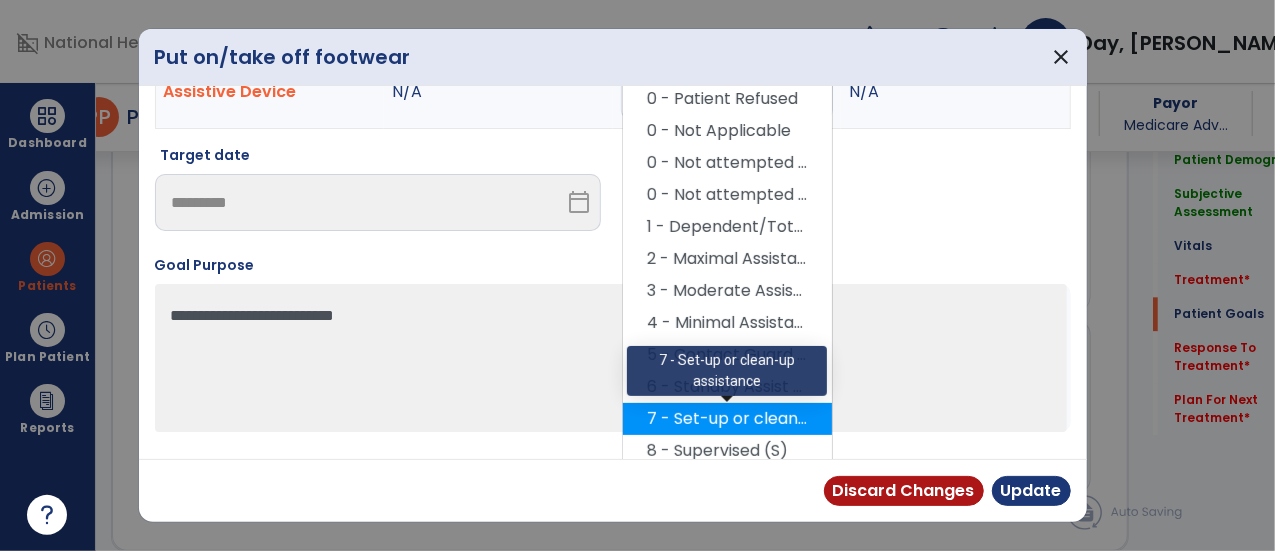 click on "7 - Set-up or clean-up assistance" at bounding box center [727, 419] 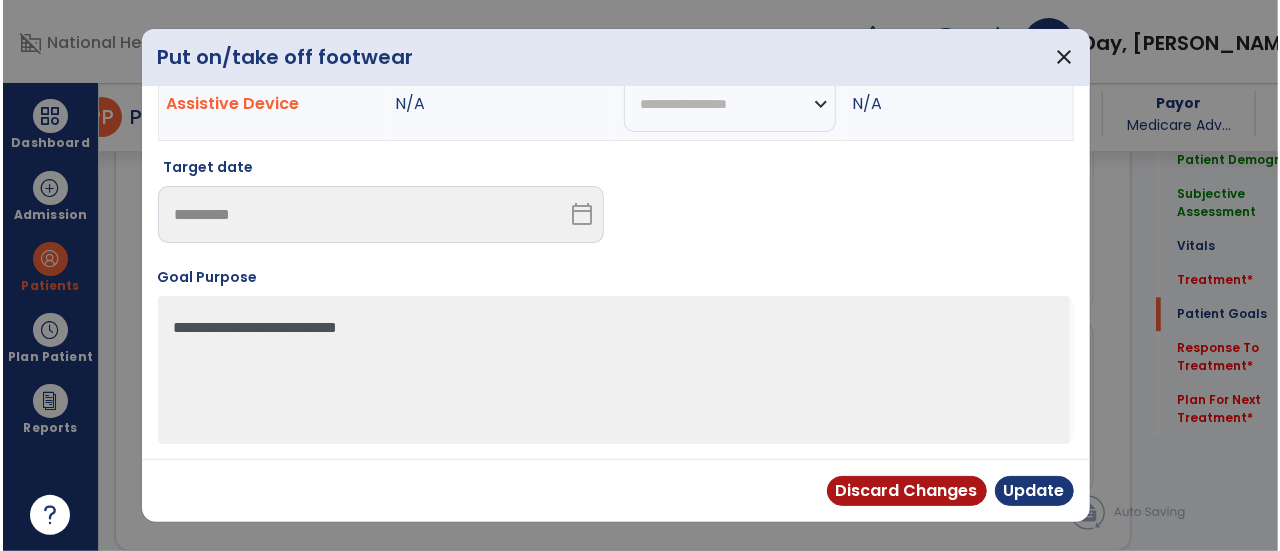 scroll, scrollTop: 156, scrollLeft: 0, axis: vertical 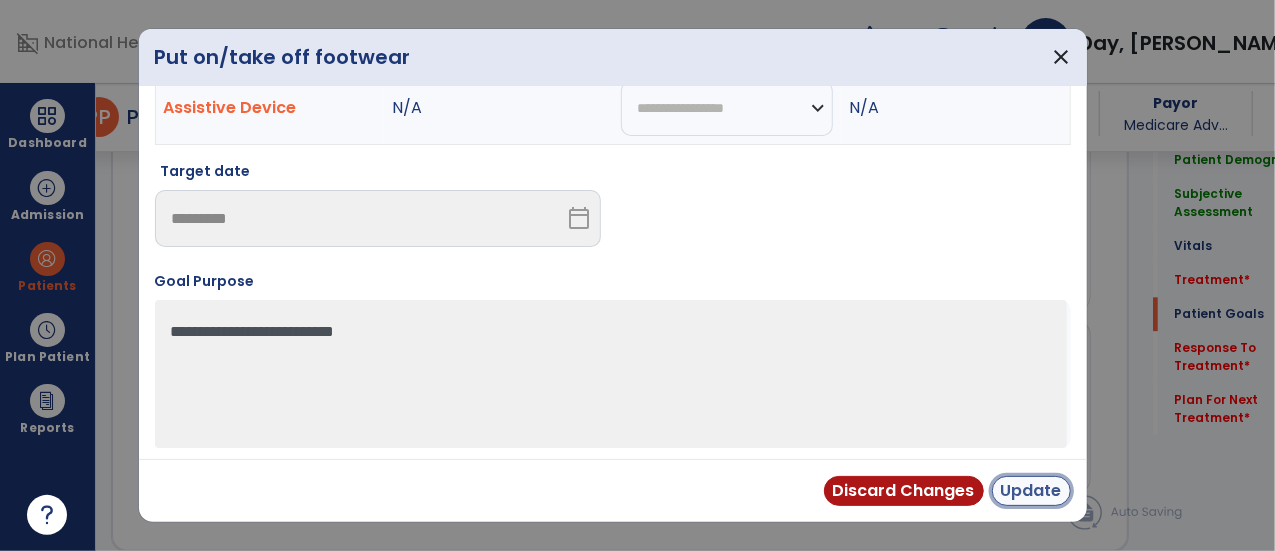 click on "Update" at bounding box center [1031, 491] 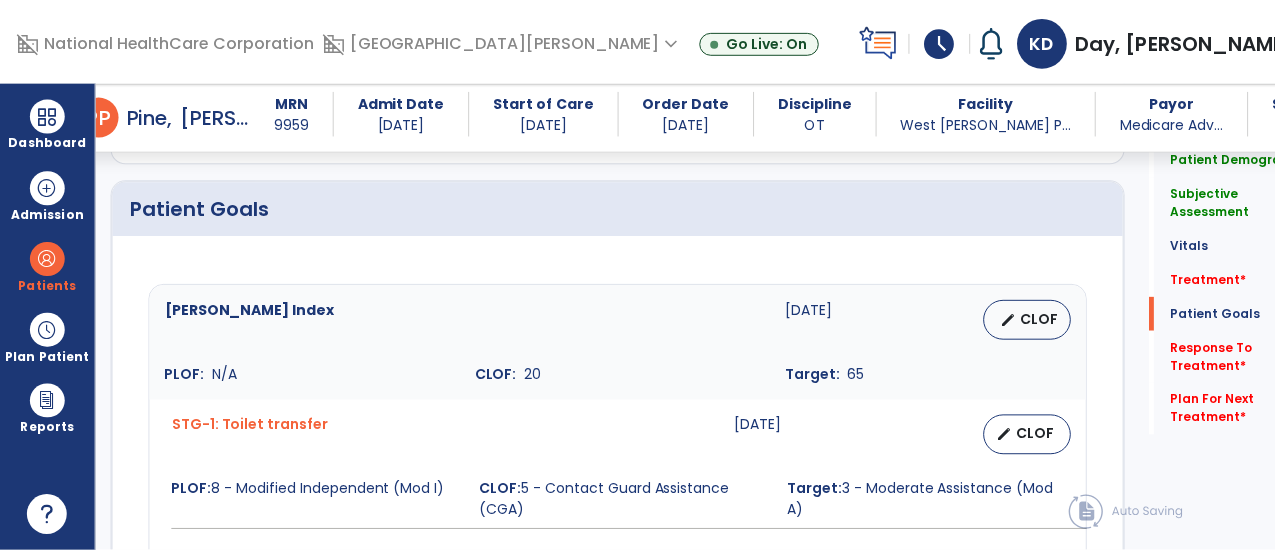scroll, scrollTop: 1608, scrollLeft: 0, axis: vertical 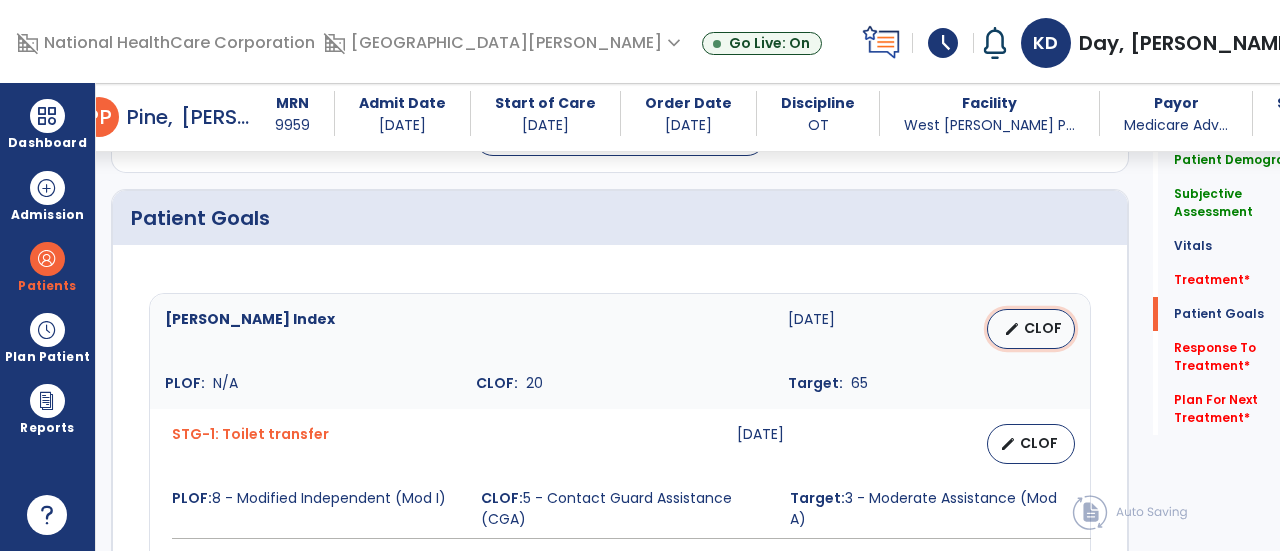 click on "CLOF" at bounding box center (1043, 328) 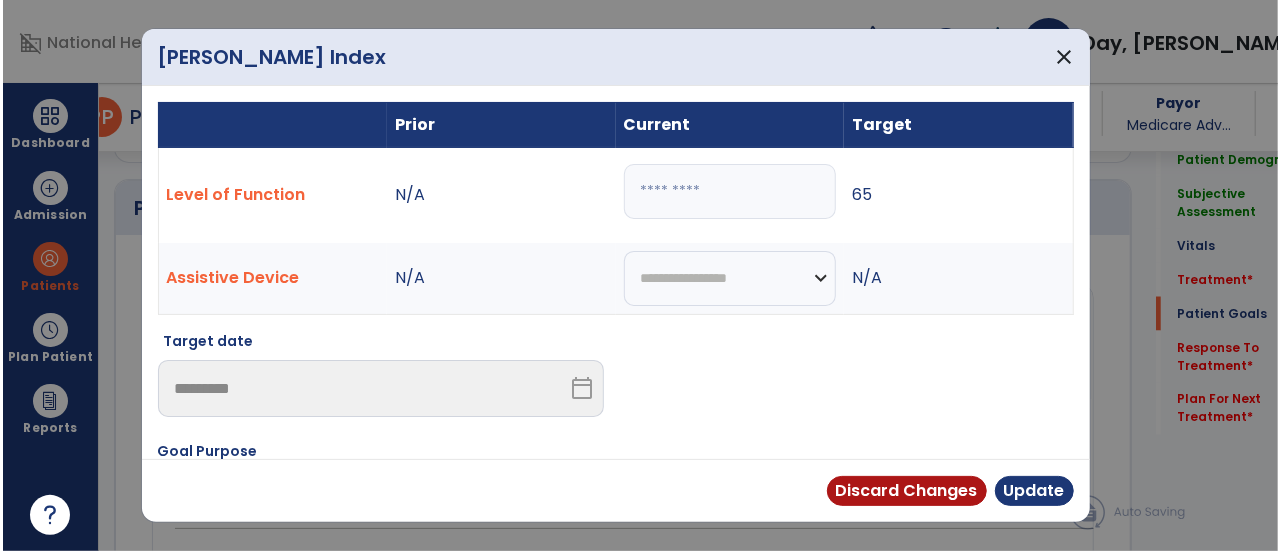scroll, scrollTop: 1608, scrollLeft: 0, axis: vertical 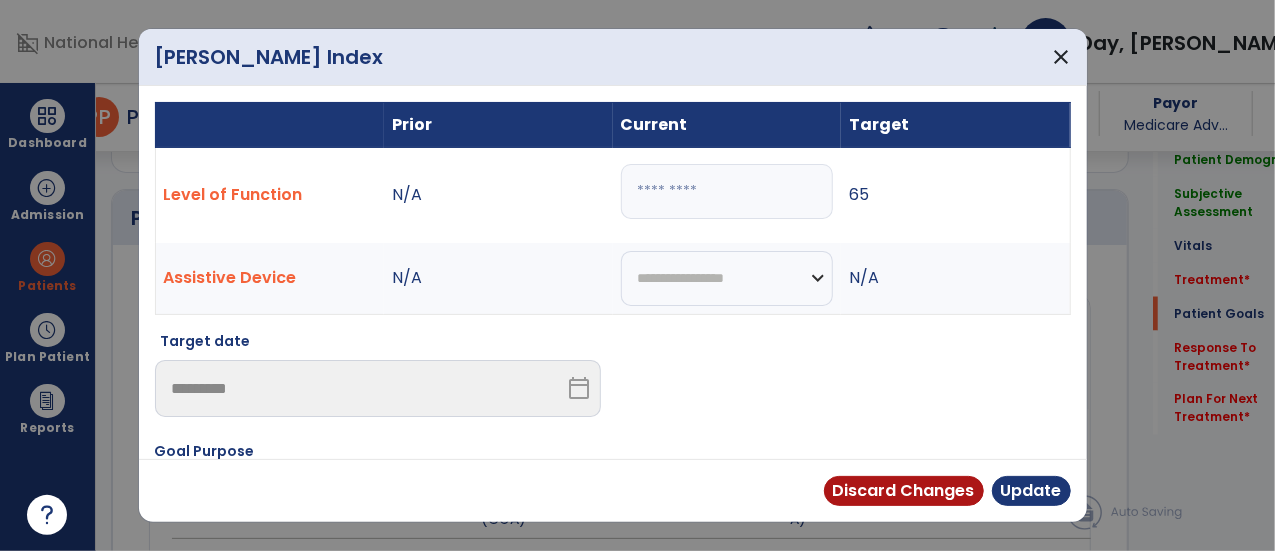 click on "**" at bounding box center [727, 191] 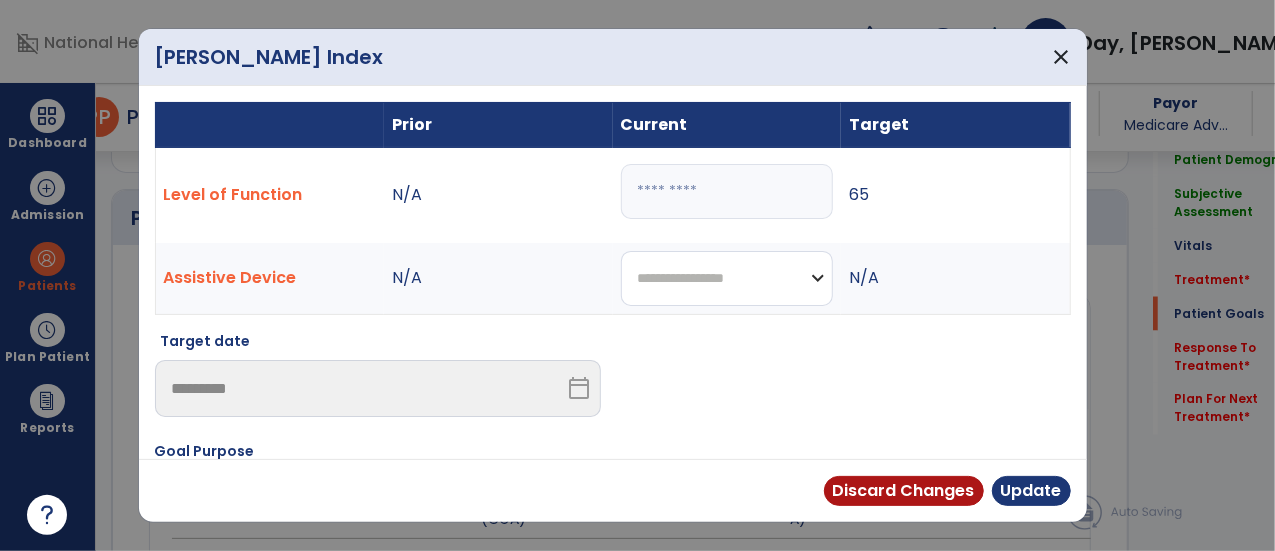 click on "**********" at bounding box center [727, 278] 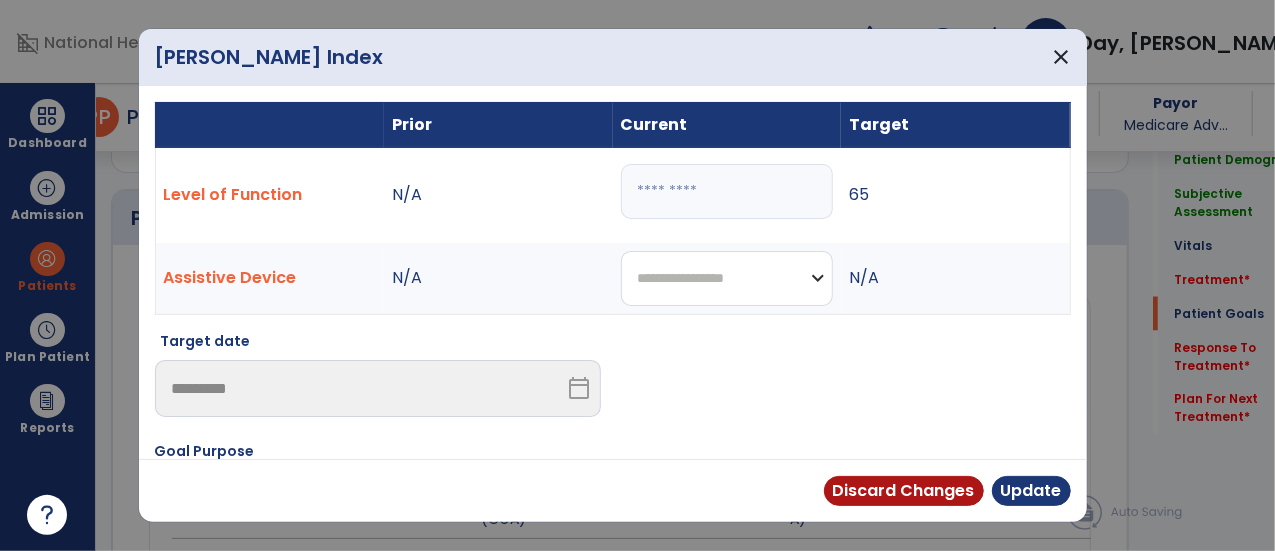 select on "**********" 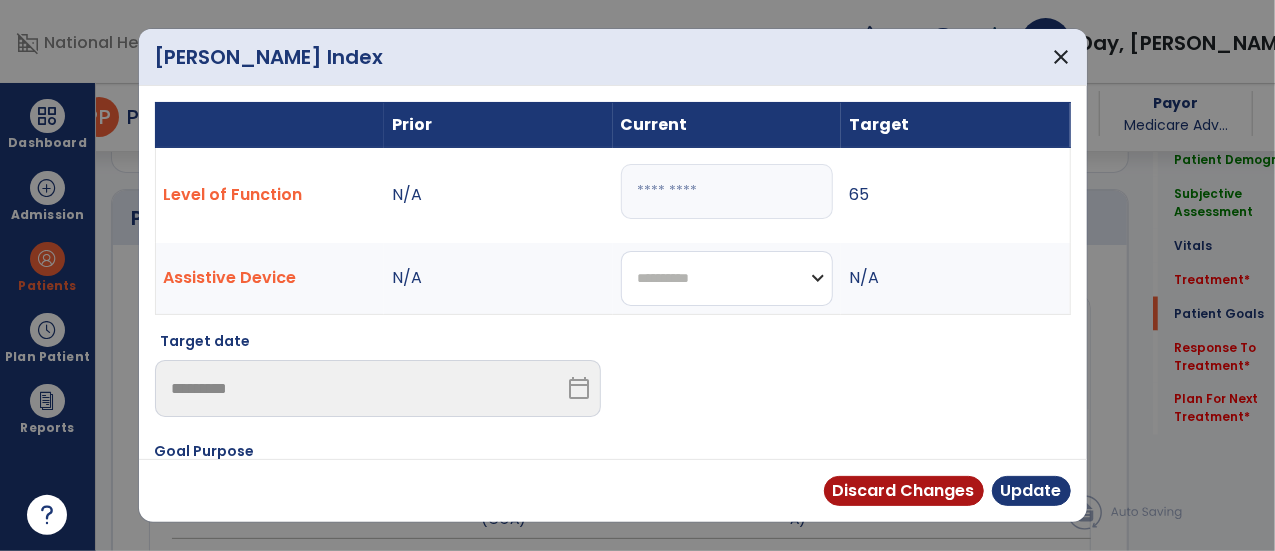 click on "**********" at bounding box center (727, 278) 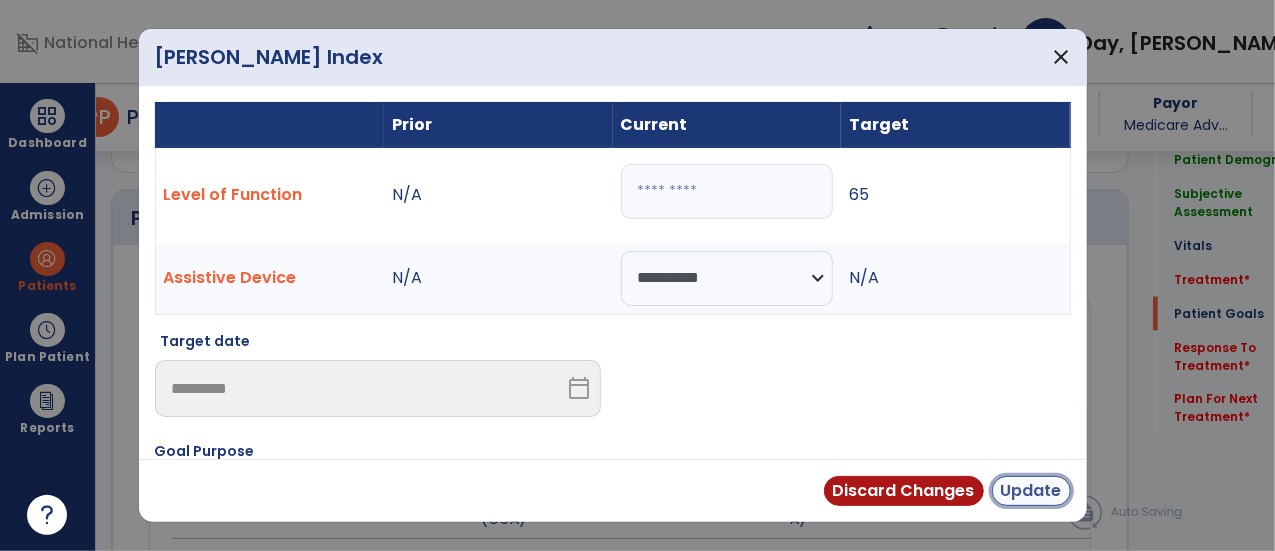 click on "Update" at bounding box center (1031, 491) 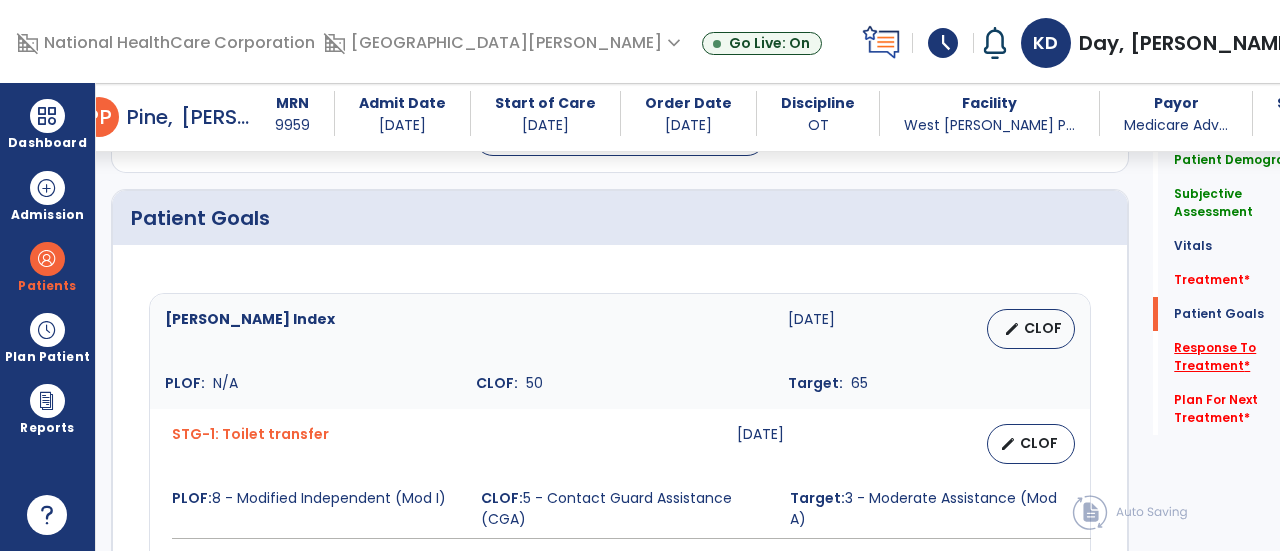 click on "Response To Treatment   *" 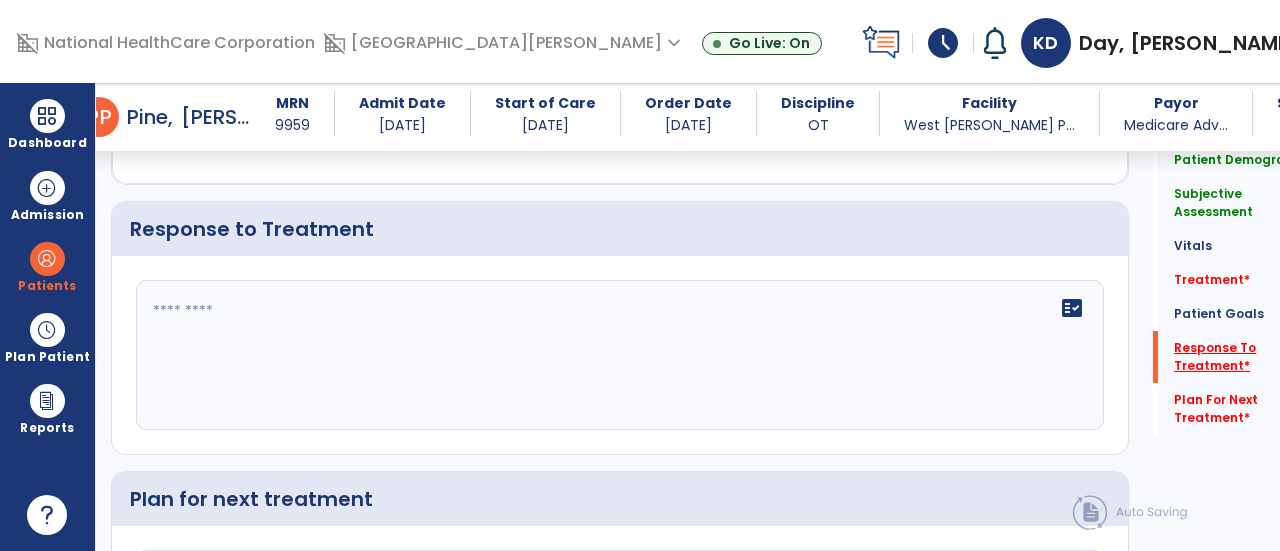 scroll, scrollTop: 2700, scrollLeft: 0, axis: vertical 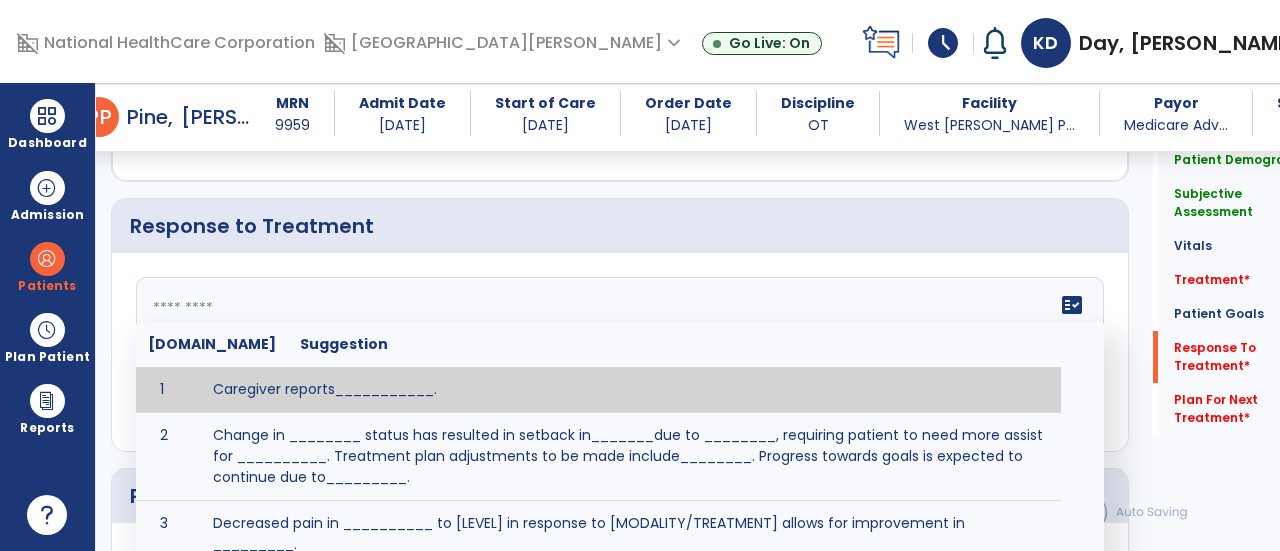 click on "fact_check  [DOMAIN_NAME] Suggestion 1 Caregiver reports___________. 2 Change in ________ status has resulted in setback in_______due to ________, requiring patient to need more assist for __________.   Treatment plan adjustments to be made include________.  Progress towards goals is expected to continue due to_________. 3 Decreased pain in __________ to [LEVEL] in response to [MODALITY/TREATMENT] allows for improvement in _________. 4 Functional gains in _______ have impacted the patient's ability to perform_________ with a reduction in assist levels to_________. 5 Functional progress this week has been significant due to__________. 6 Gains in ________ have improved the patient's ability to perform ______with decreased levels of assist to___________. 7 Improvement in ________allows patient to tolerate higher levels of challenges in_________. 8 Pain in [AREA] has decreased to [LEVEL] in response to [TREATMENT/MODALITY], allowing fore ease in completing__________. 9 10 11 12 13 14 15 16 17 18 19 20 21" 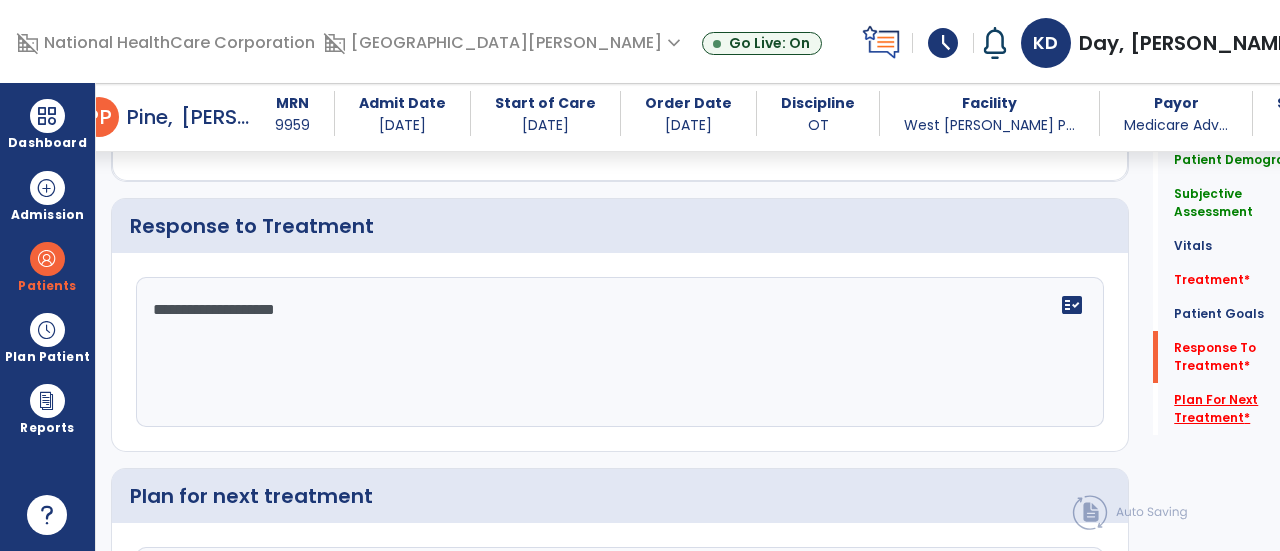 type on "**********" 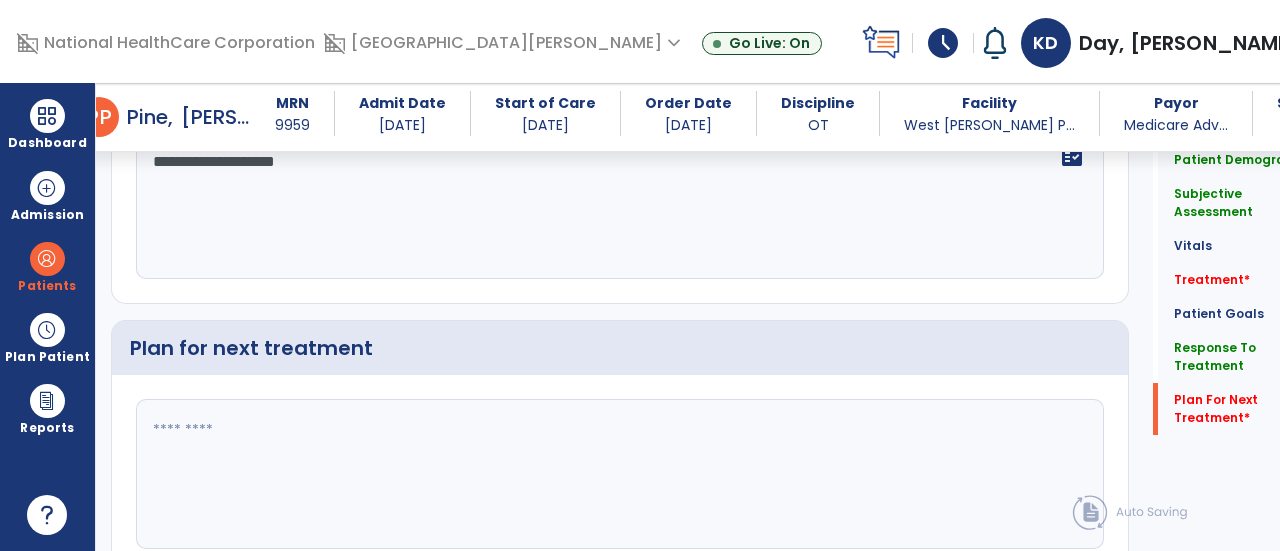 scroll, scrollTop: 2926, scrollLeft: 0, axis: vertical 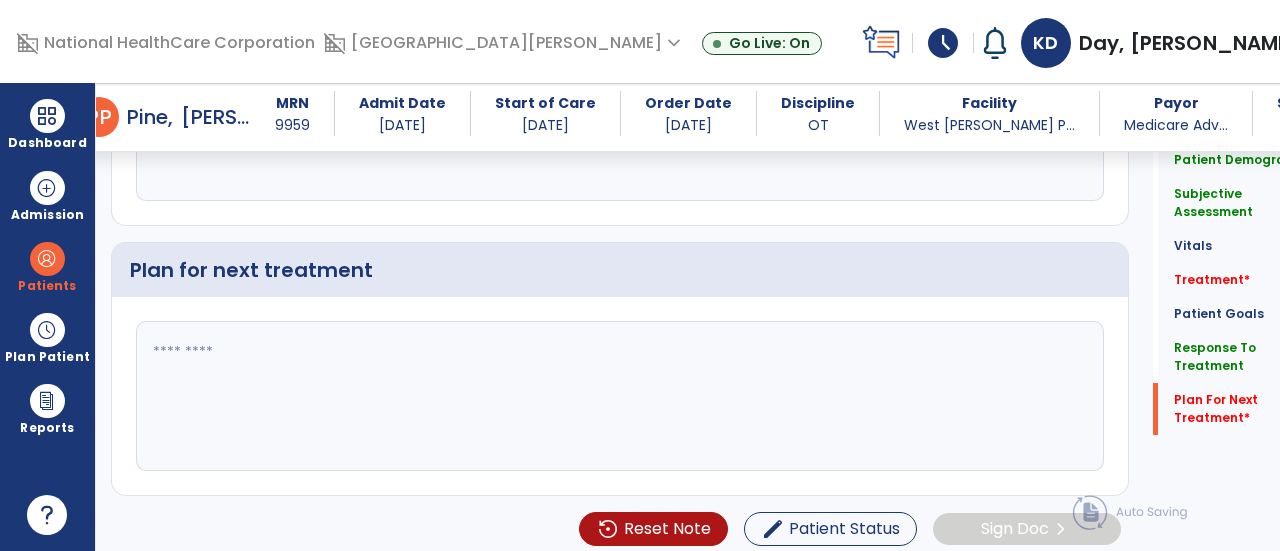 click 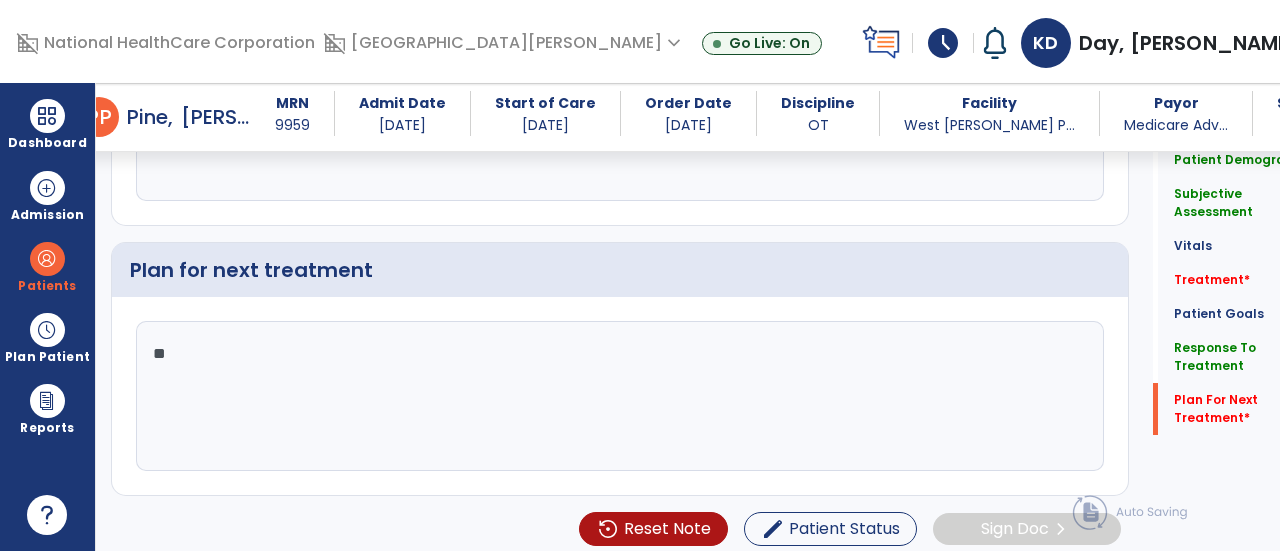 type on "***" 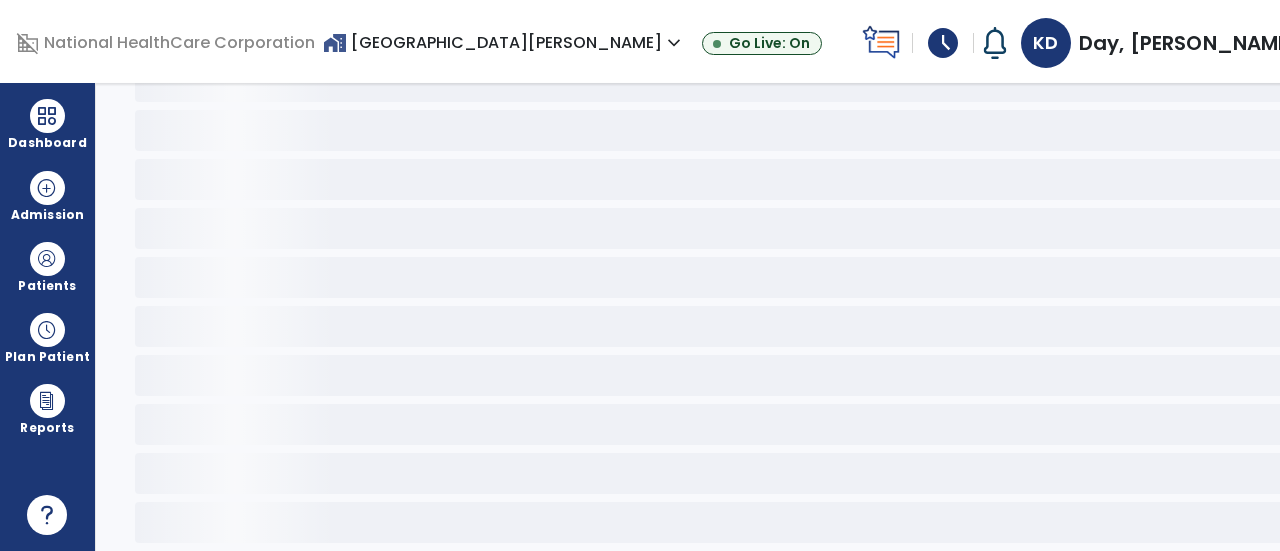 scroll, scrollTop: 108, scrollLeft: 0, axis: vertical 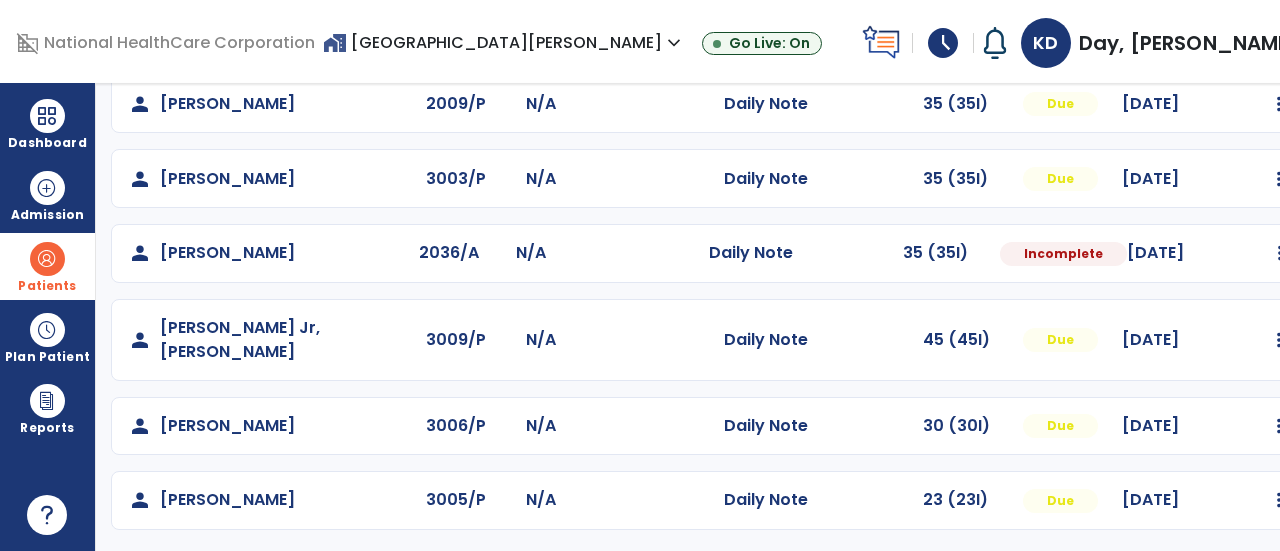 click on "Patients" at bounding box center (47, 266) 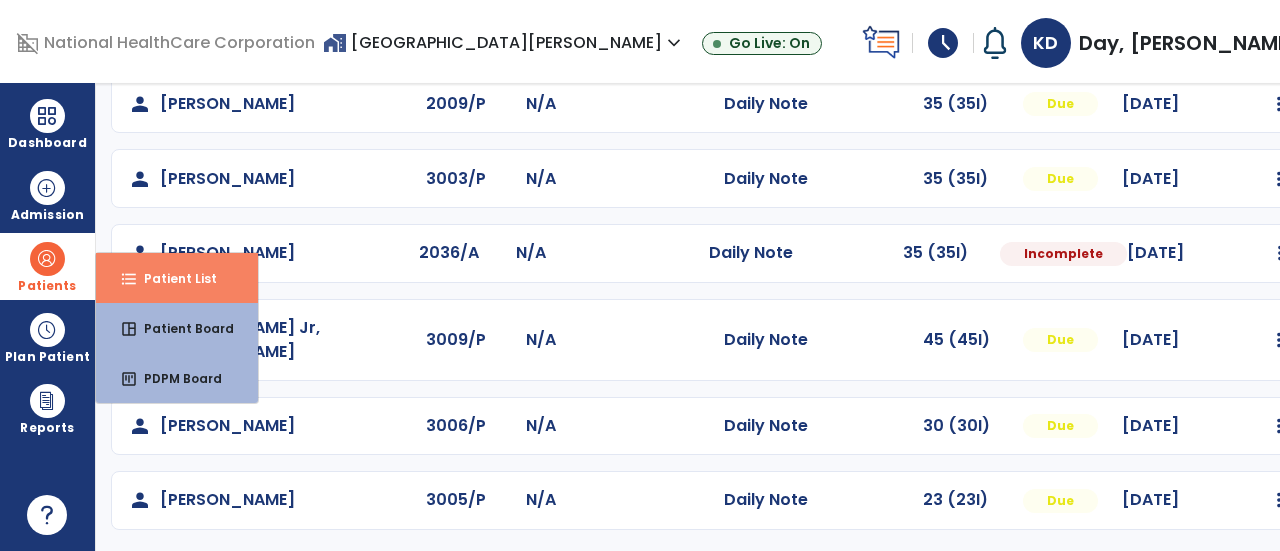 click on "Patient List" at bounding box center (172, 278) 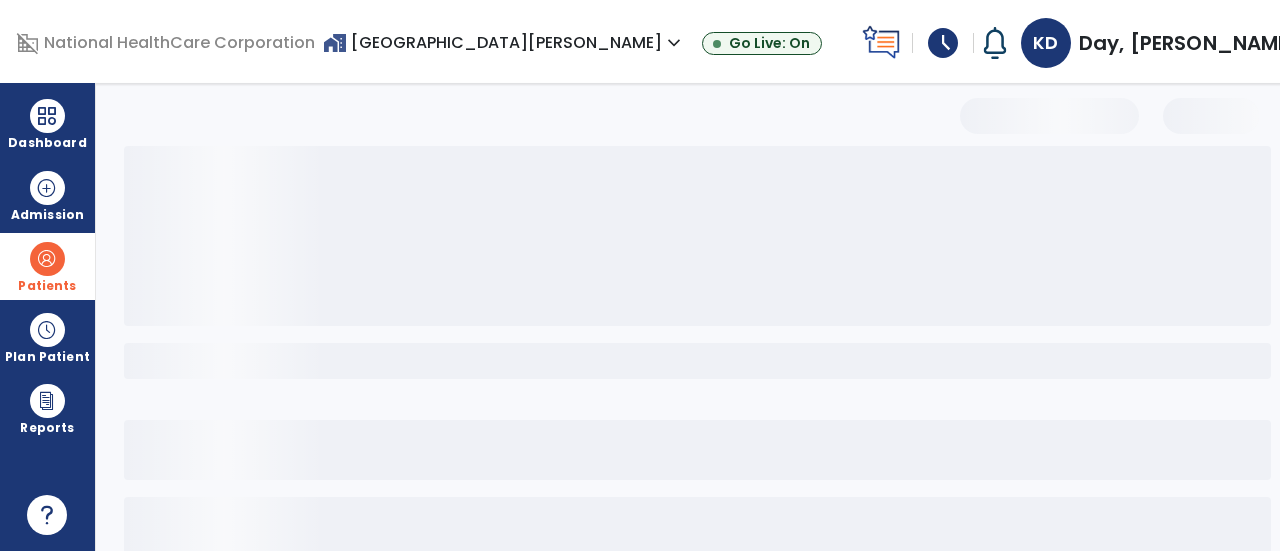scroll, scrollTop: 190, scrollLeft: 0, axis: vertical 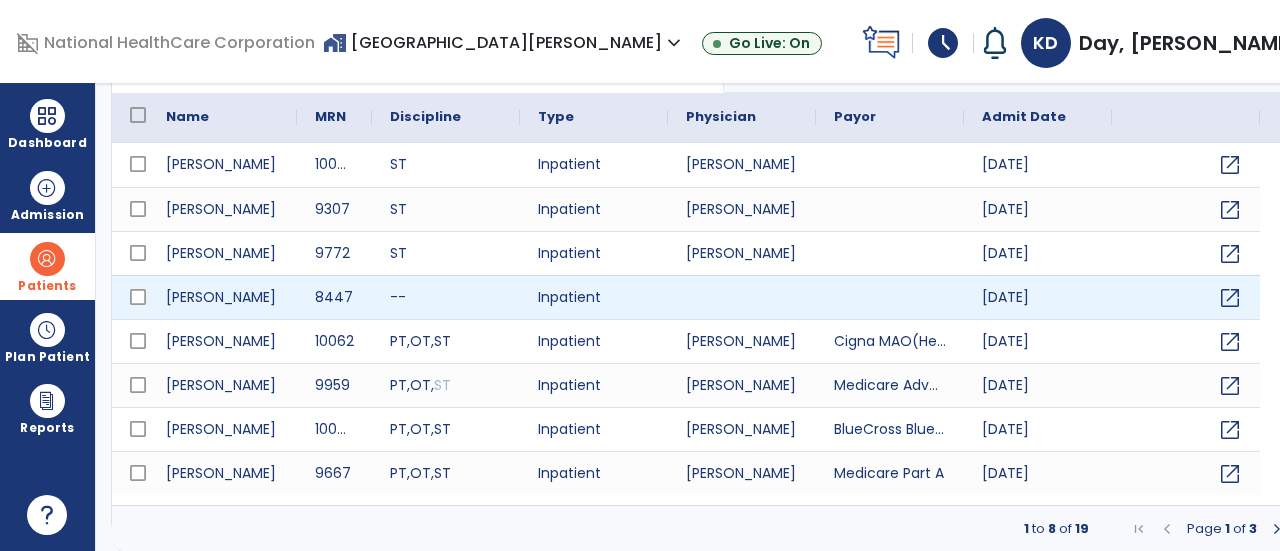 select on "***" 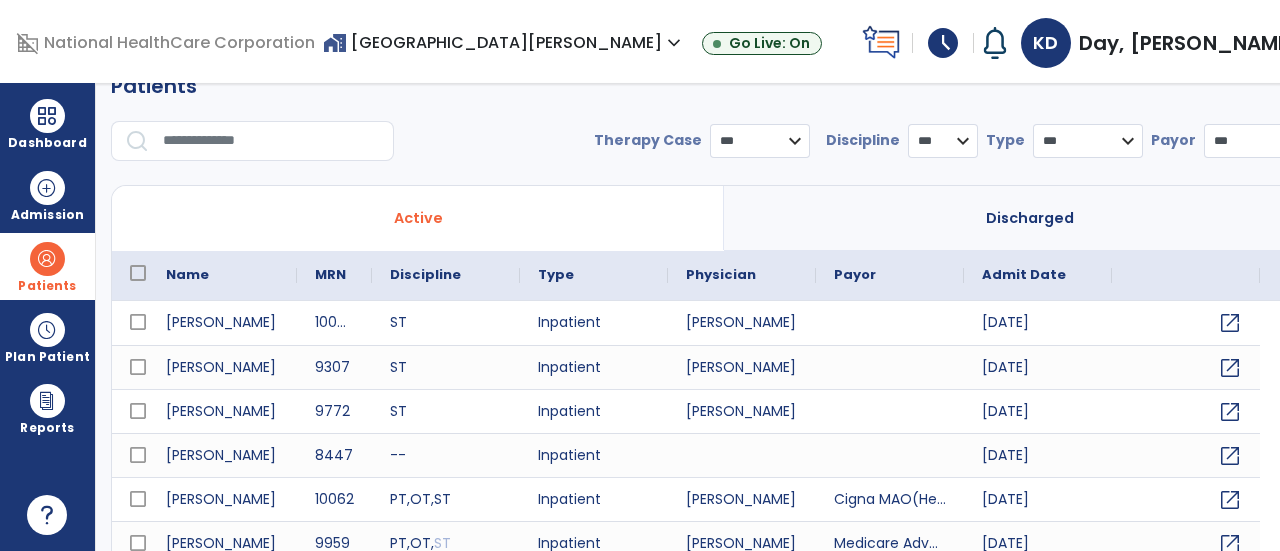 scroll, scrollTop: 30, scrollLeft: 0, axis: vertical 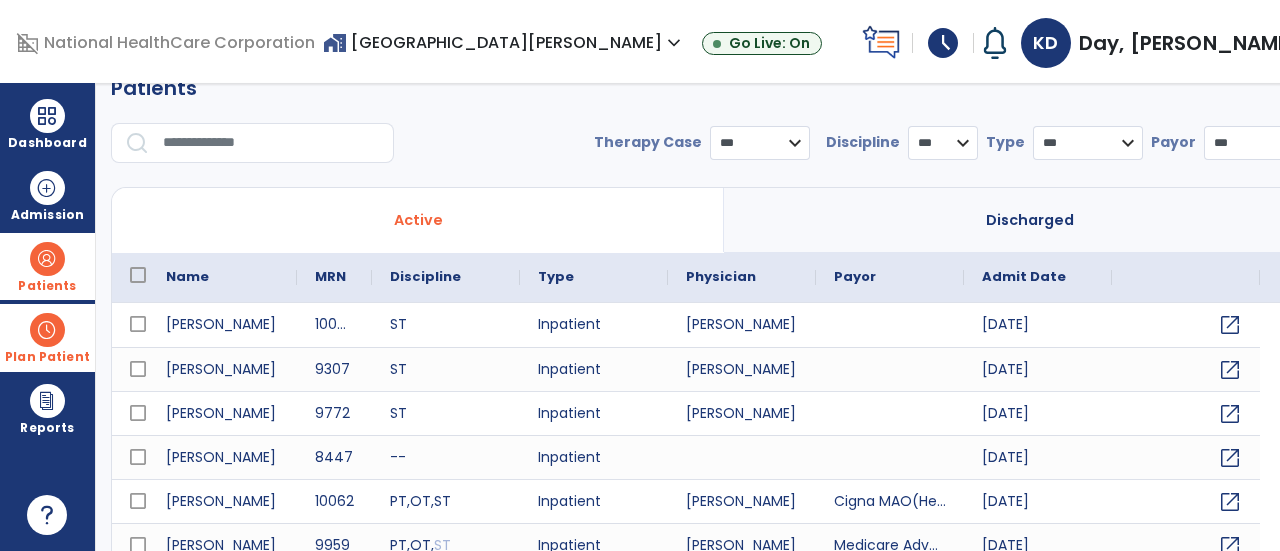 click at bounding box center (47, 330) 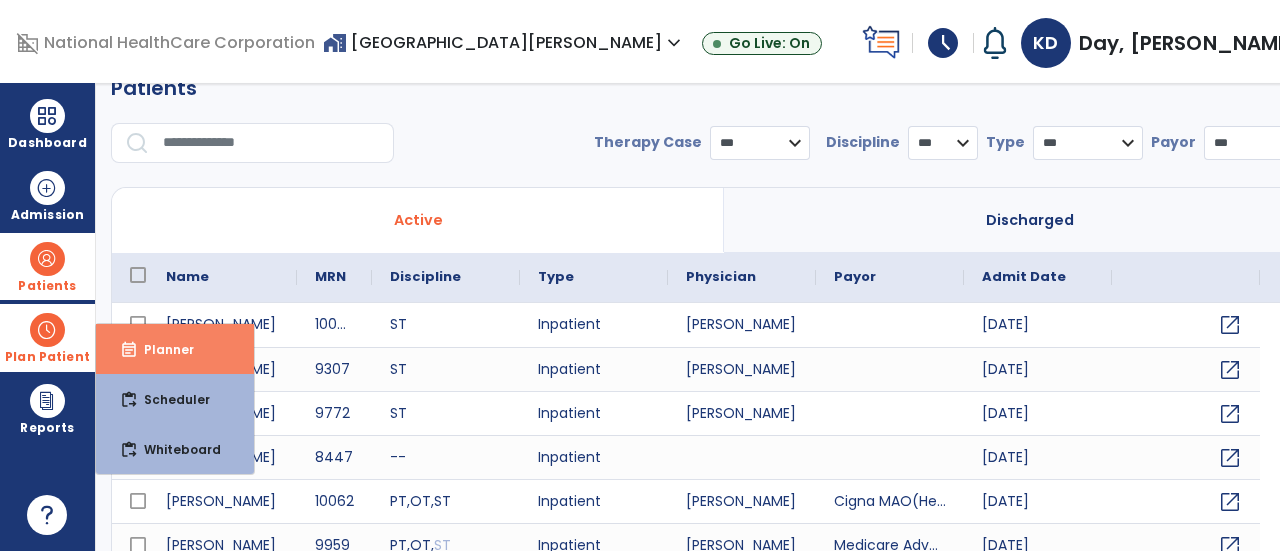click on "Planner" at bounding box center [161, 349] 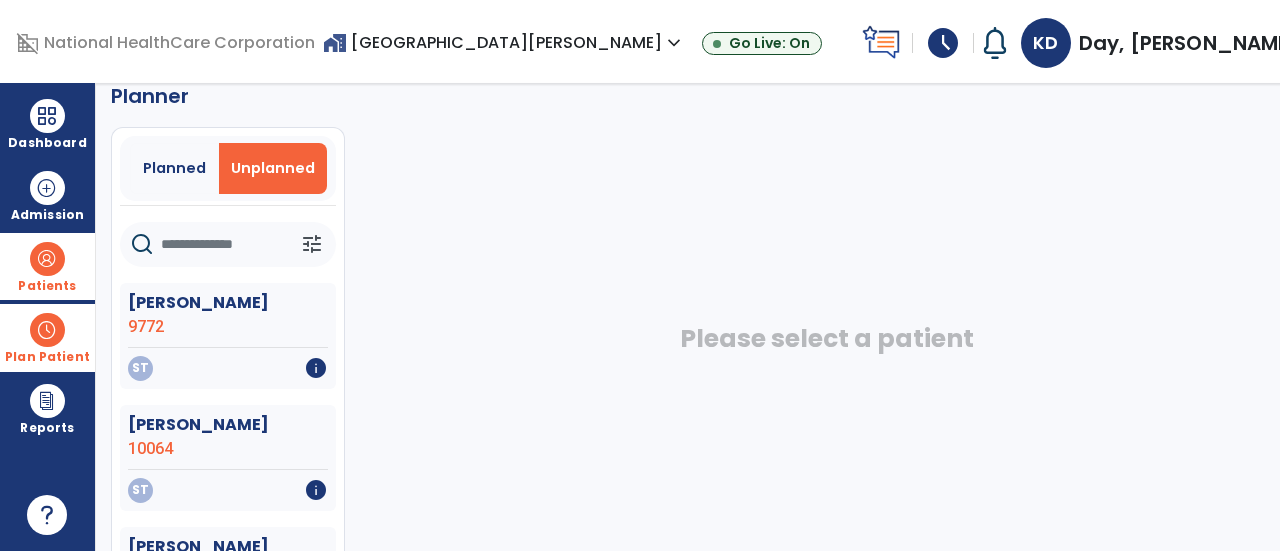 click 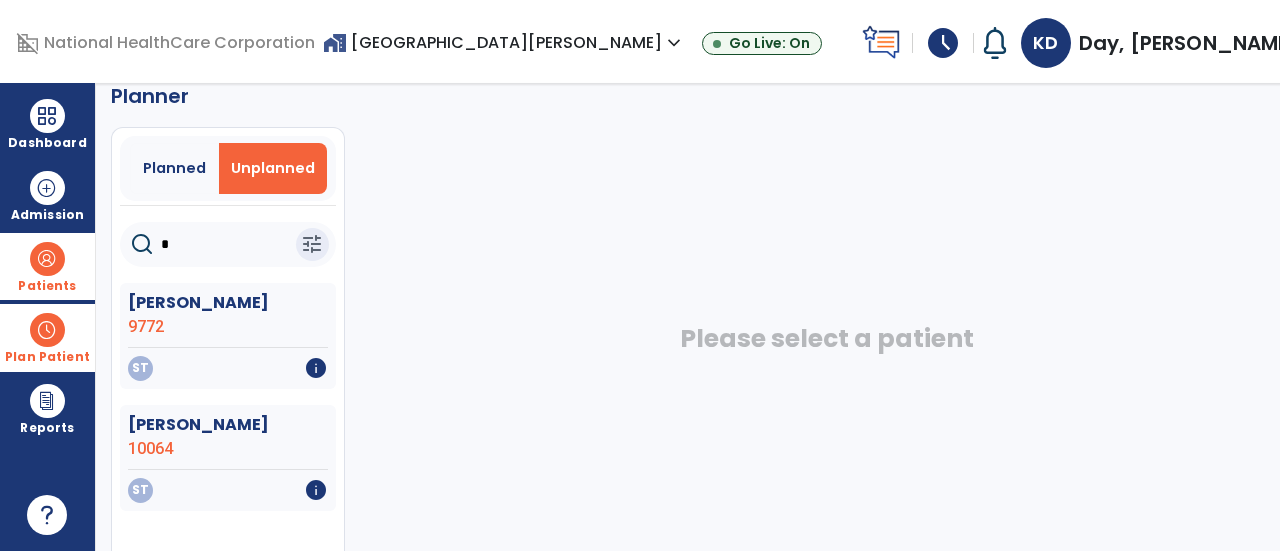 type on "*" 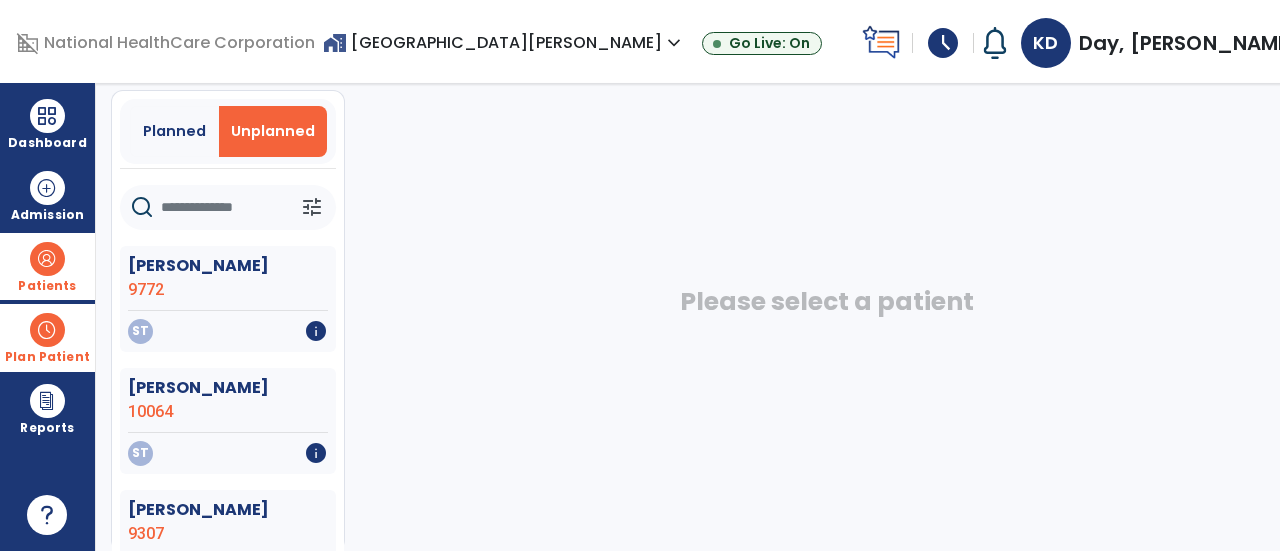 scroll, scrollTop: 0, scrollLeft: 0, axis: both 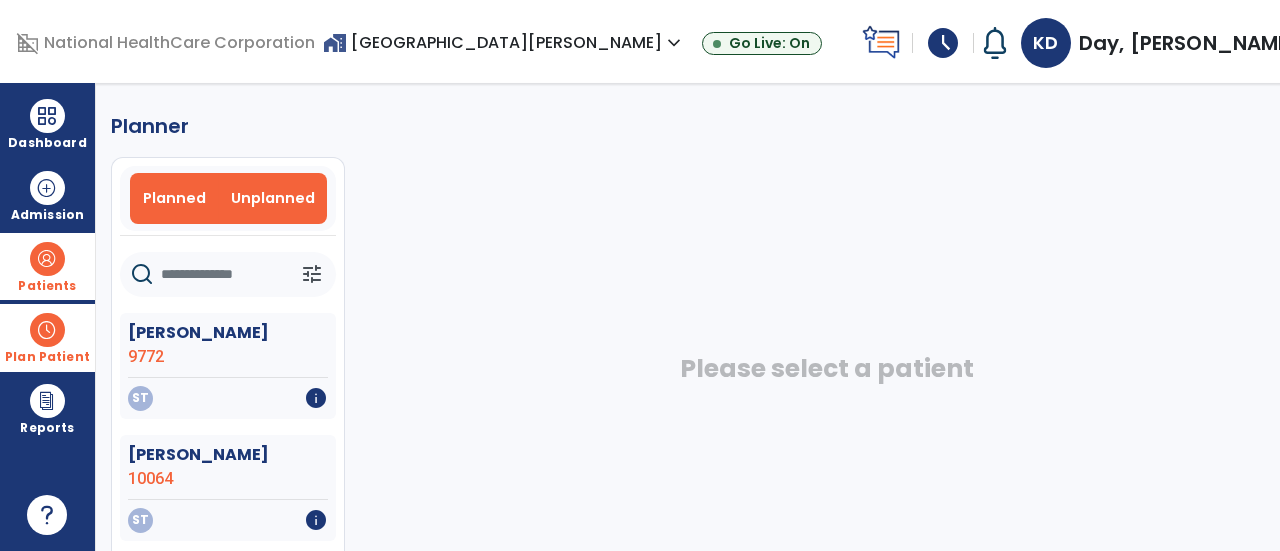 type 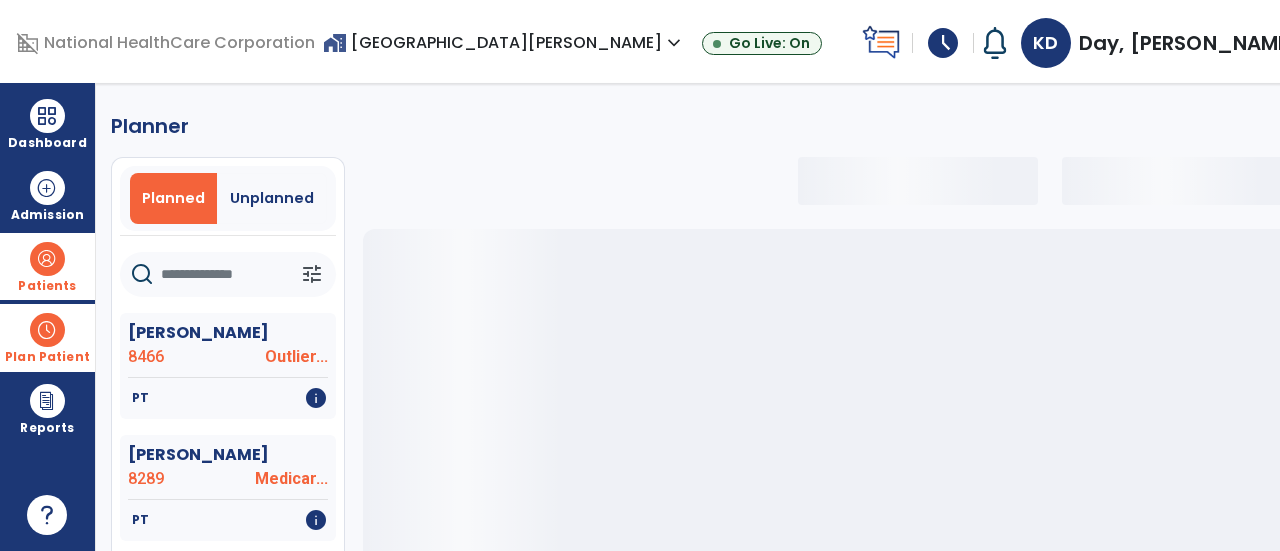 select on "***" 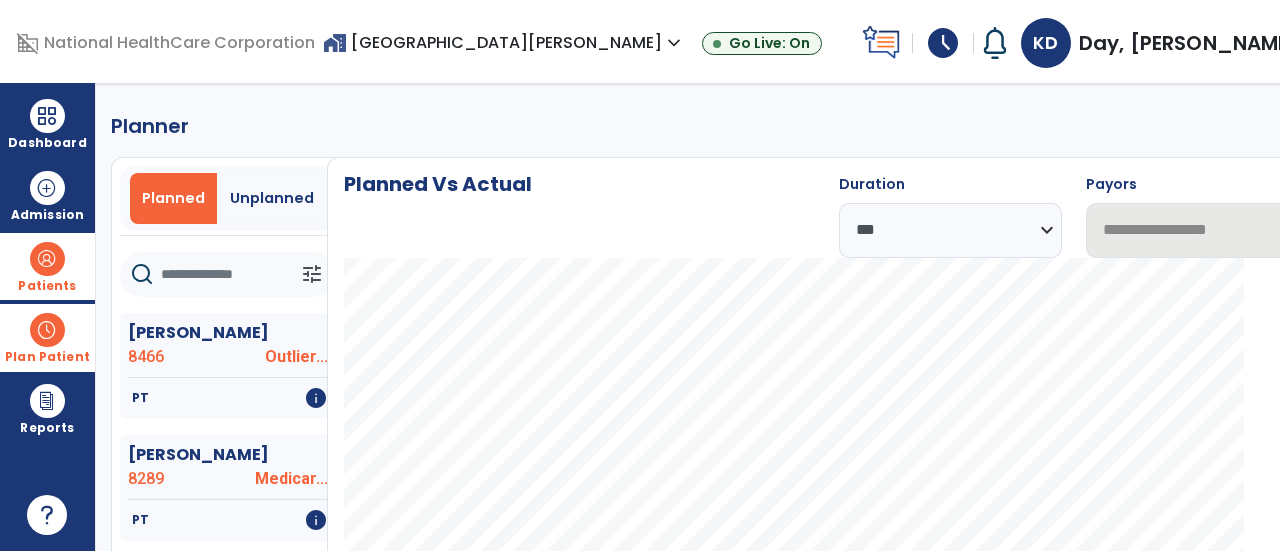 select on "***" 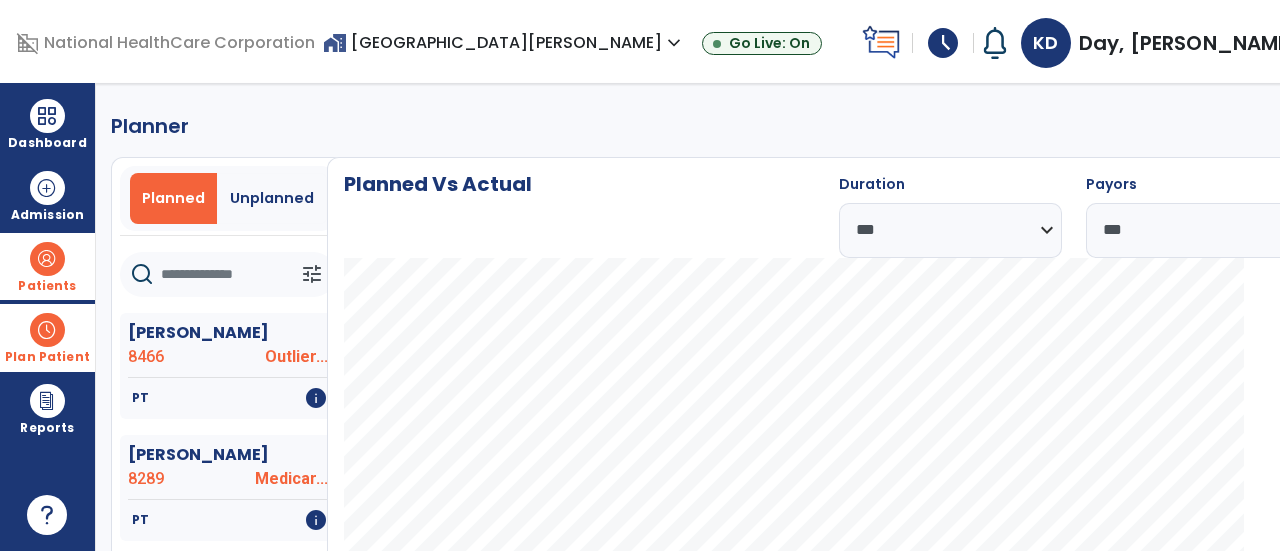 click at bounding box center (47, 330) 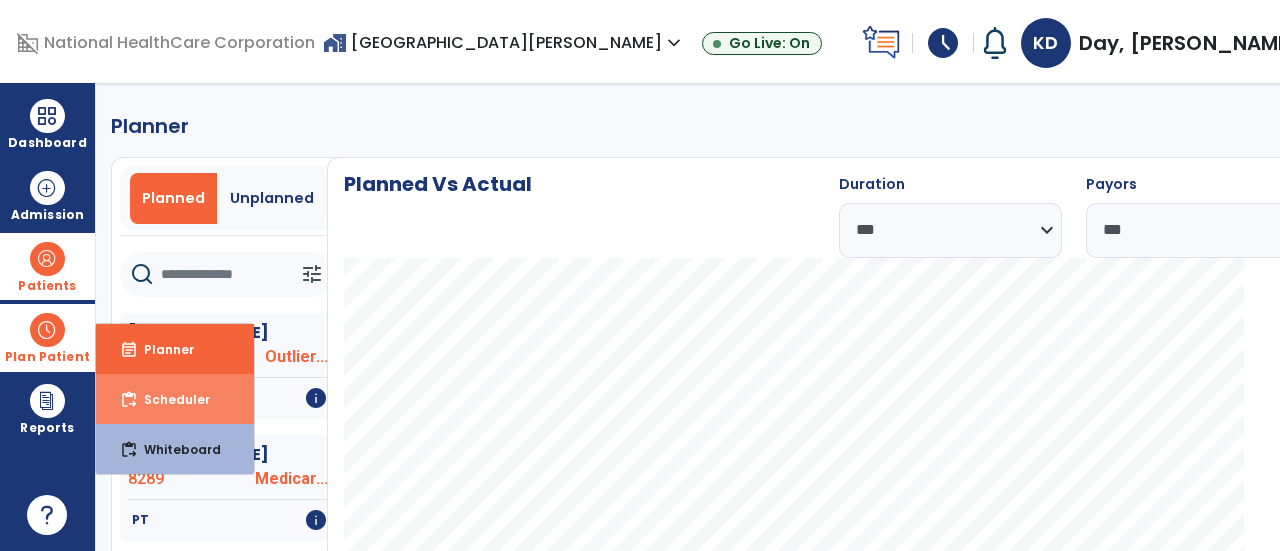 click on "Scheduler" at bounding box center (169, 399) 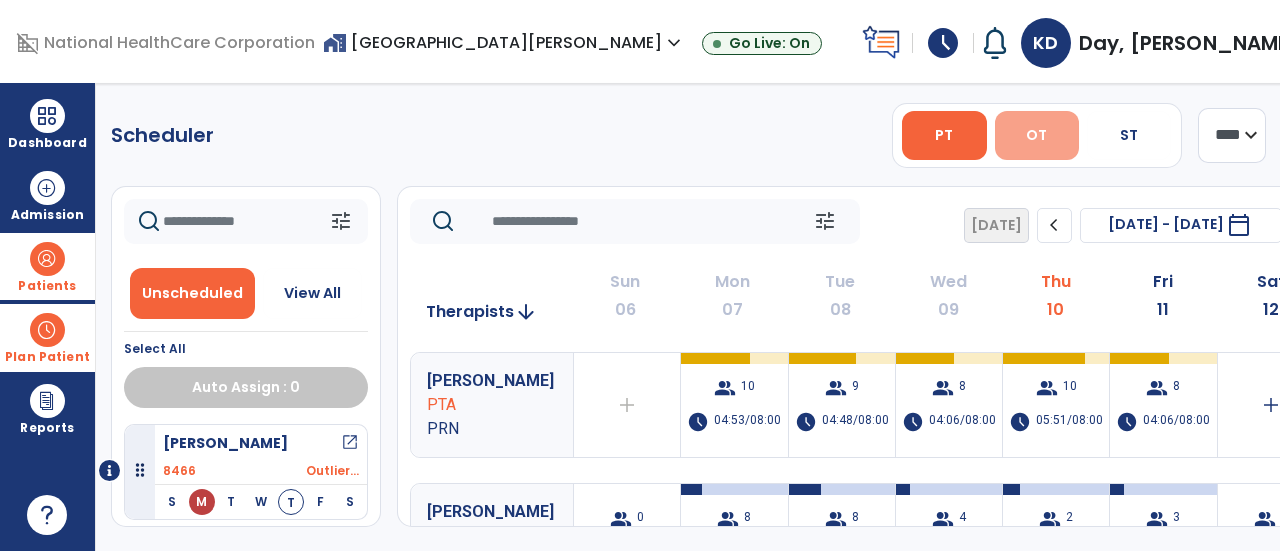click on "OT" at bounding box center (1037, 135) 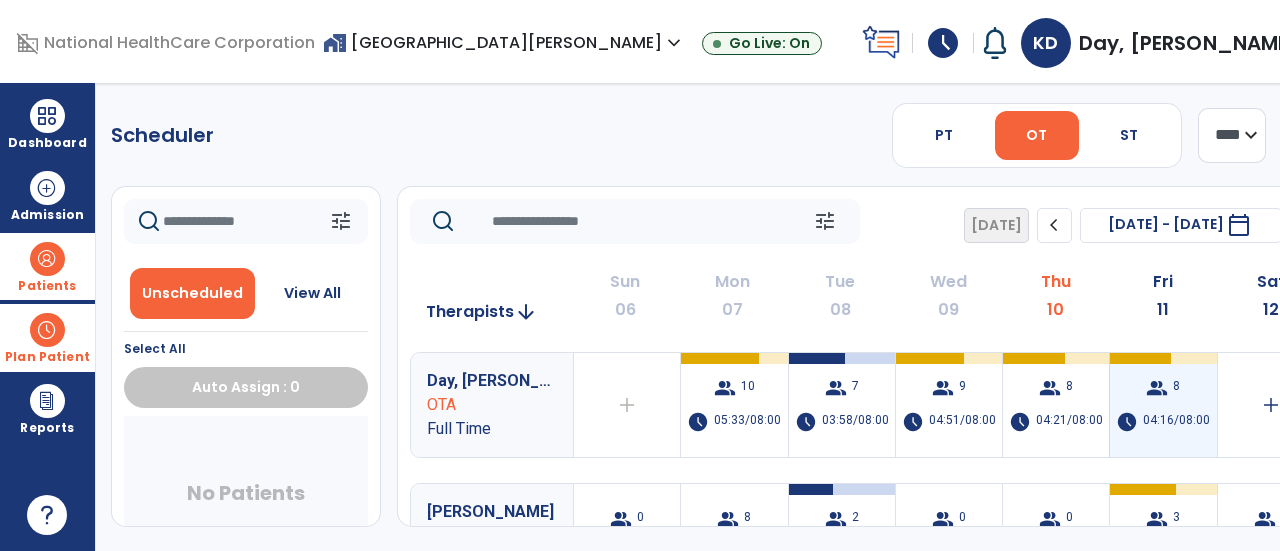 click on "group  8  schedule  04:16/08:00" at bounding box center (1163, 405) 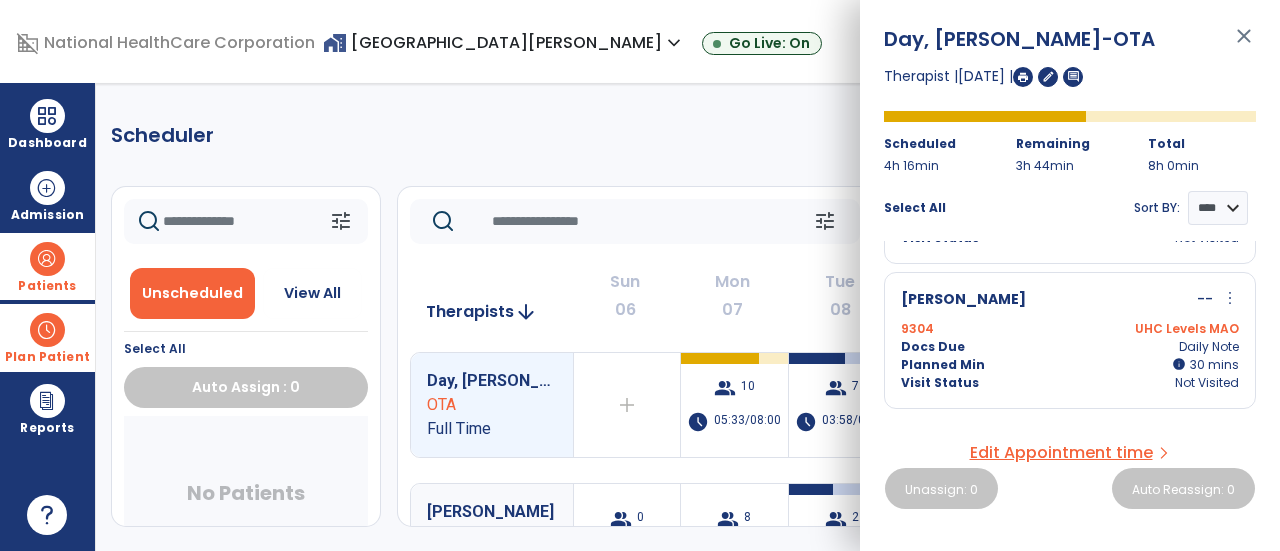 scroll, scrollTop: 694, scrollLeft: 0, axis: vertical 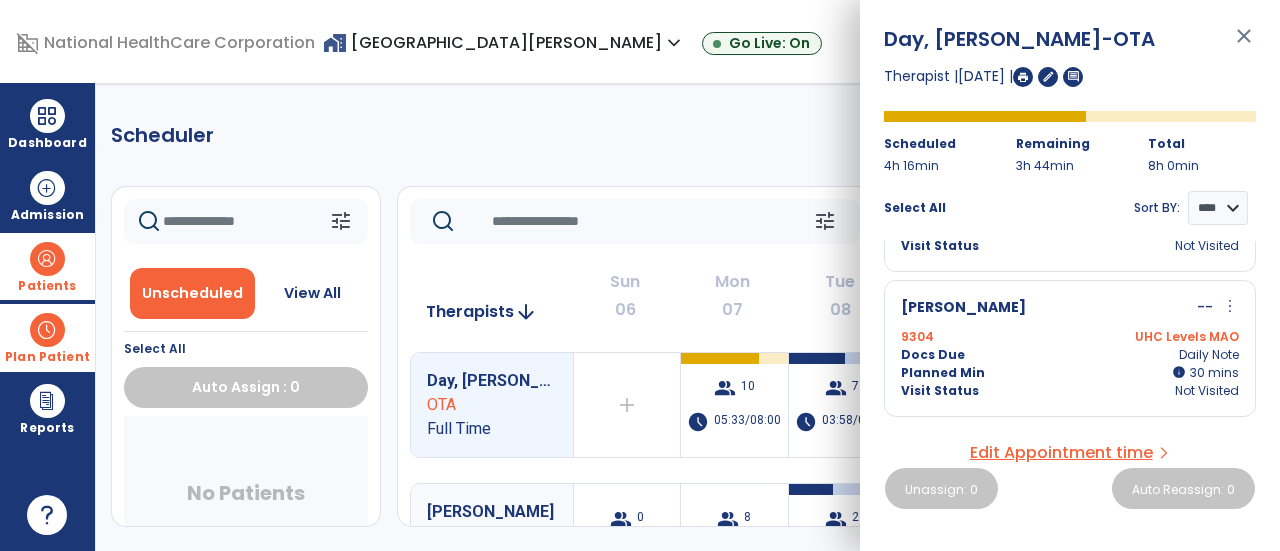 click on "more_vert" at bounding box center (1230, 306) 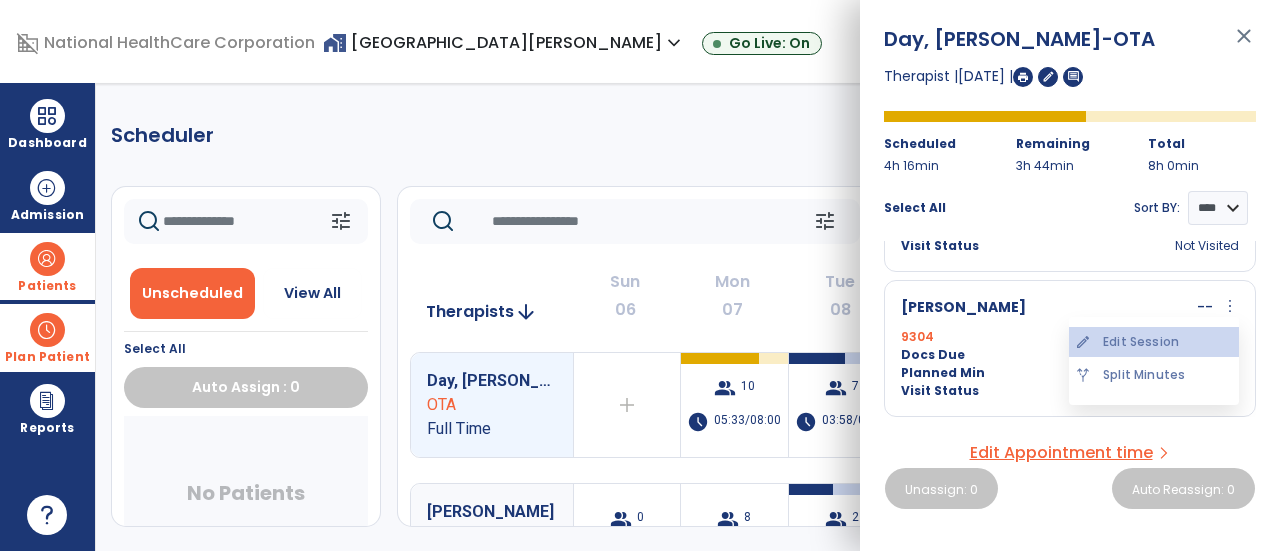 click on "edit   Edit Session" at bounding box center [1154, 342] 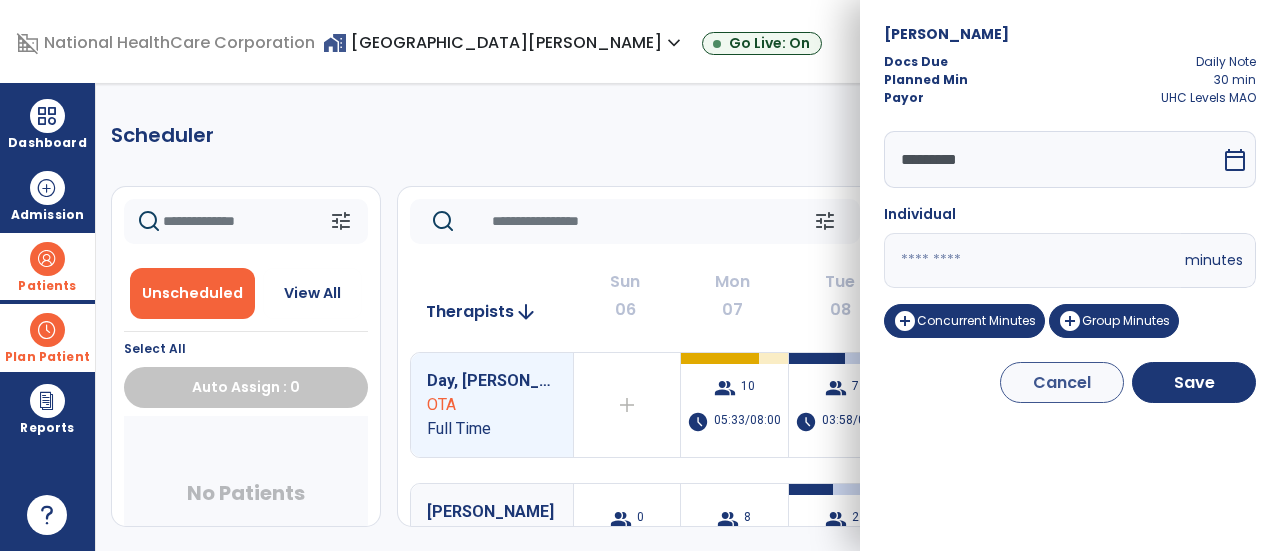 click on "calendar_today" at bounding box center (1235, 160) 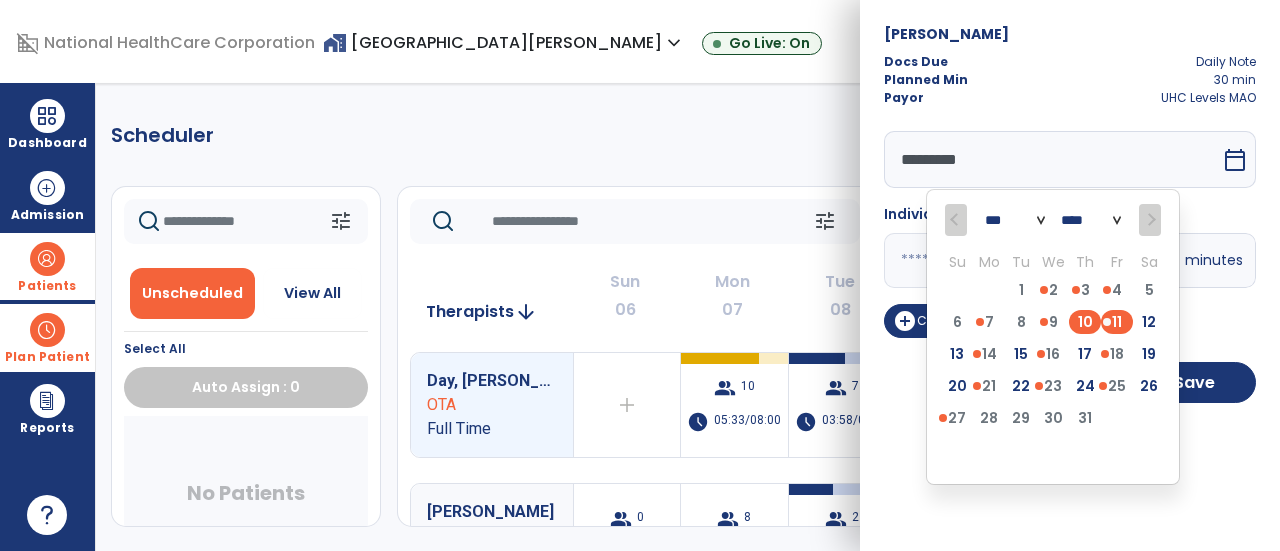 click on "10" at bounding box center [1085, 322] 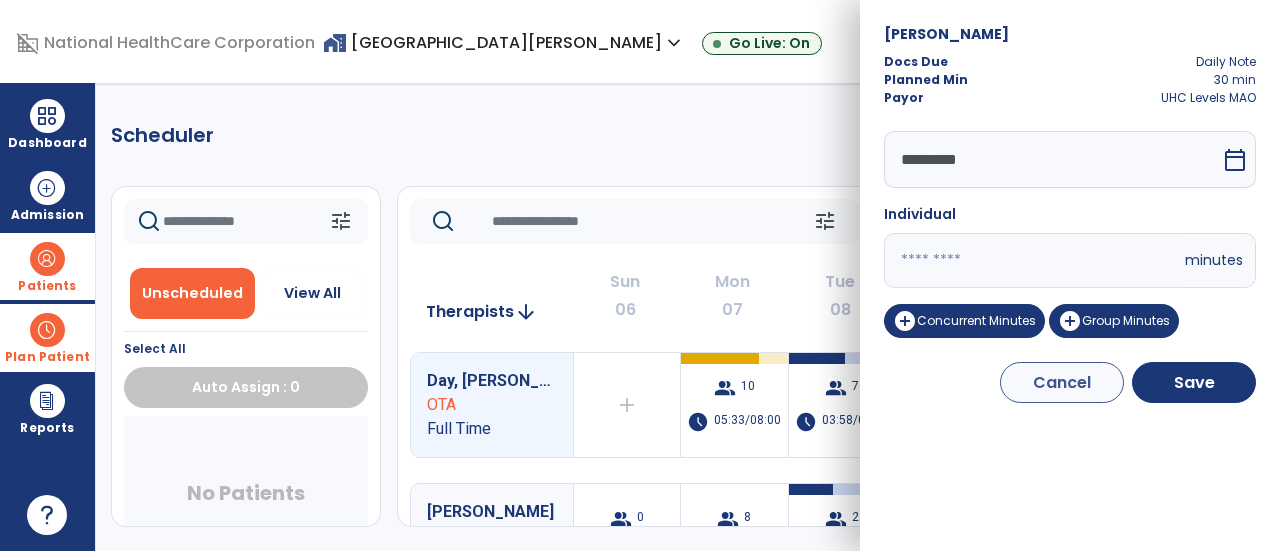 click on "calendar_today" at bounding box center [1235, 160] 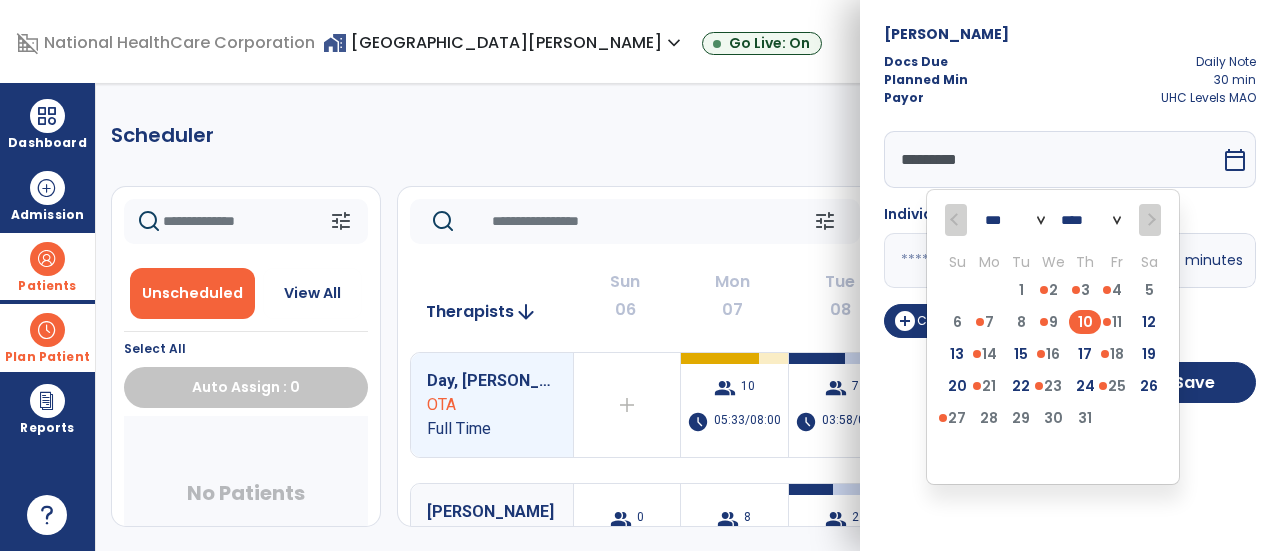 click on "6   7   8   9   10   11   12" at bounding box center (1053, 326) 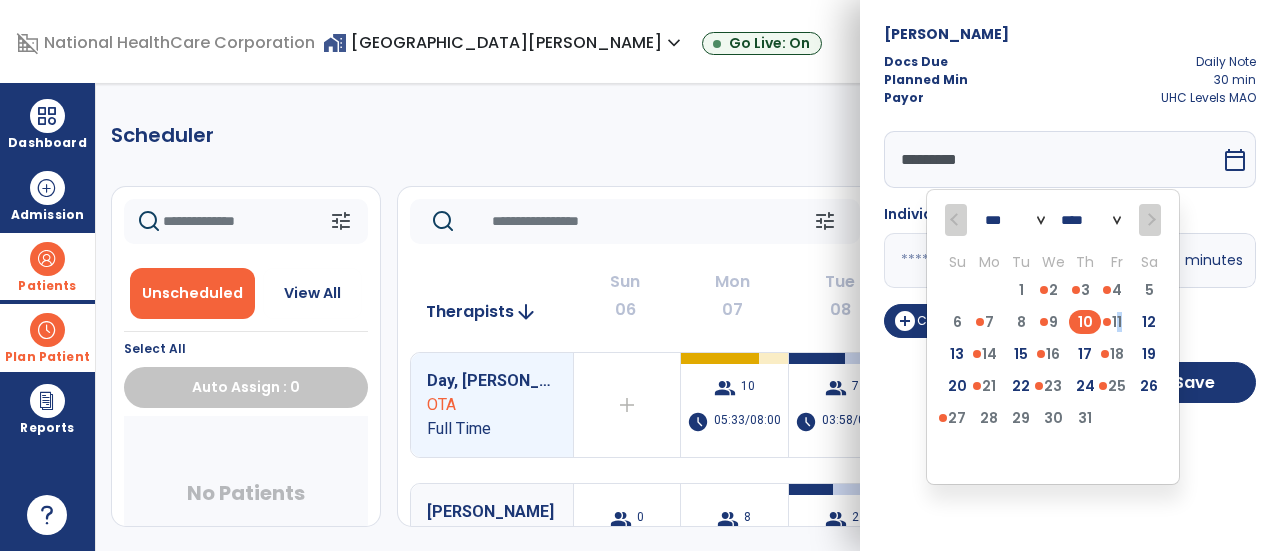 click on "6   7   8   9   10   11   12" at bounding box center [1053, 326] 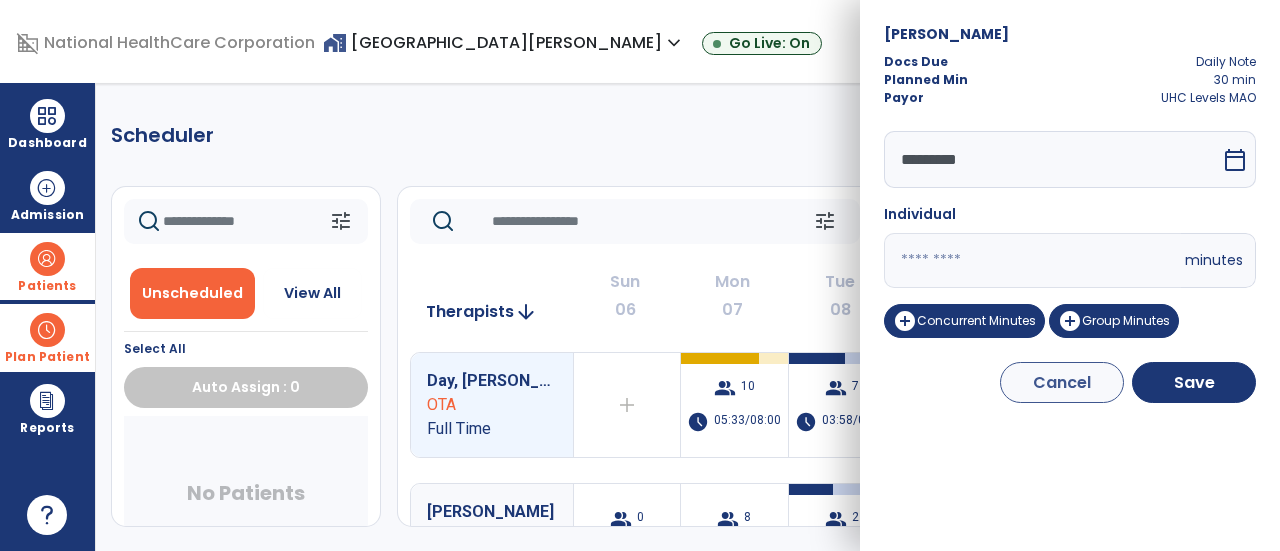 click on "calendar_today" at bounding box center (1235, 160) 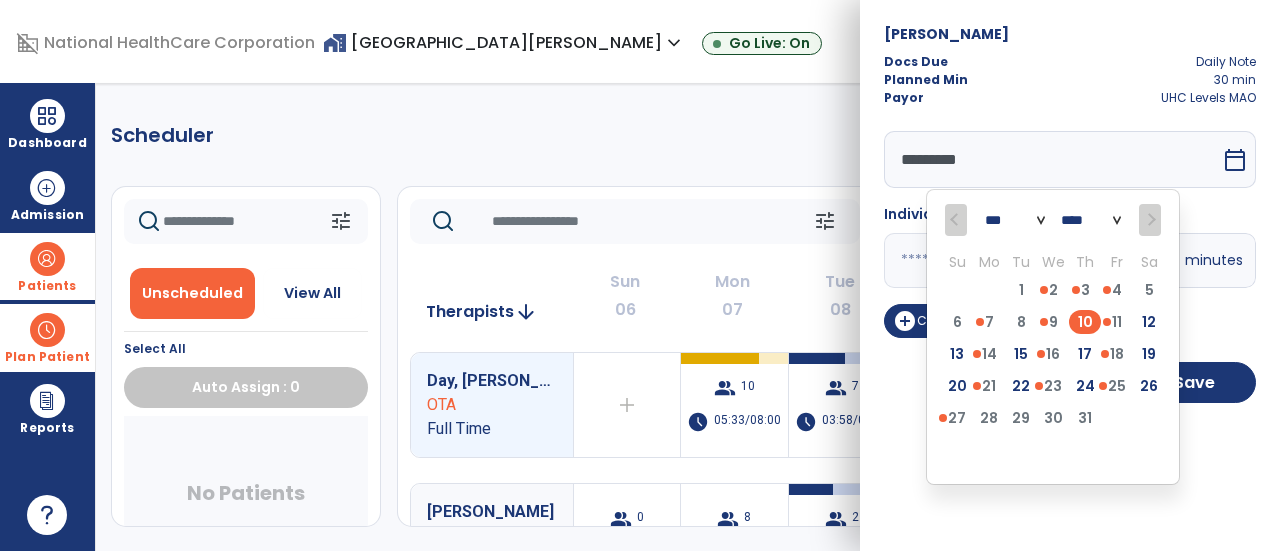 click on "6   7   8   9   10   11   12" at bounding box center (1053, 326) 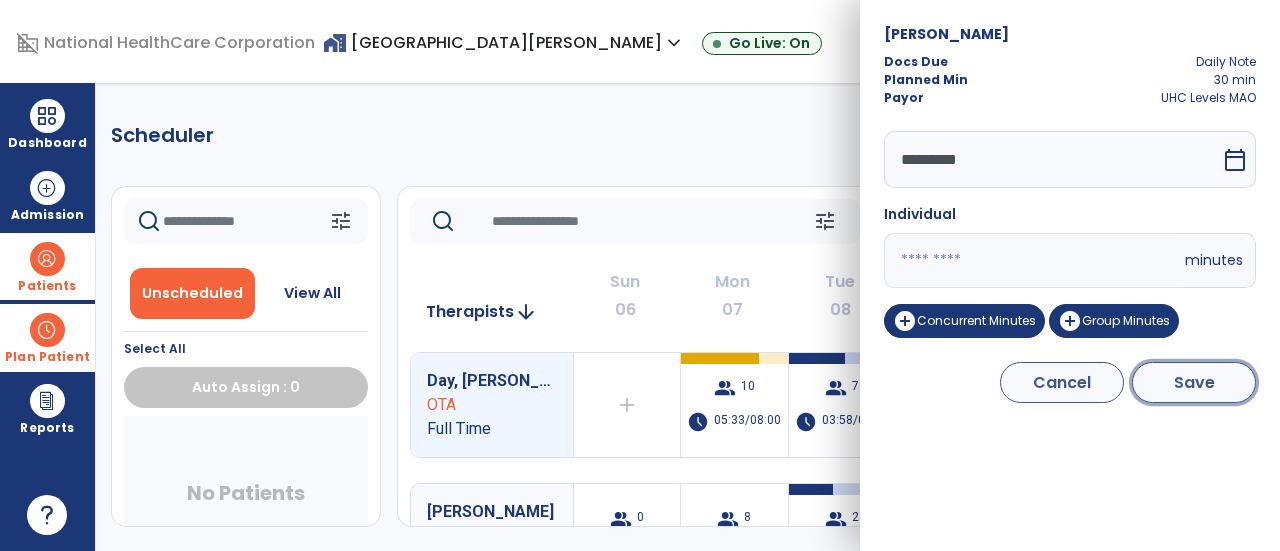 click on "Save" at bounding box center [1194, 382] 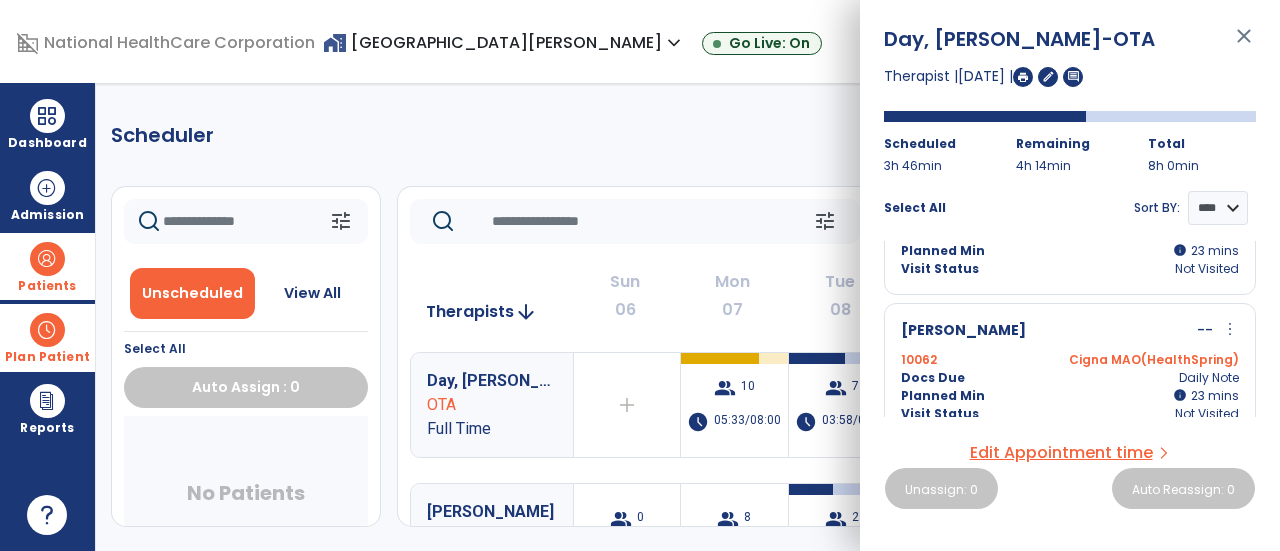 scroll, scrollTop: 831, scrollLeft: 0, axis: vertical 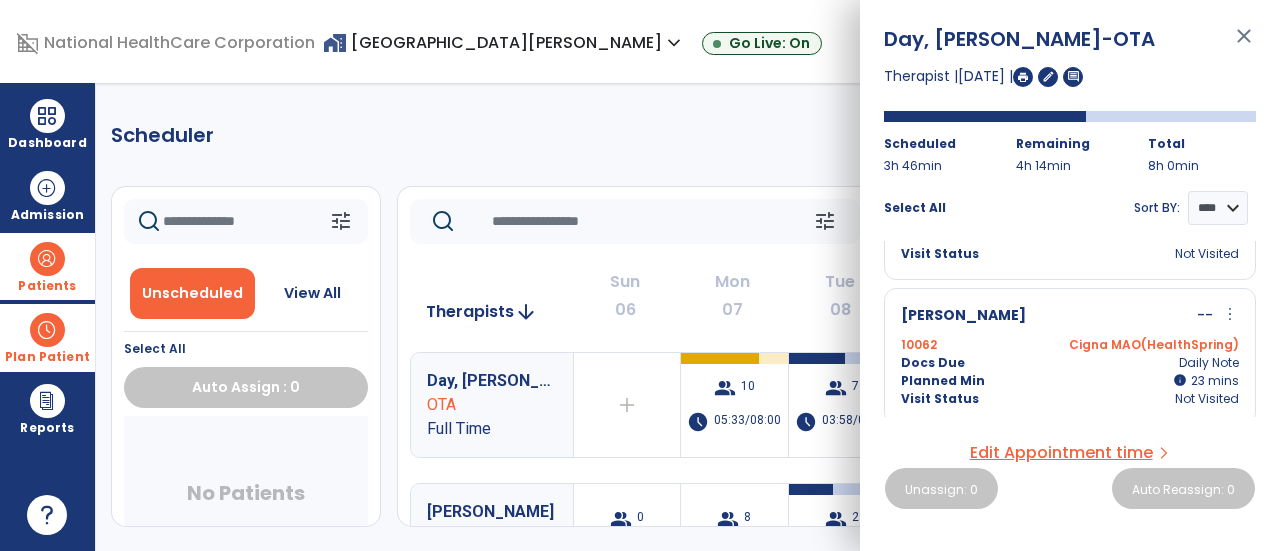click on "close" at bounding box center [1244, 45] 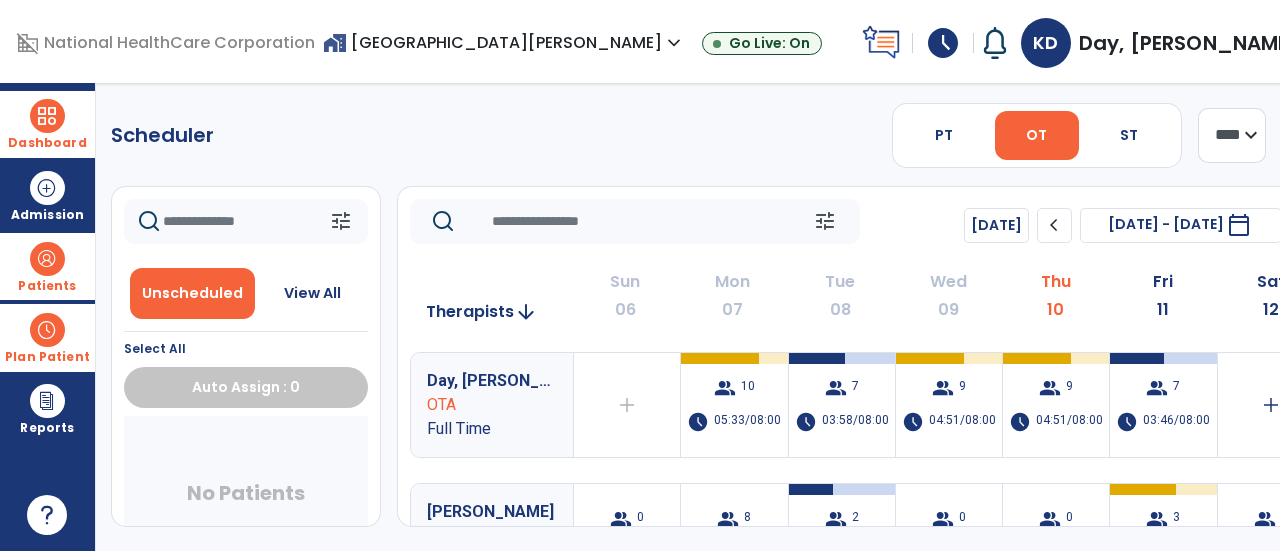 click on "Dashboard" at bounding box center [47, 143] 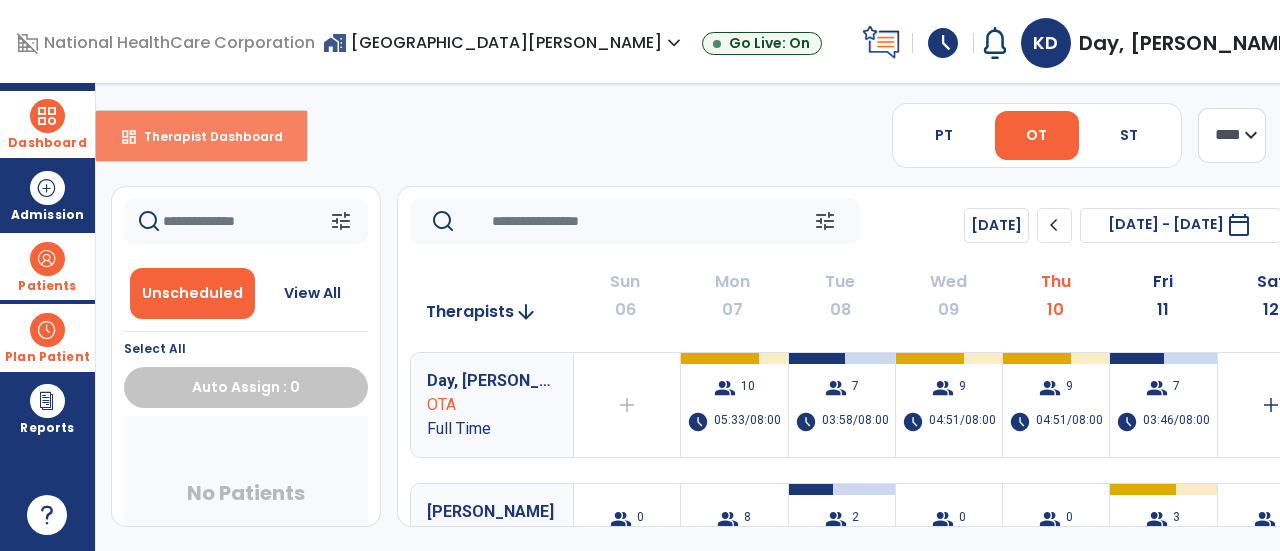 click on "dashboard  Therapist Dashboard" at bounding box center (201, 136) 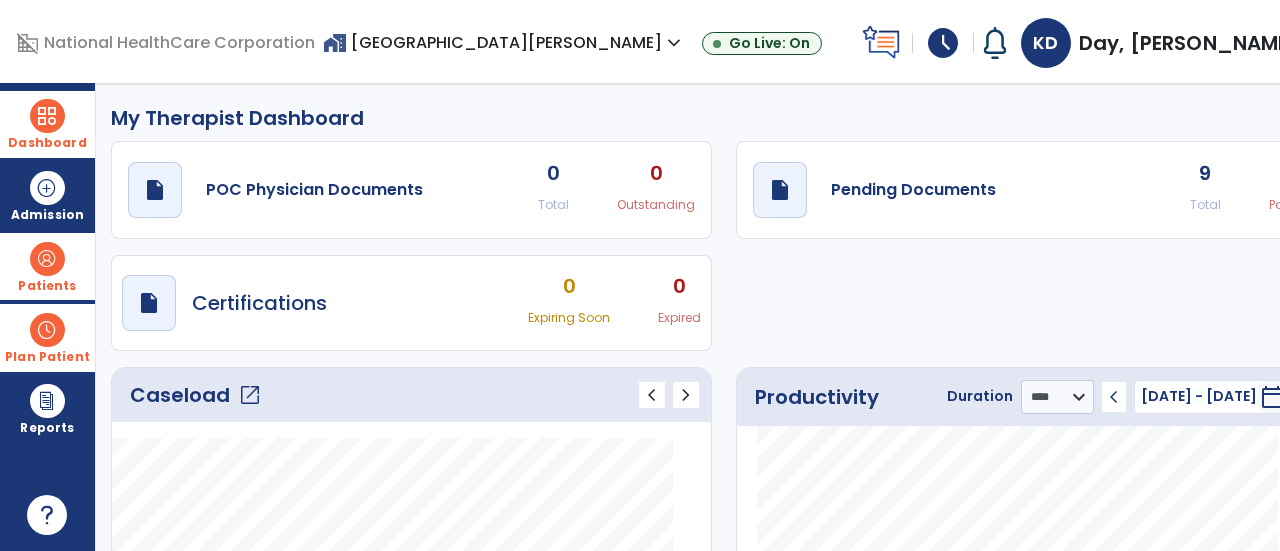 click on "open_in_new" 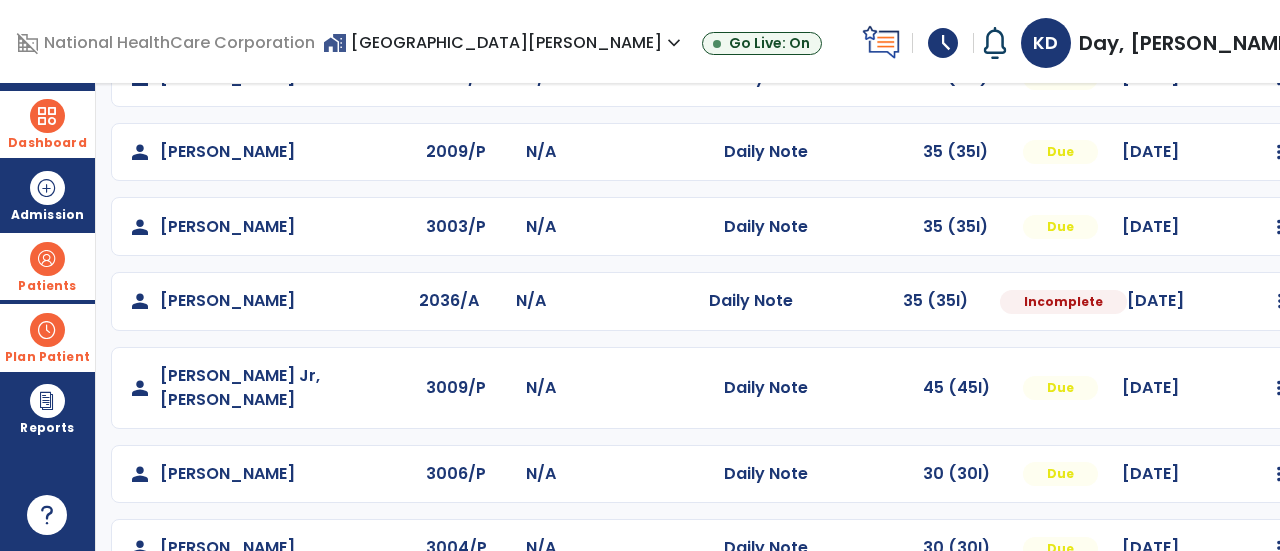 scroll, scrollTop: 407, scrollLeft: 0, axis: vertical 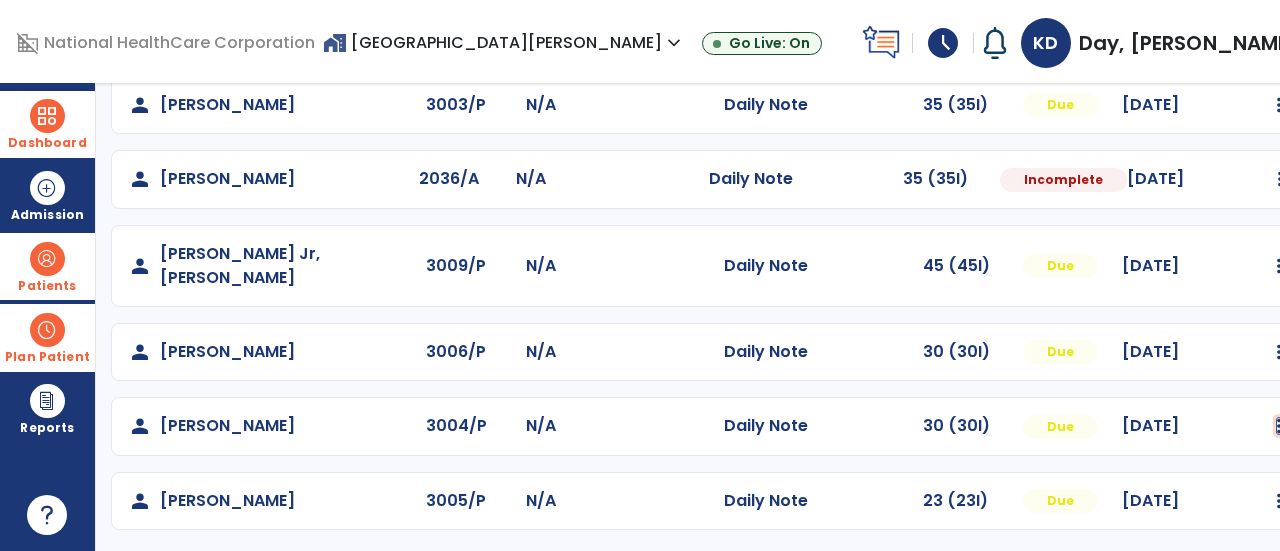 click at bounding box center (1280, -119) 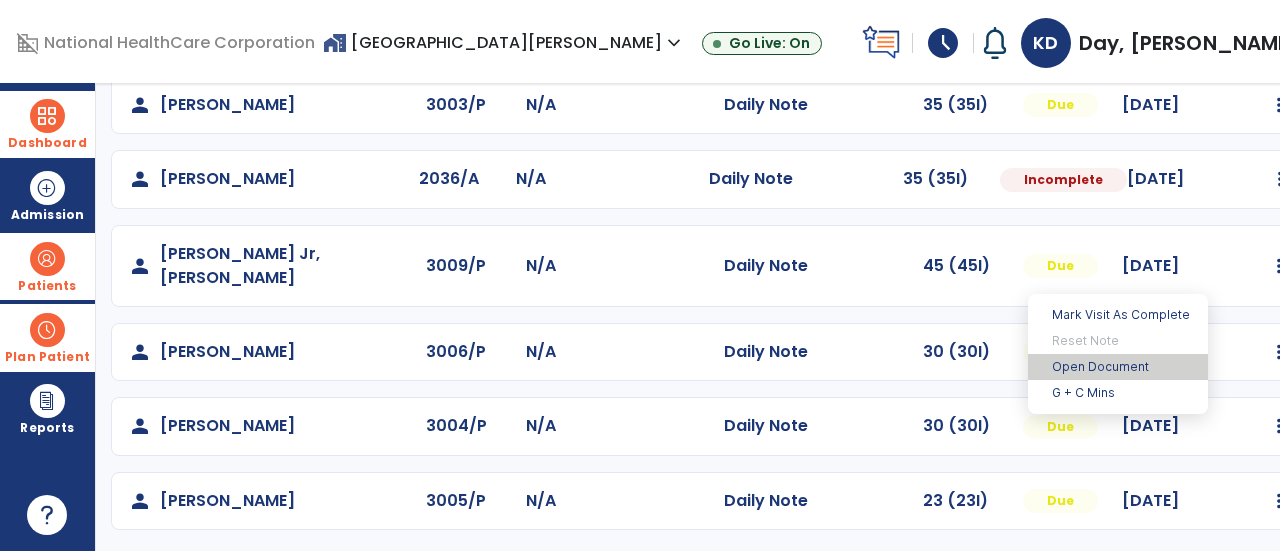 click on "Open Document" at bounding box center (1118, 367) 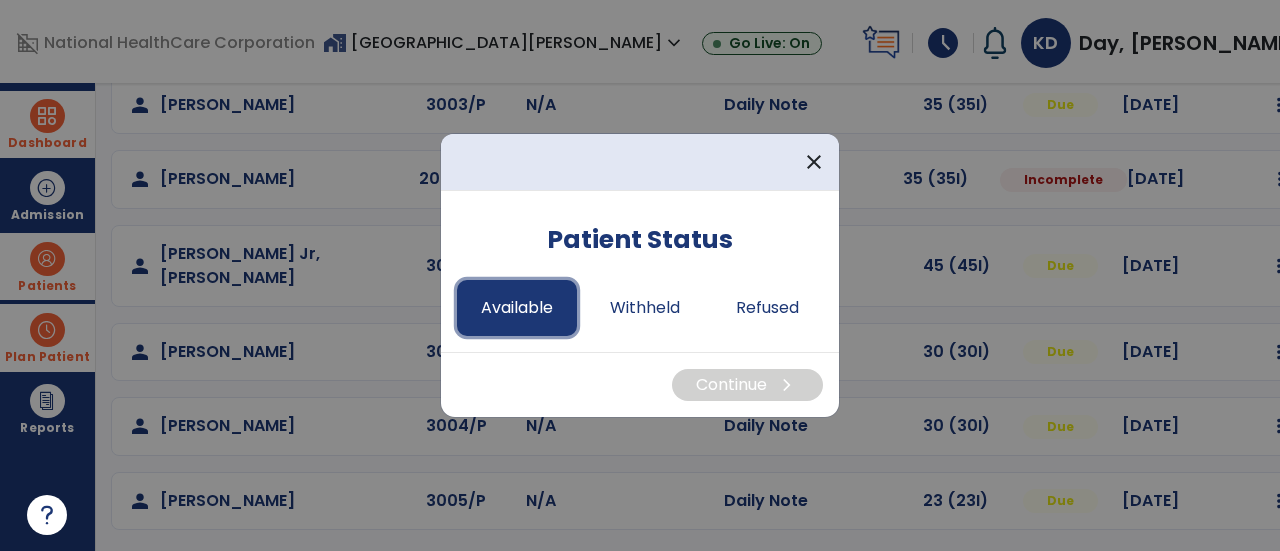 click on "Available" at bounding box center [517, 308] 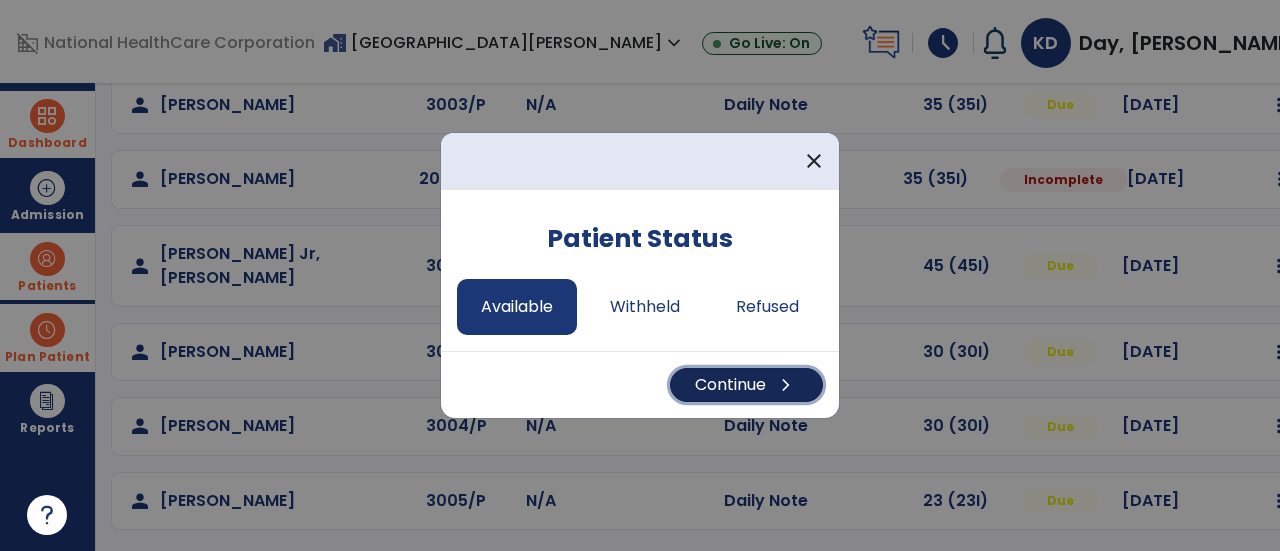 click on "chevron_right" at bounding box center (786, 385) 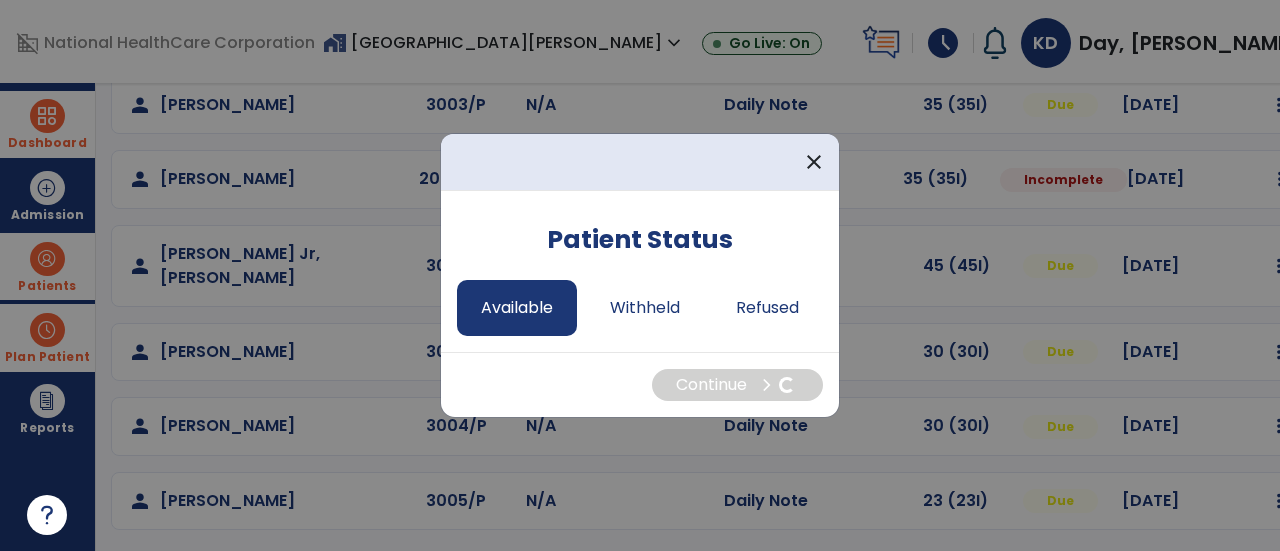 select on "*" 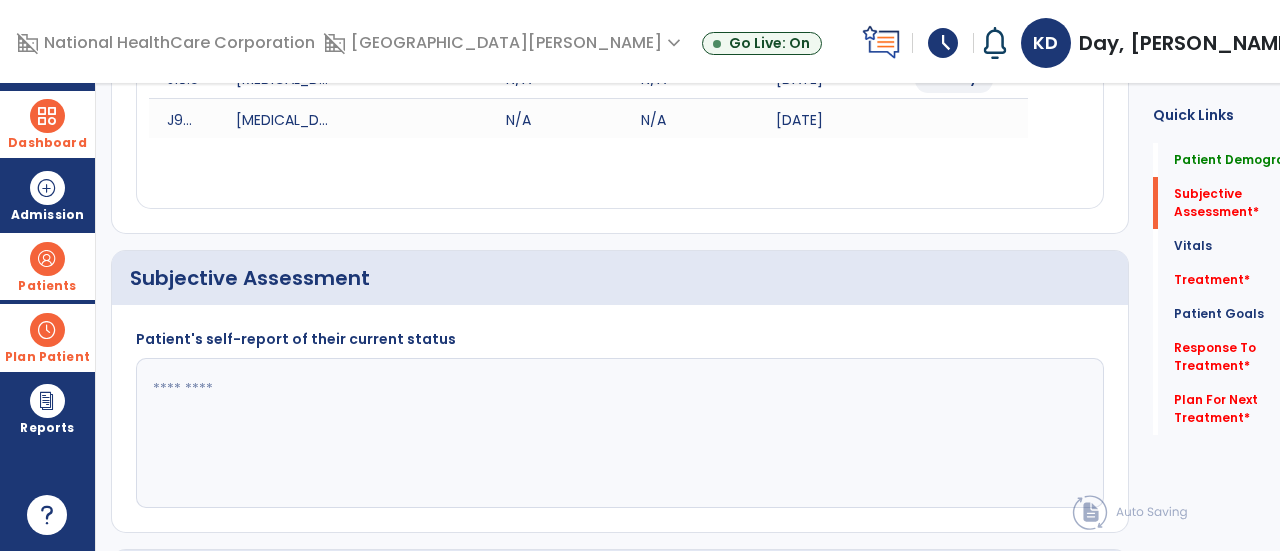 click 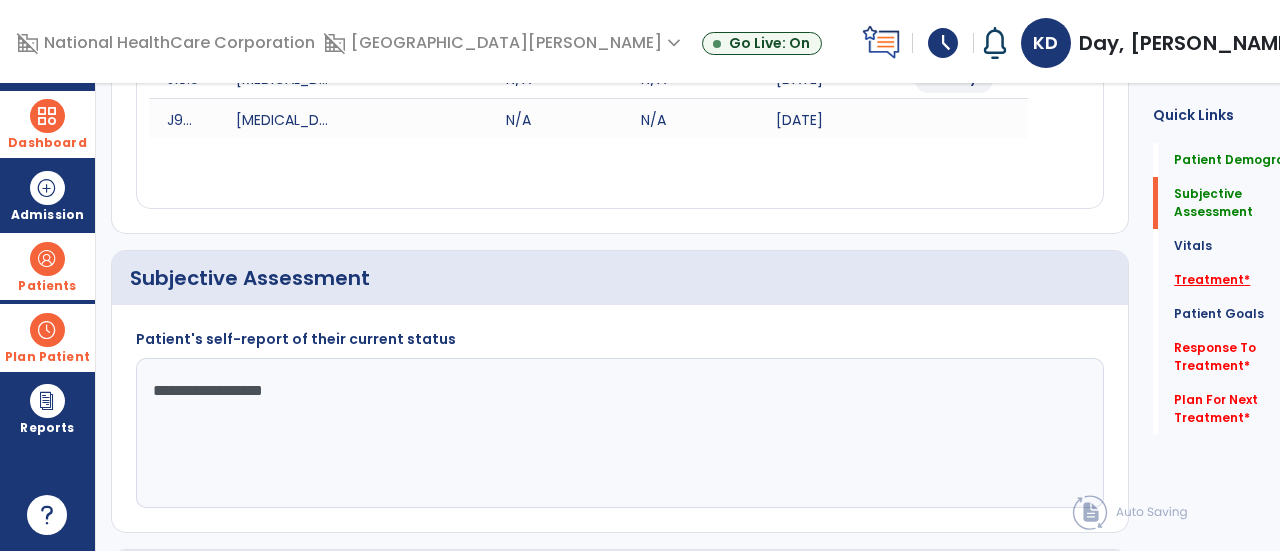 type on "**********" 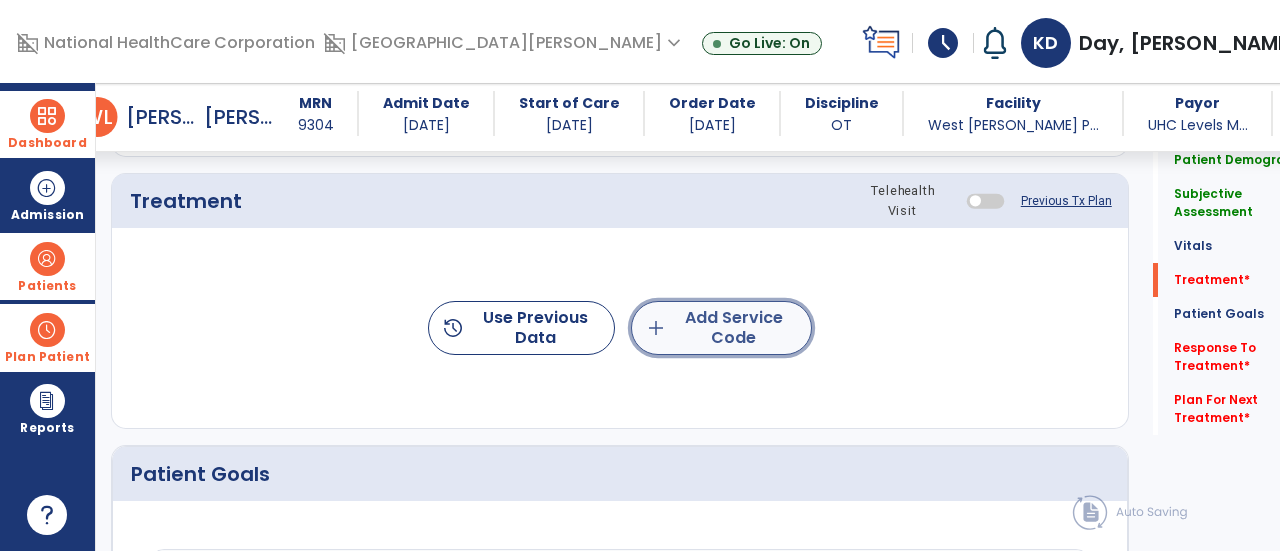click on "add  Add Service Code" 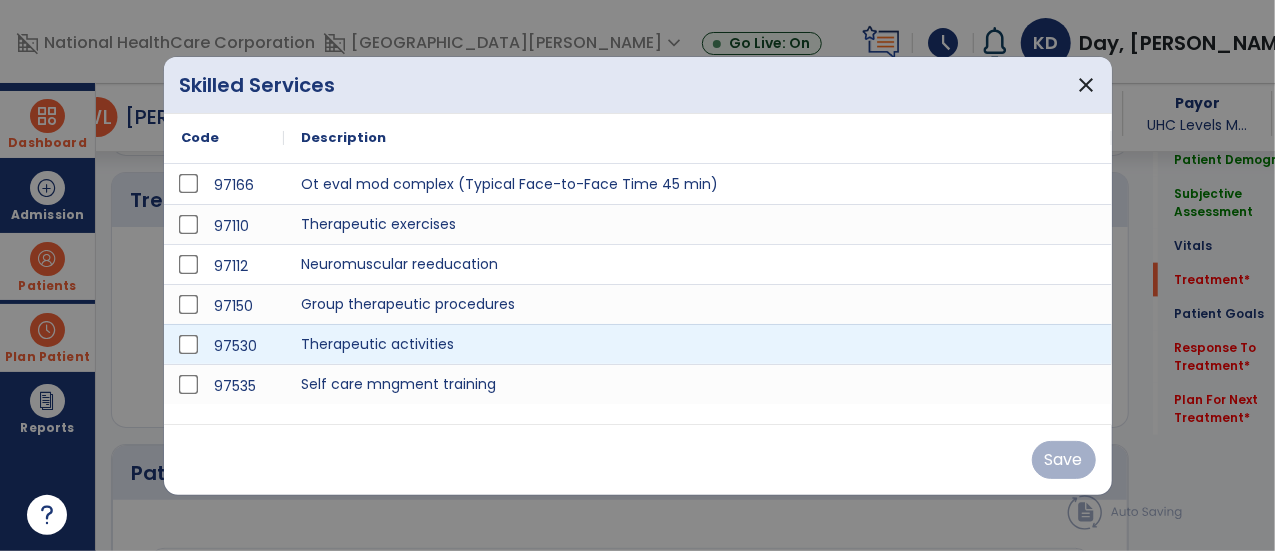 scroll, scrollTop: 1186, scrollLeft: 0, axis: vertical 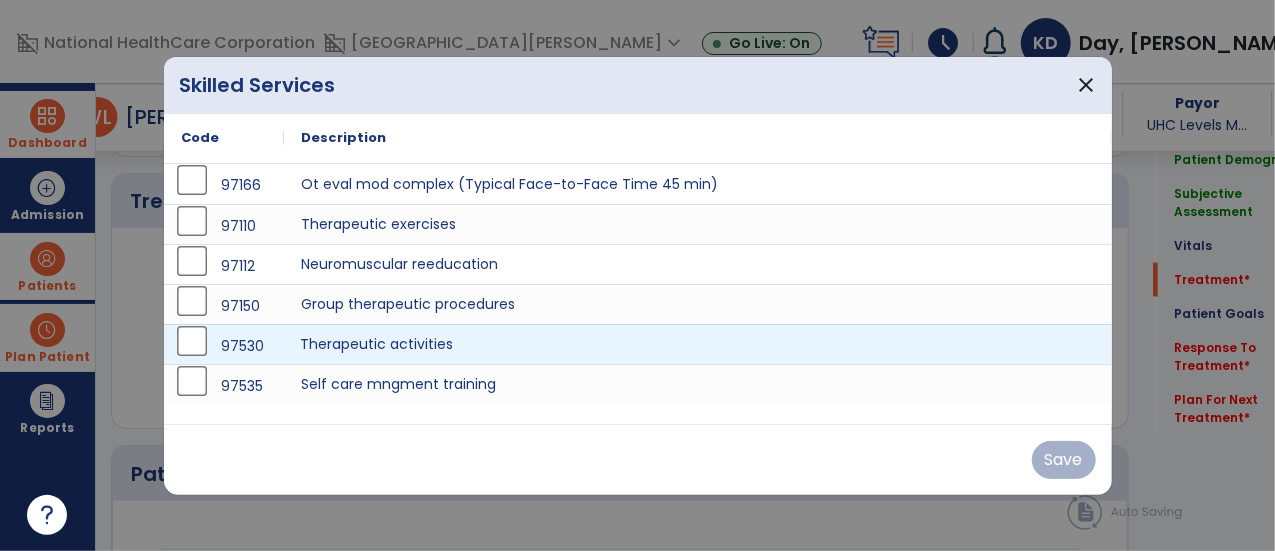 click on "Therapeutic activities" at bounding box center (698, 344) 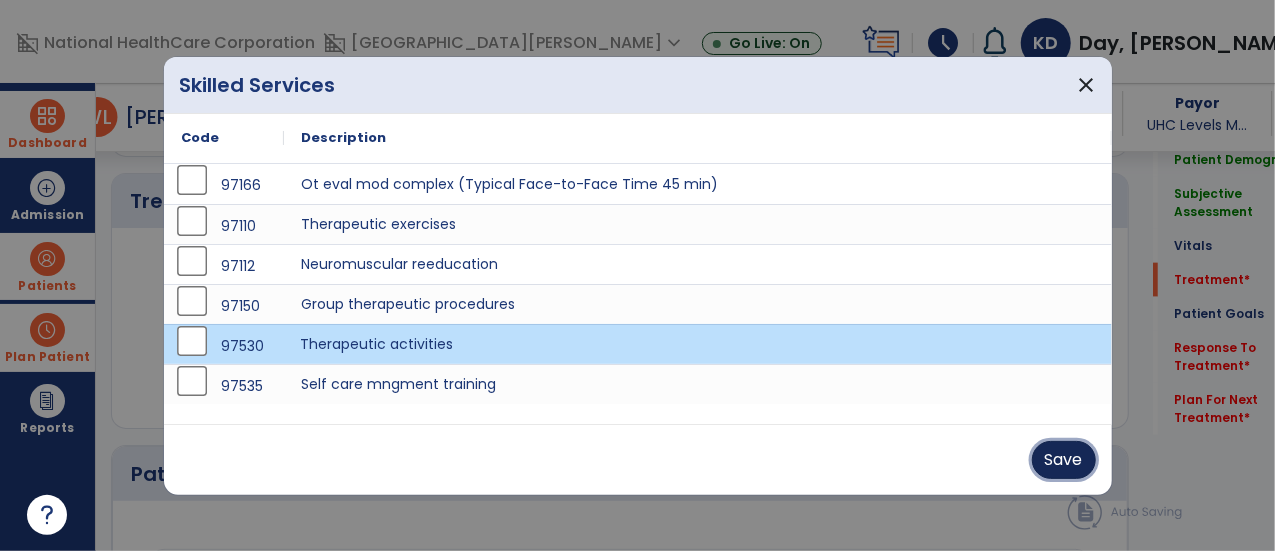 click on "Save" at bounding box center [1064, 460] 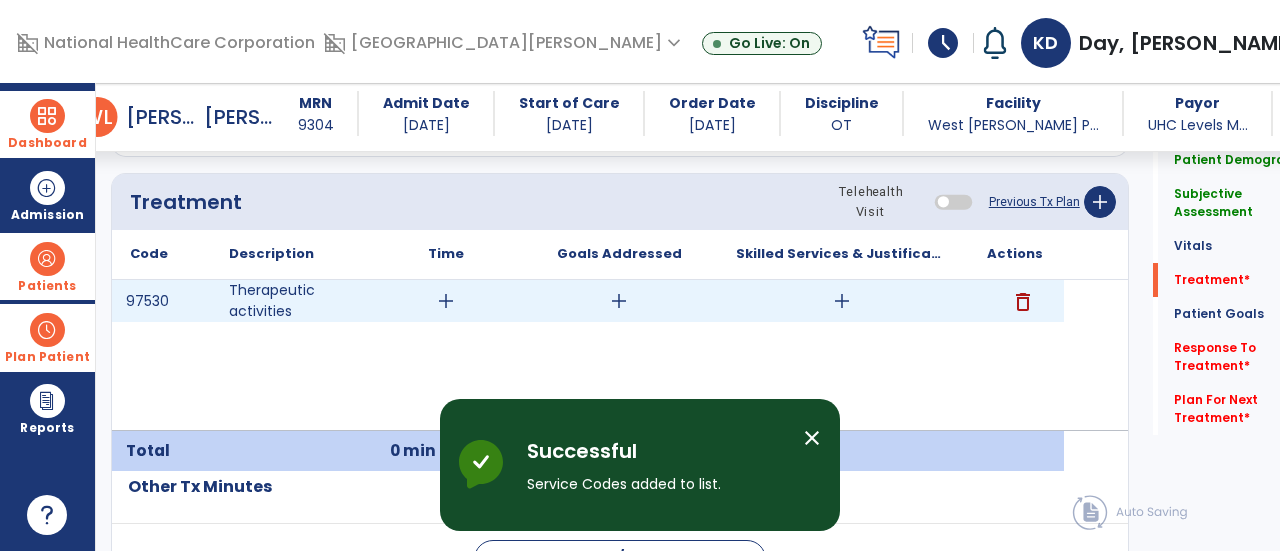 click on "add" at bounding box center (842, 301) 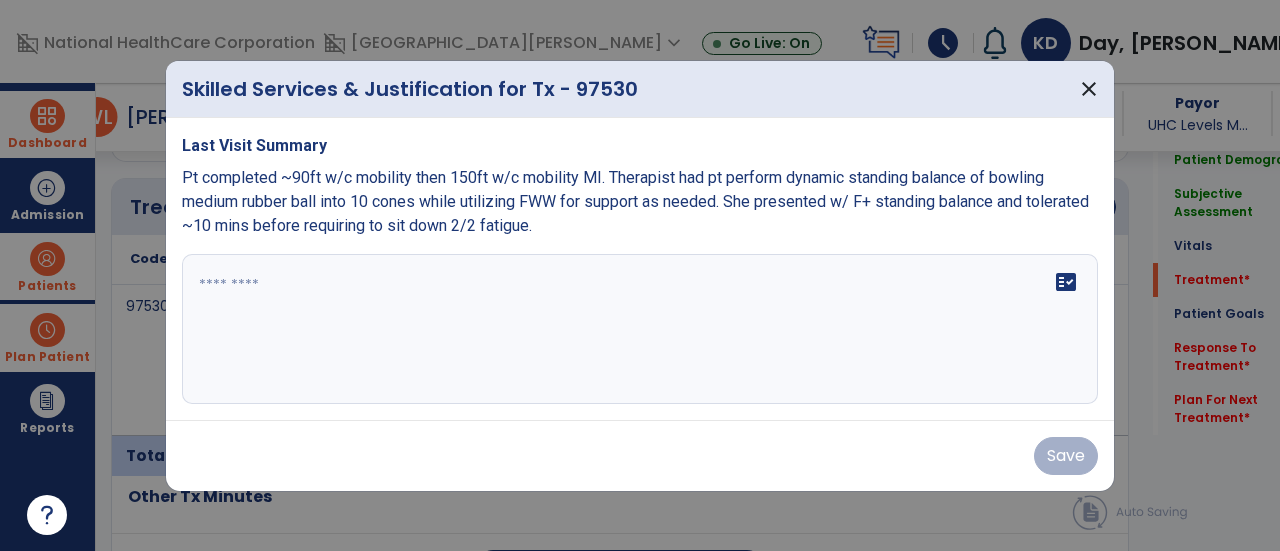scroll, scrollTop: 1186, scrollLeft: 0, axis: vertical 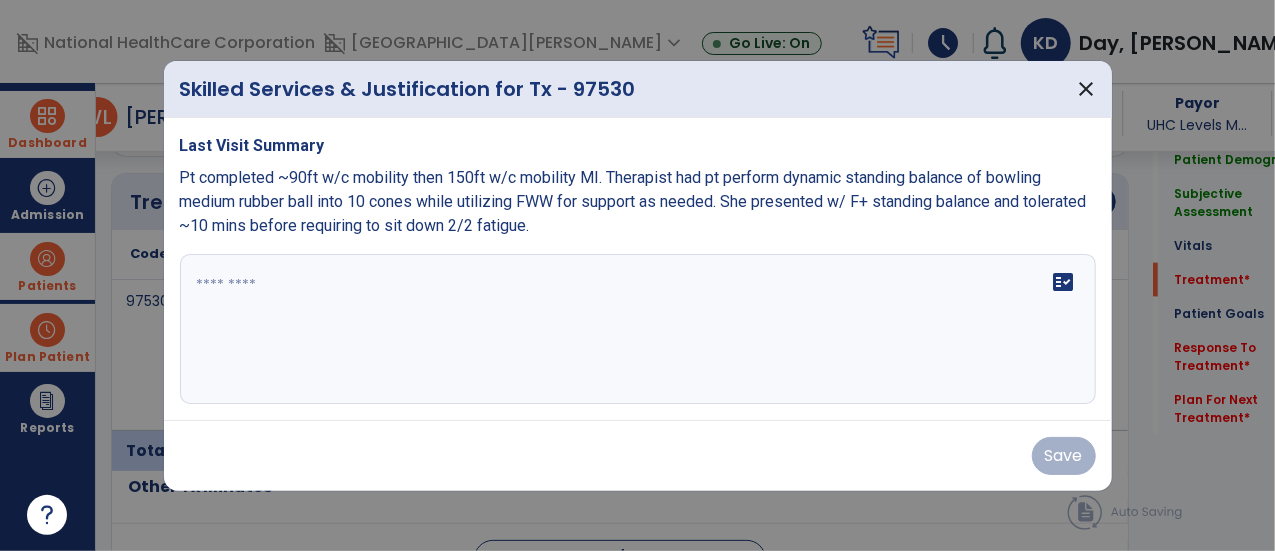 click at bounding box center [638, 329] 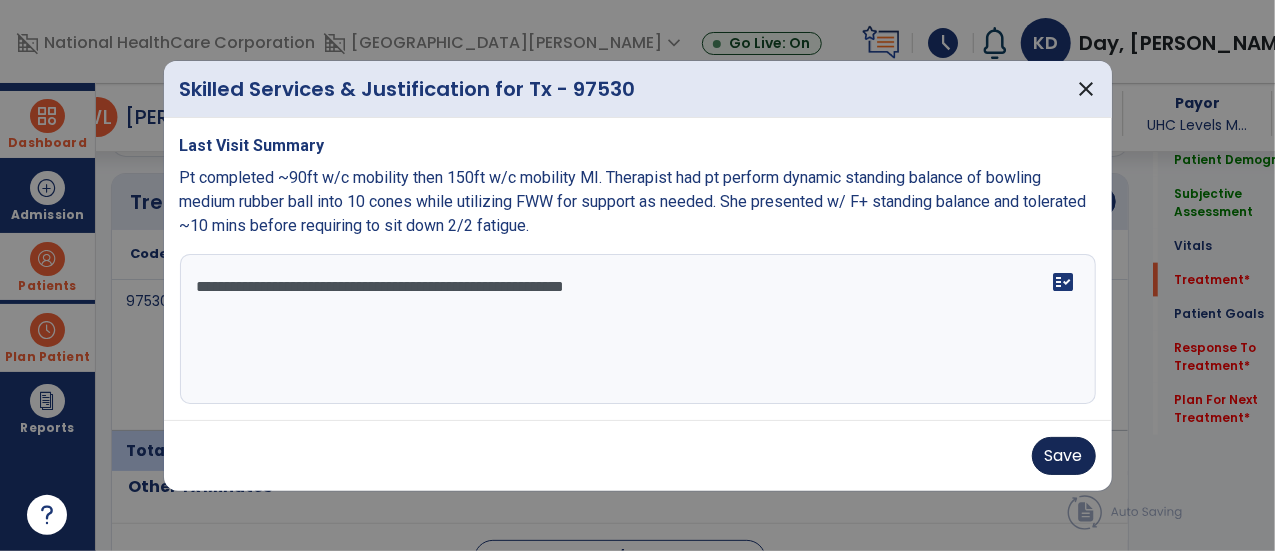 type on "**********" 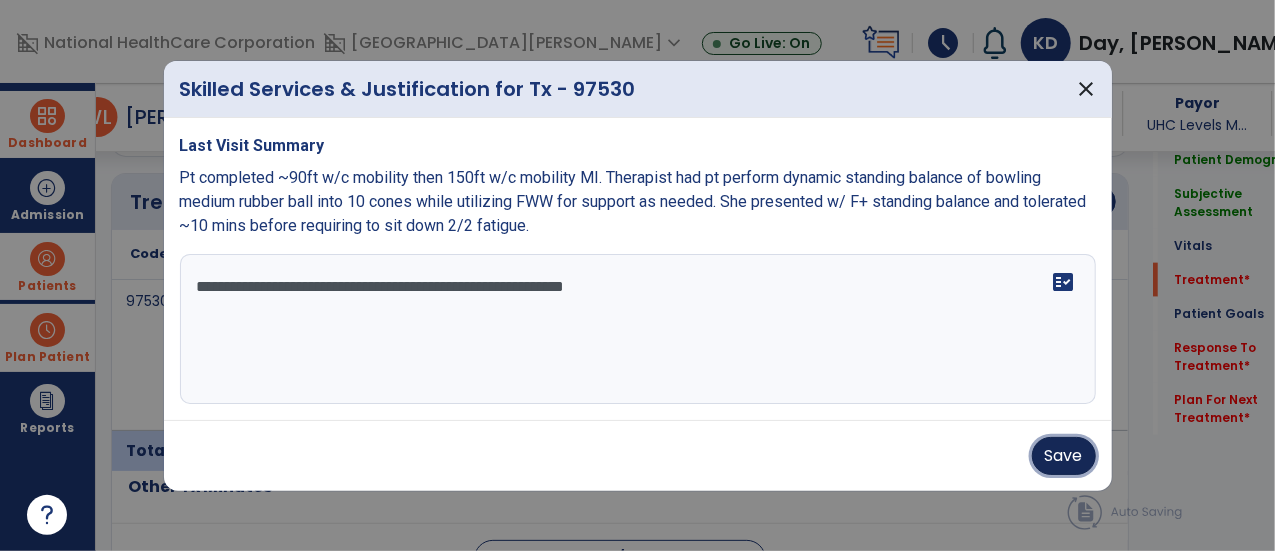 click on "Save" at bounding box center (1064, 456) 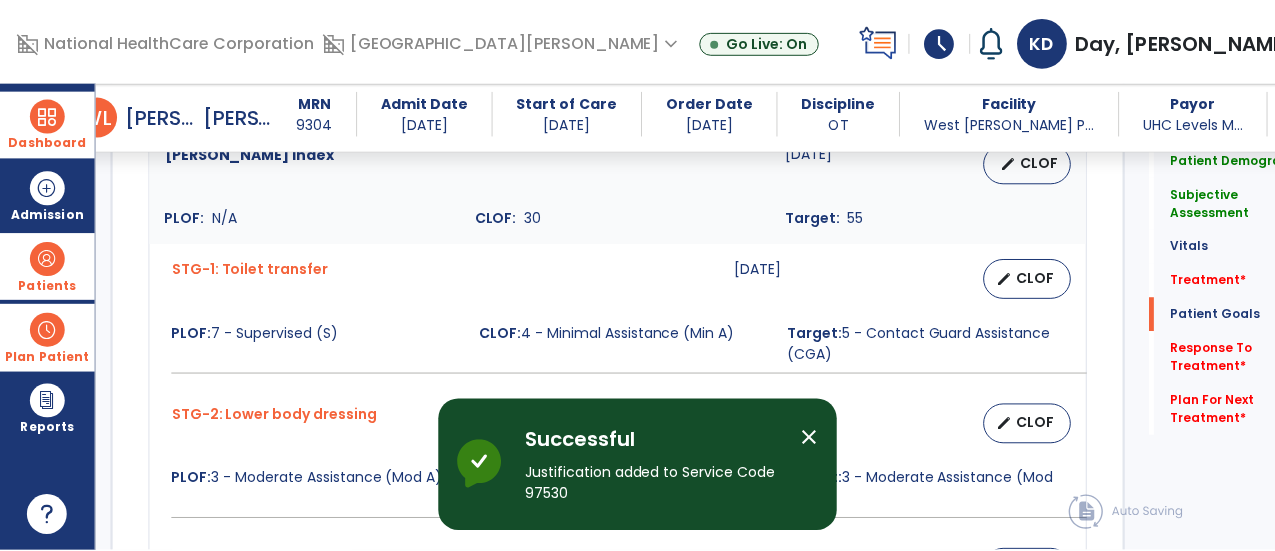 scroll, scrollTop: 1787, scrollLeft: 0, axis: vertical 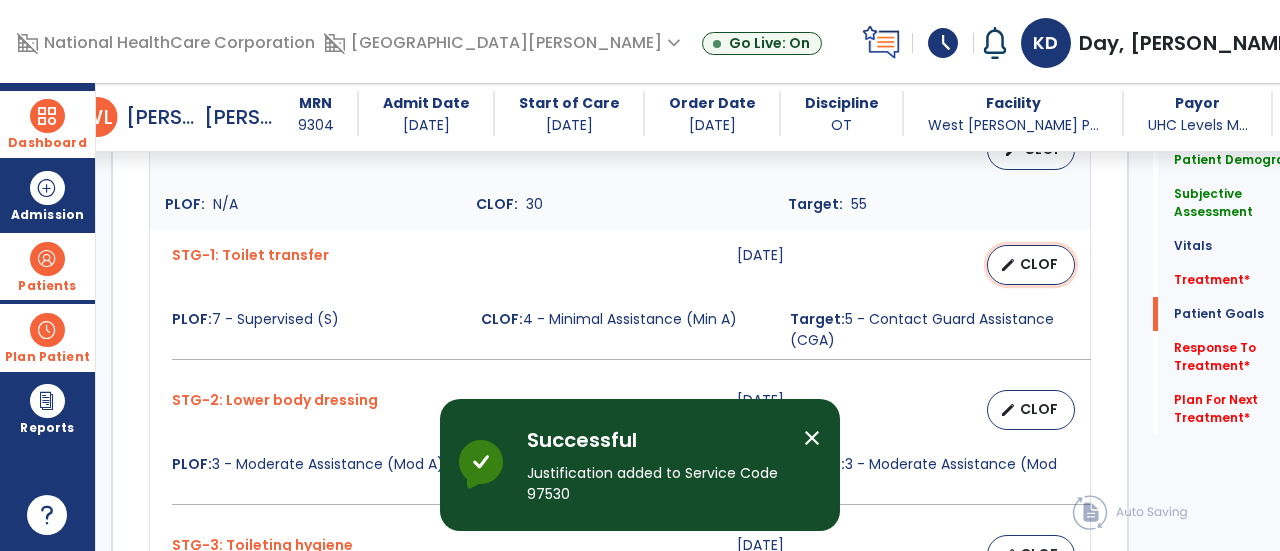 click on "edit   CLOF" at bounding box center [1031, 265] 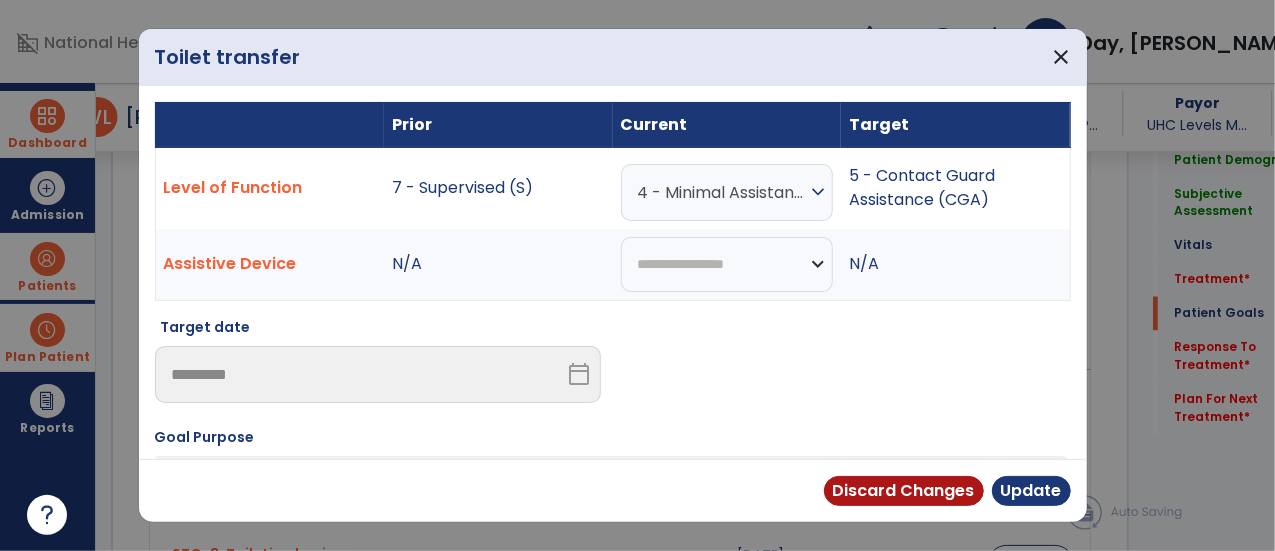 scroll, scrollTop: 1787, scrollLeft: 0, axis: vertical 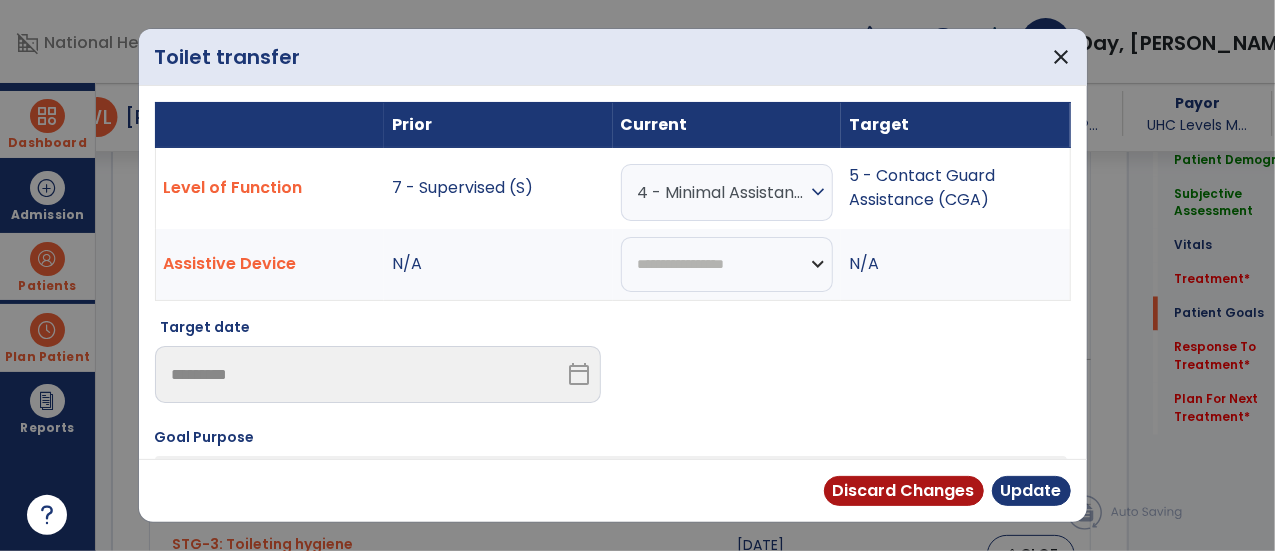 click on "4 - Minimal Assistance (Min A)" at bounding box center [722, 192] 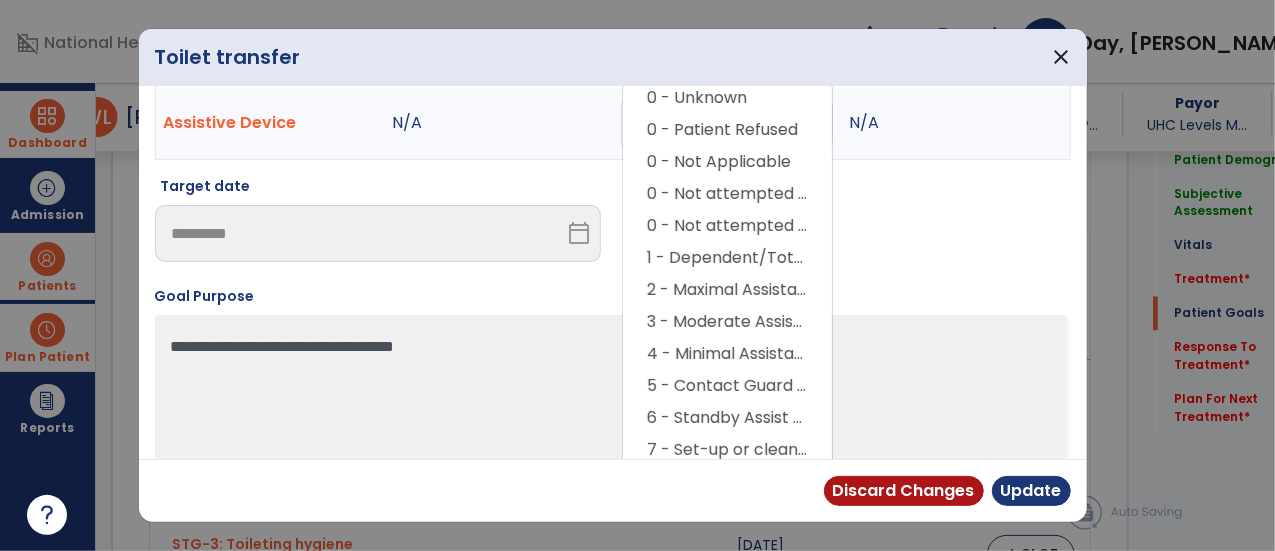 scroll, scrollTop: 148, scrollLeft: 0, axis: vertical 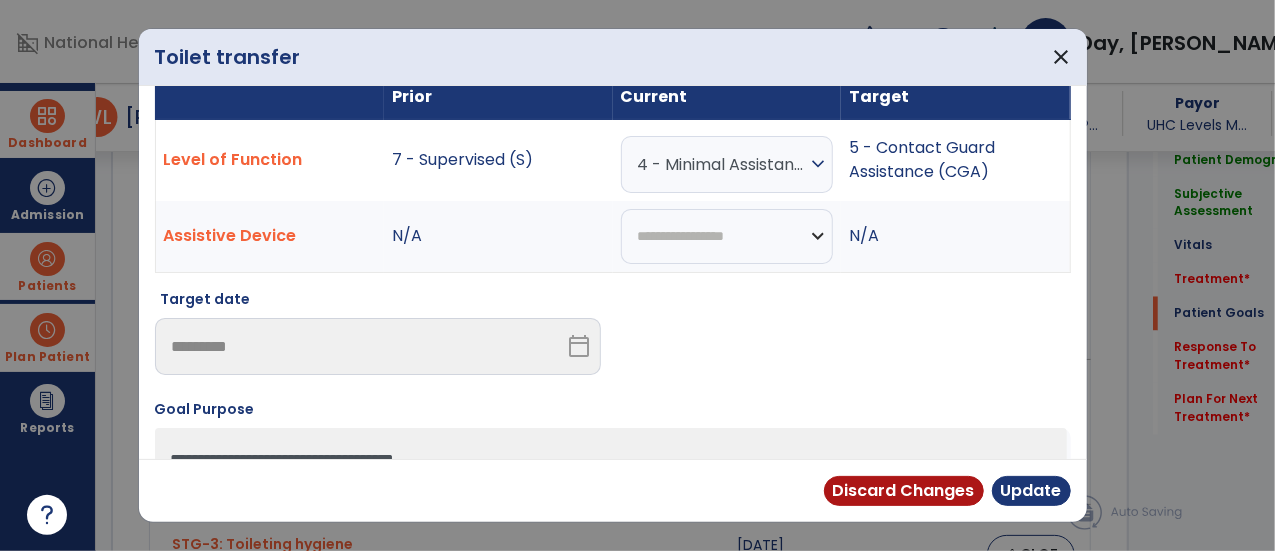 click on "4 - Minimal Assistance (Min A)" at bounding box center (722, 164) 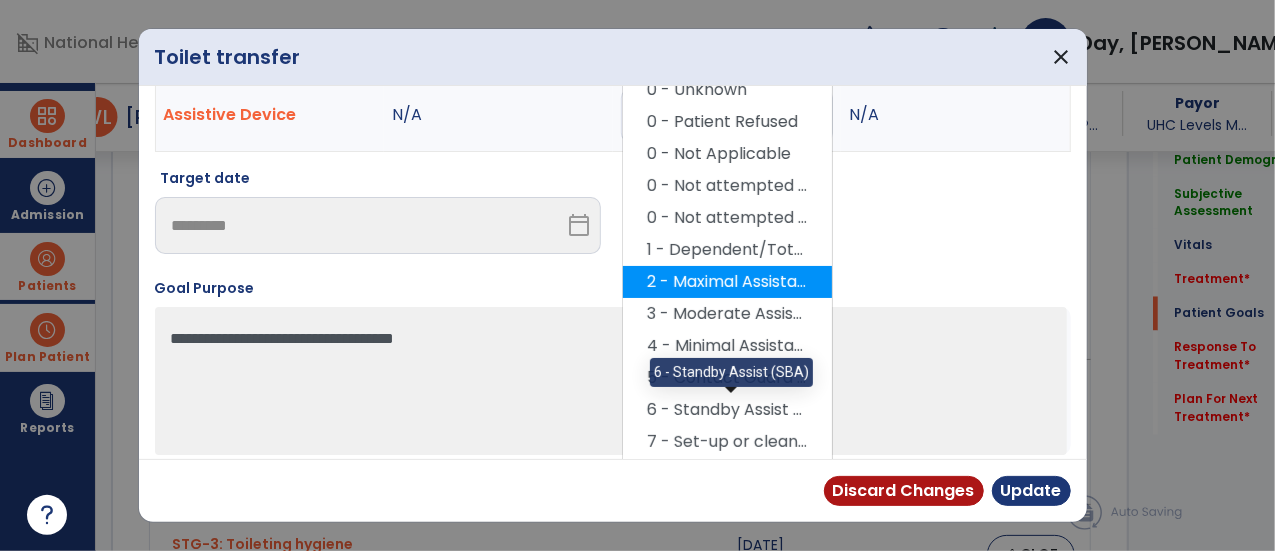 scroll, scrollTop: 188, scrollLeft: 0, axis: vertical 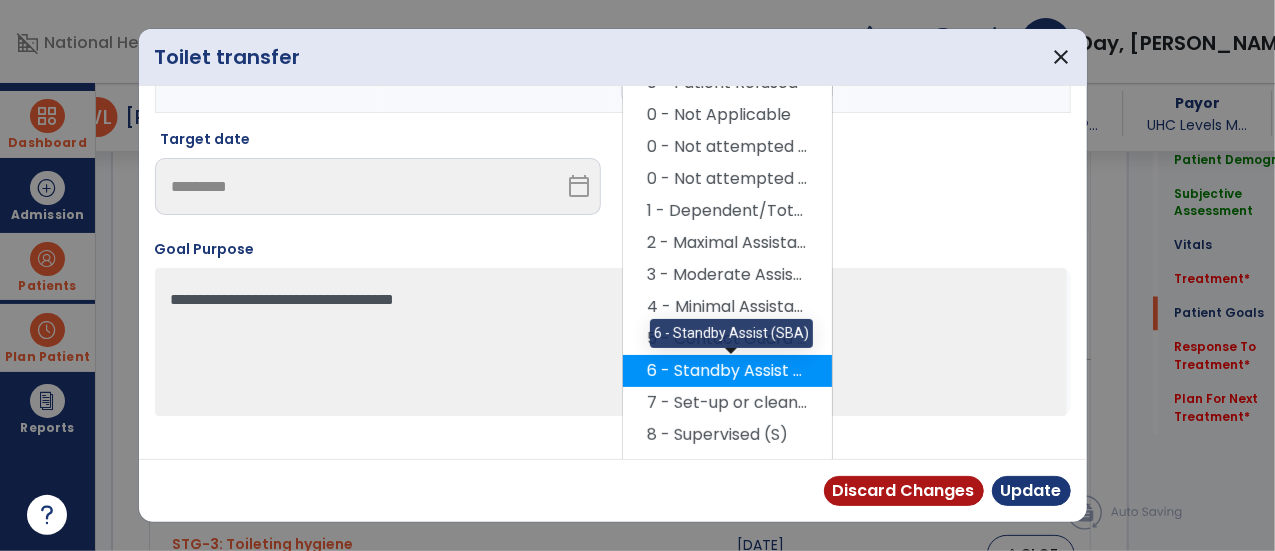 click on "6 - Standby Assist (SBA)" at bounding box center (727, 371) 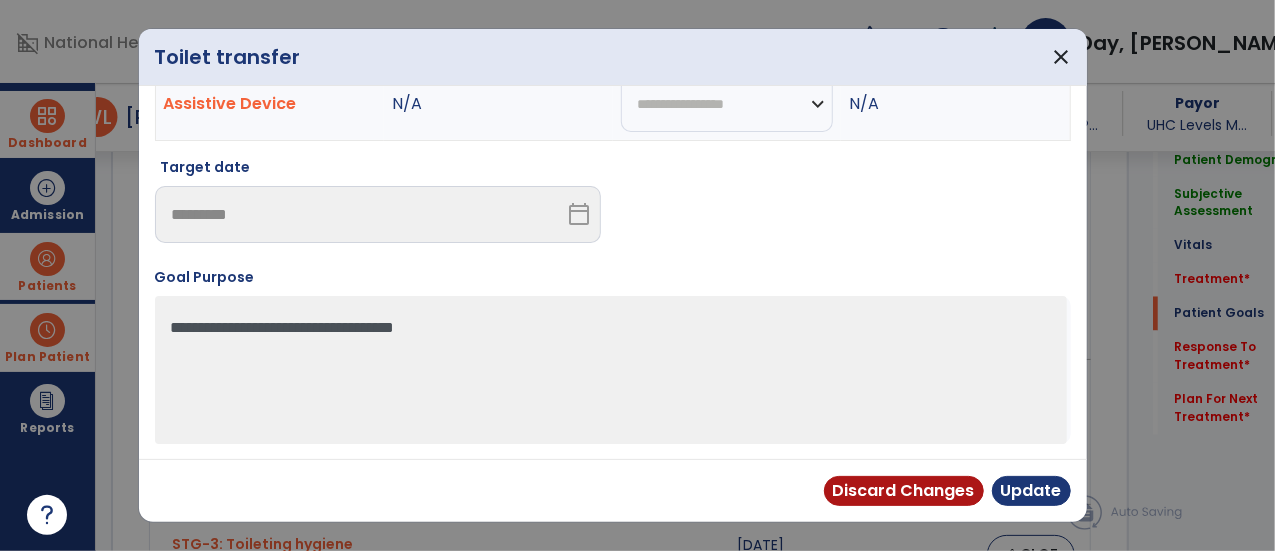 scroll, scrollTop: 156, scrollLeft: 0, axis: vertical 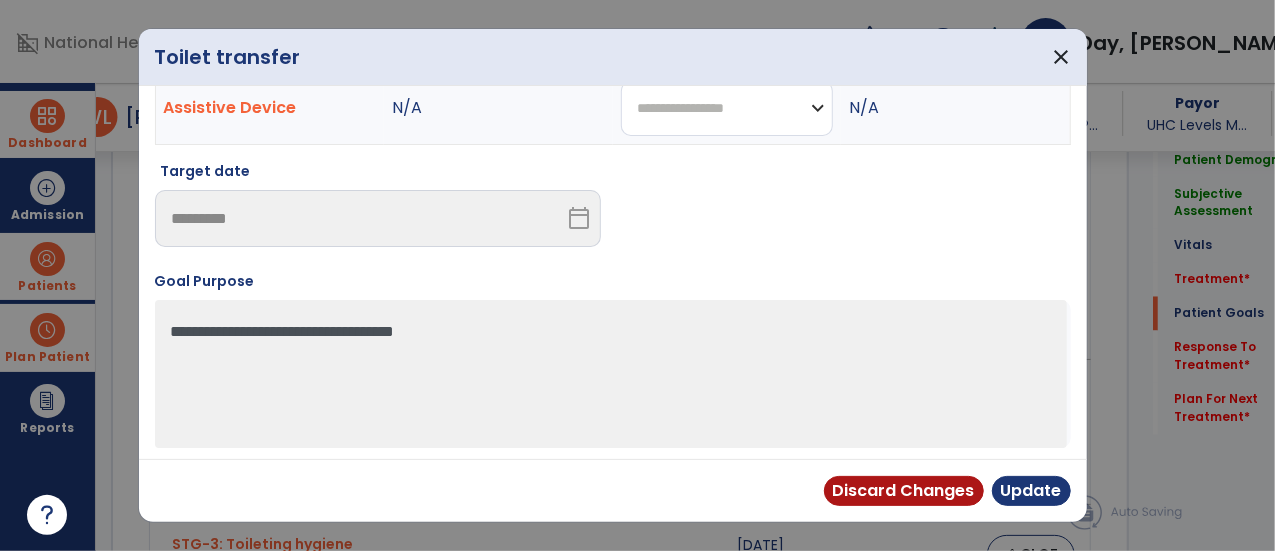 click on "**********" at bounding box center [727, 108] 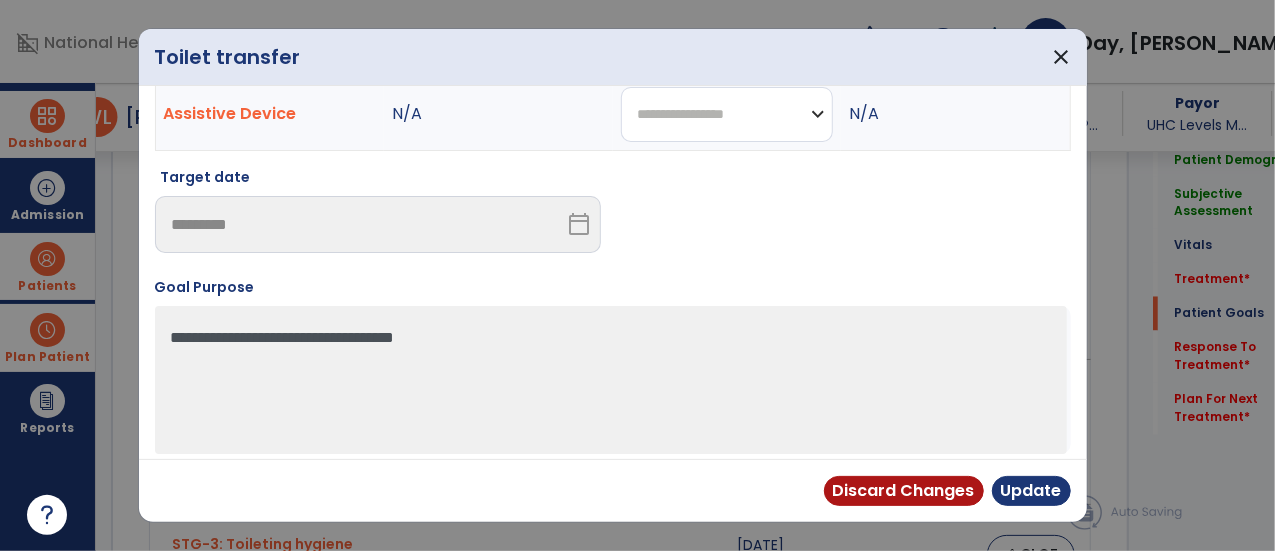 select on "**********" 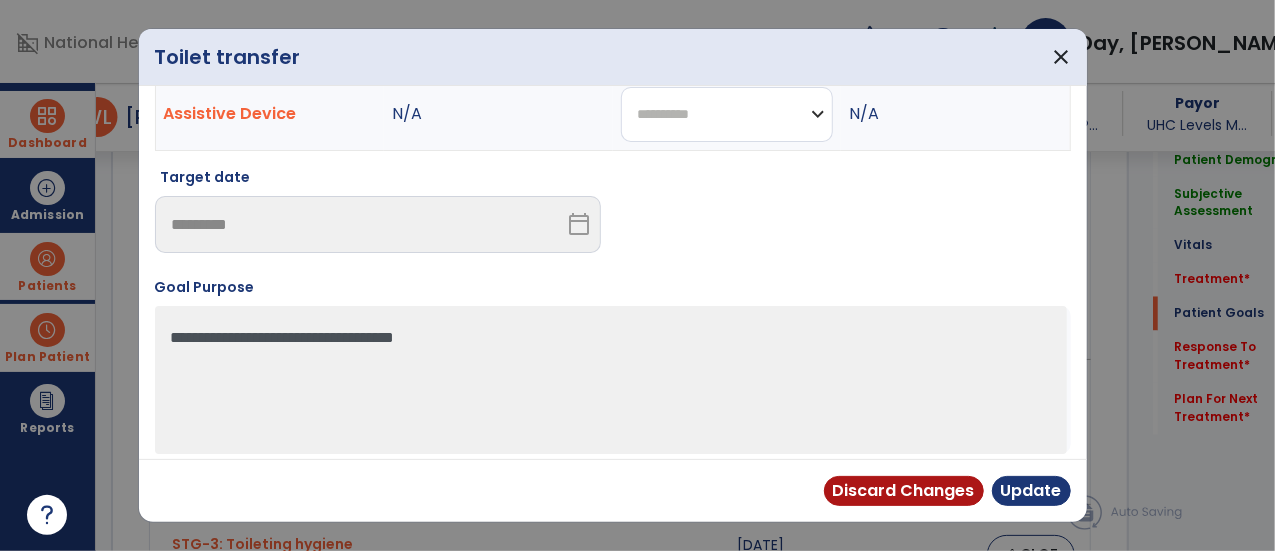 click on "**********" at bounding box center (727, 114) 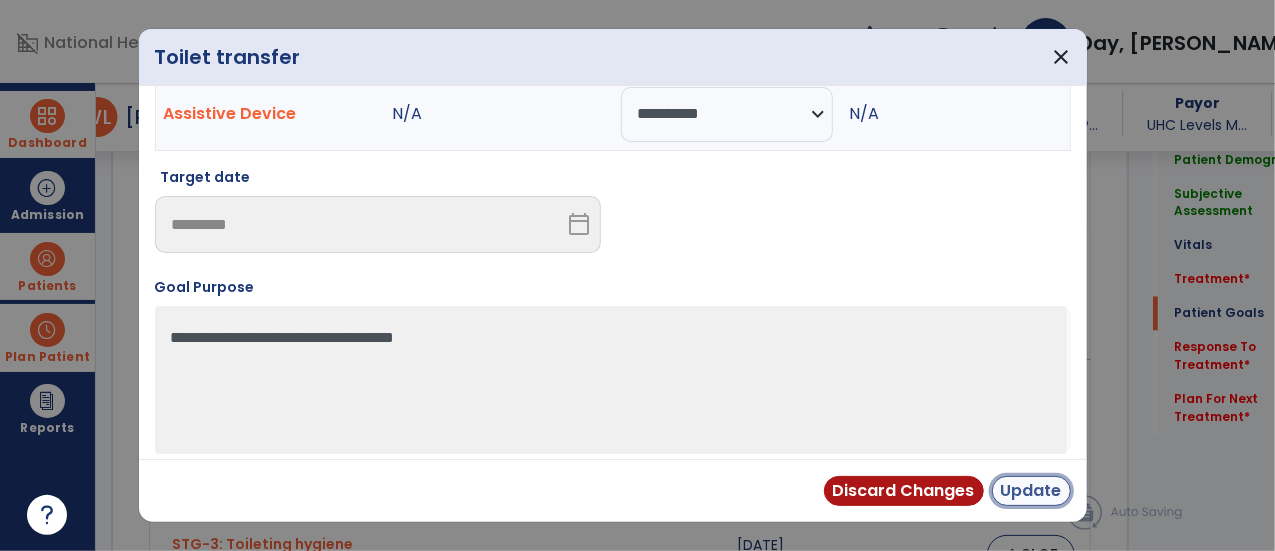 click on "Update" at bounding box center [1031, 491] 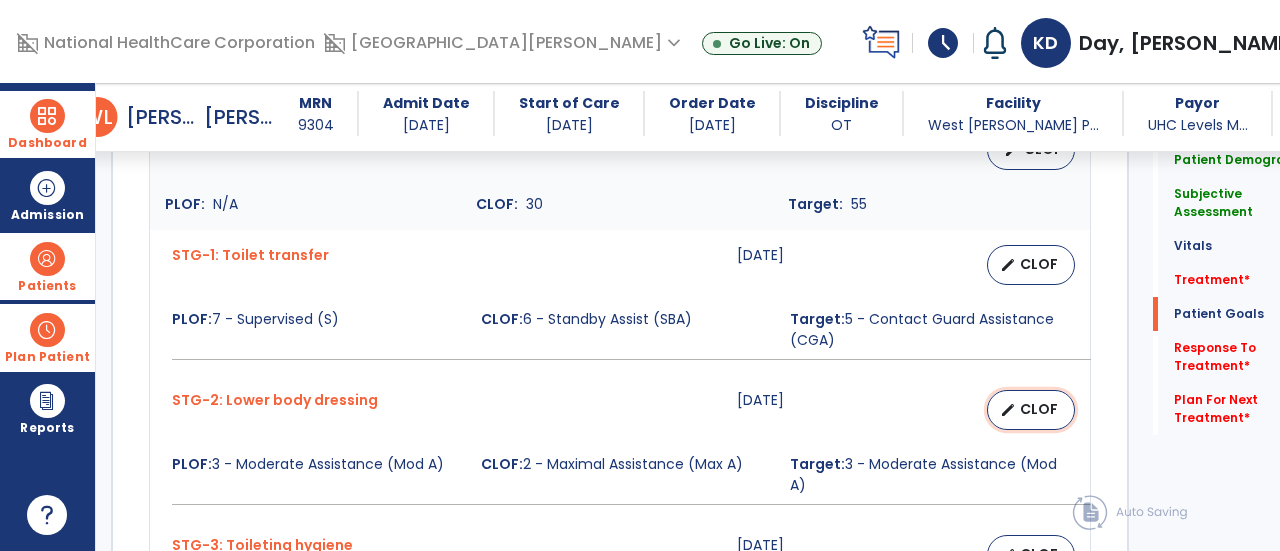 click on "CLOF" at bounding box center (1039, 409) 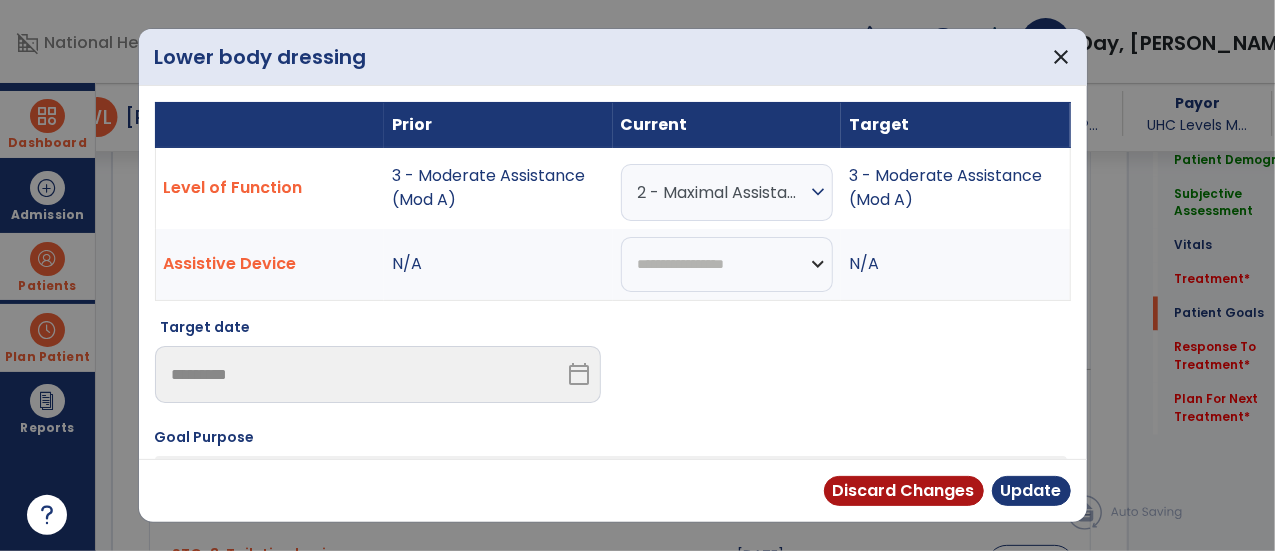 scroll, scrollTop: 1787, scrollLeft: 0, axis: vertical 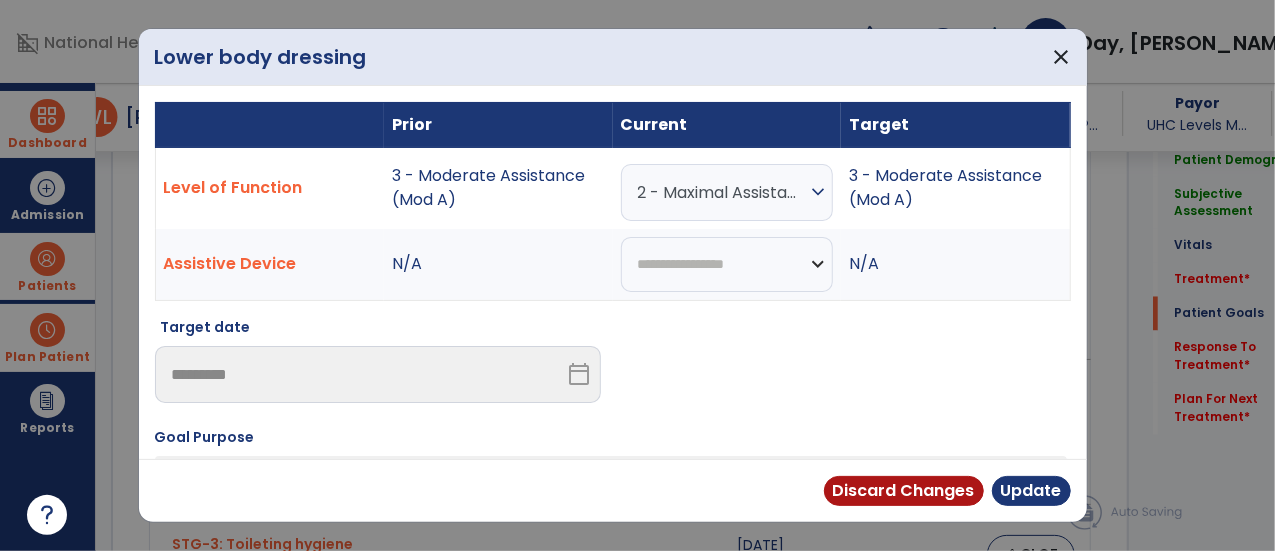 click on "expand_more" at bounding box center (818, 192) 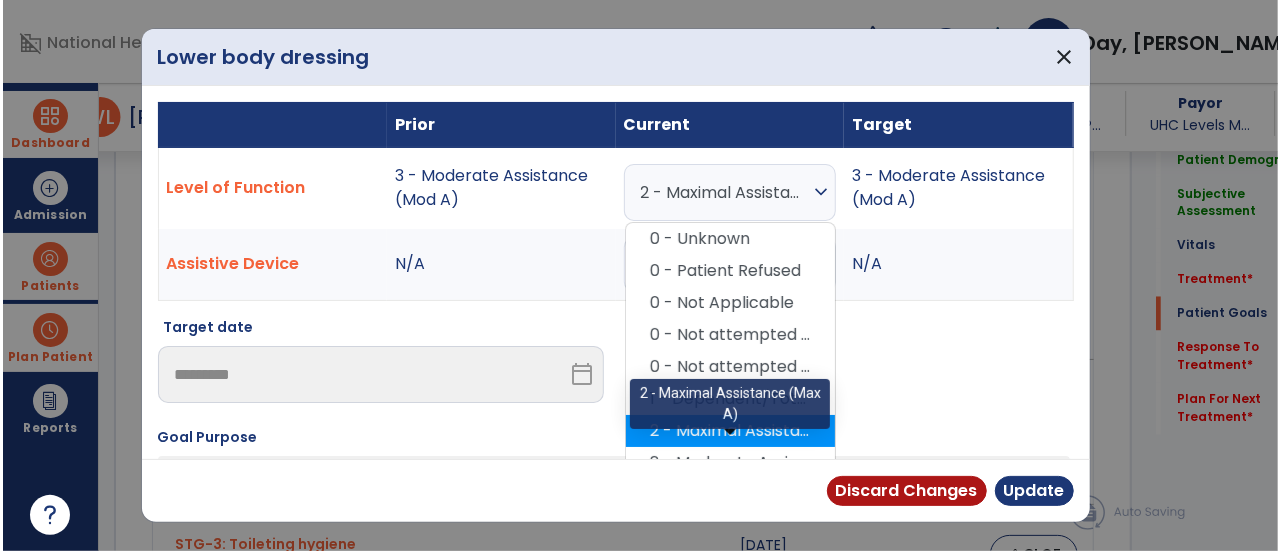 scroll, scrollTop: 40, scrollLeft: 0, axis: vertical 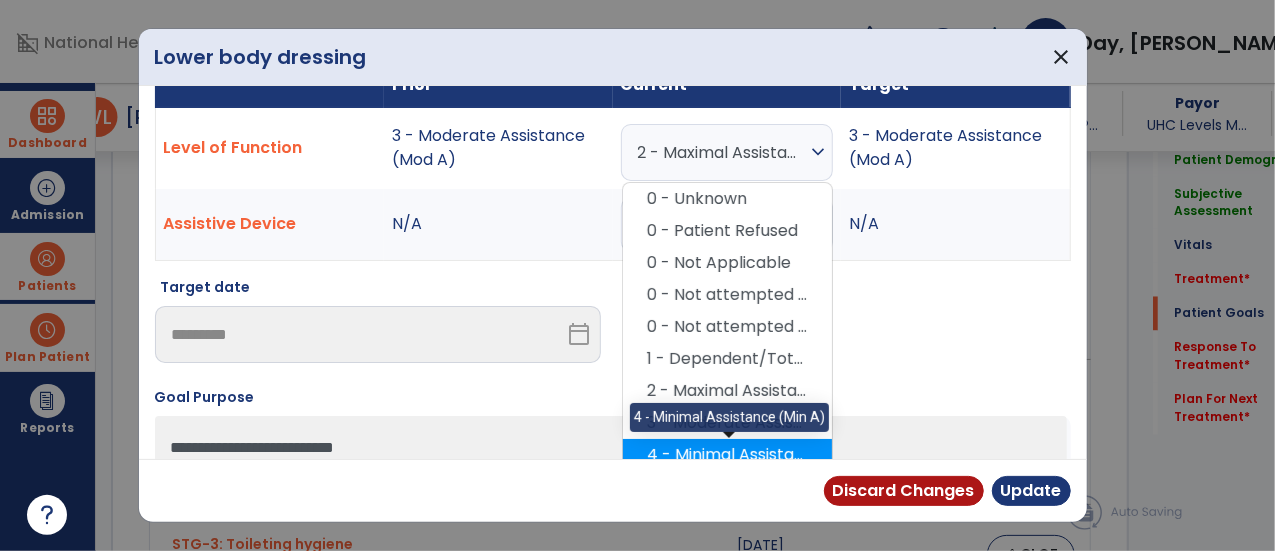 click on "4 - Minimal Assistance (Min A)" at bounding box center [727, 455] 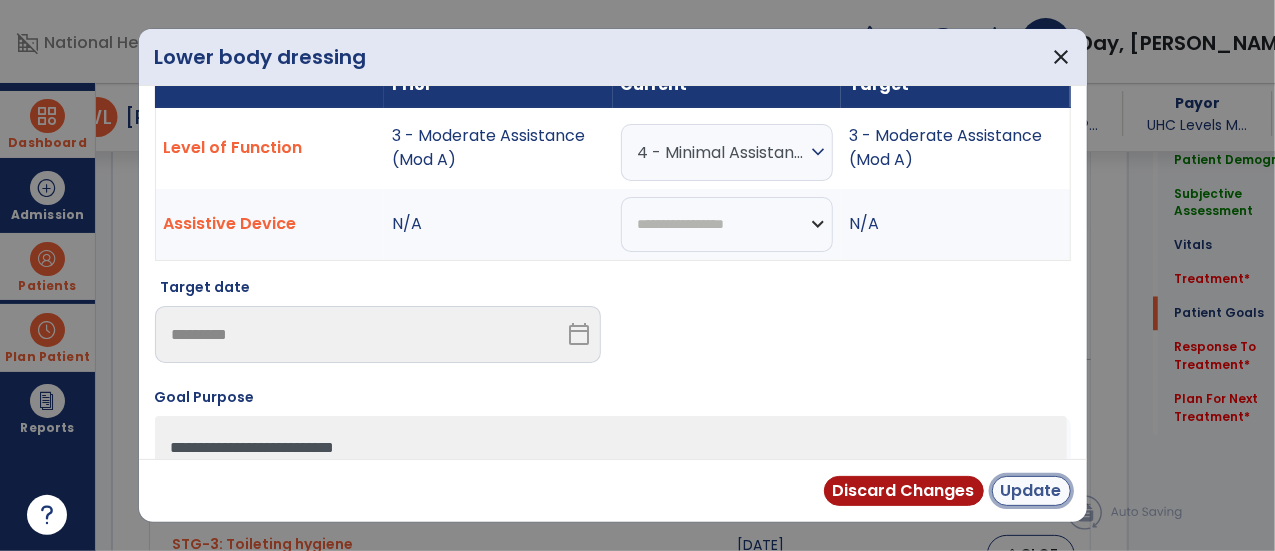 click on "Update" at bounding box center (1031, 491) 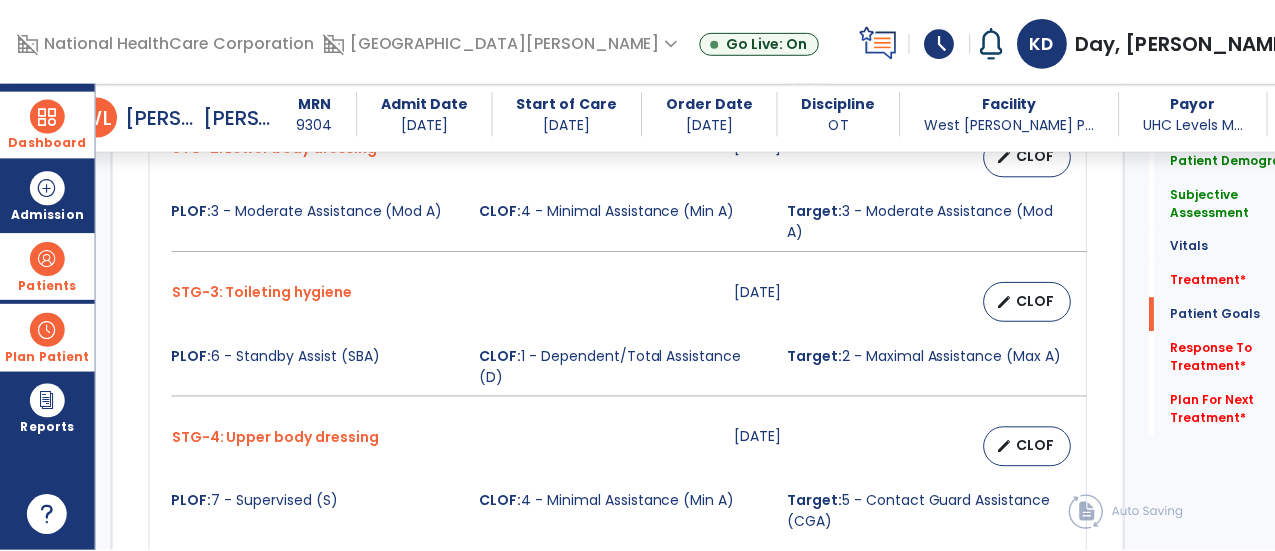scroll, scrollTop: 2035, scrollLeft: 0, axis: vertical 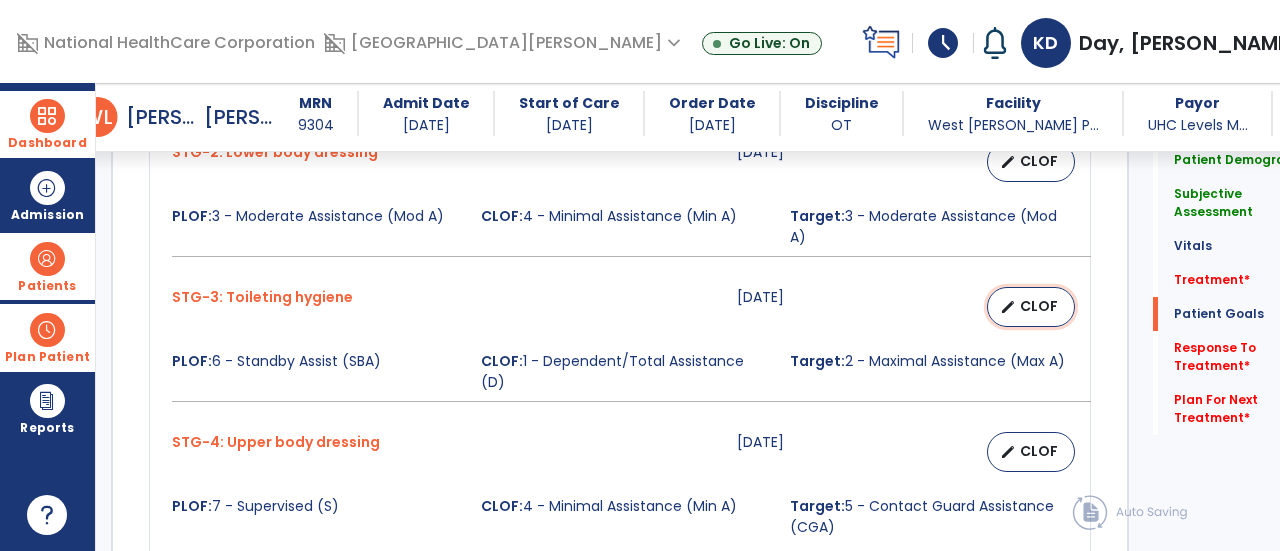 click on "CLOF" at bounding box center [1039, 306] 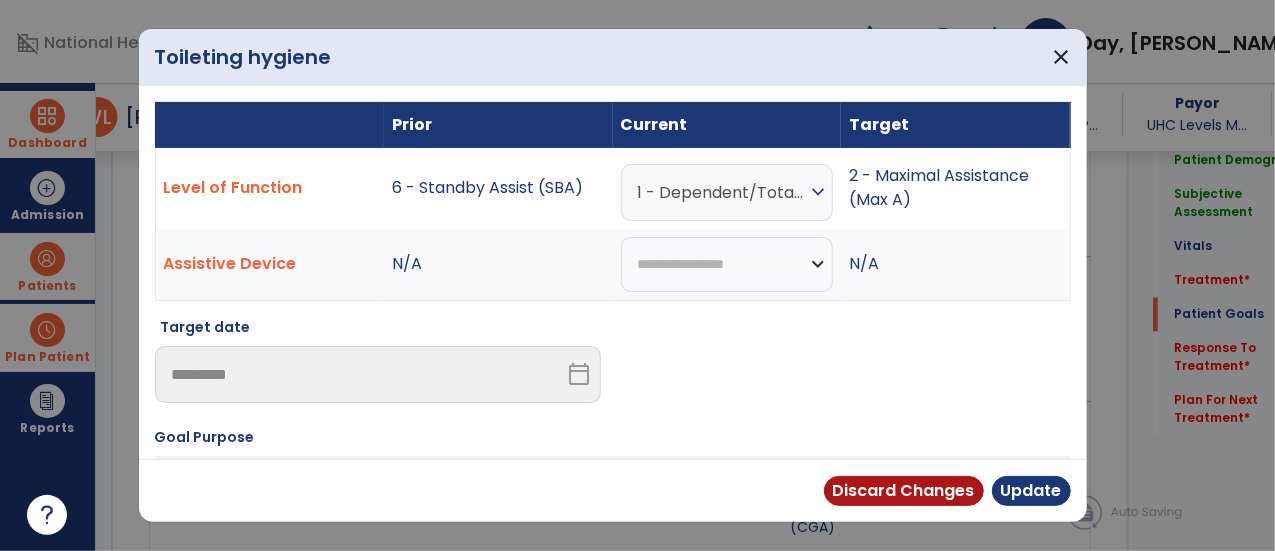 scroll, scrollTop: 2035, scrollLeft: 0, axis: vertical 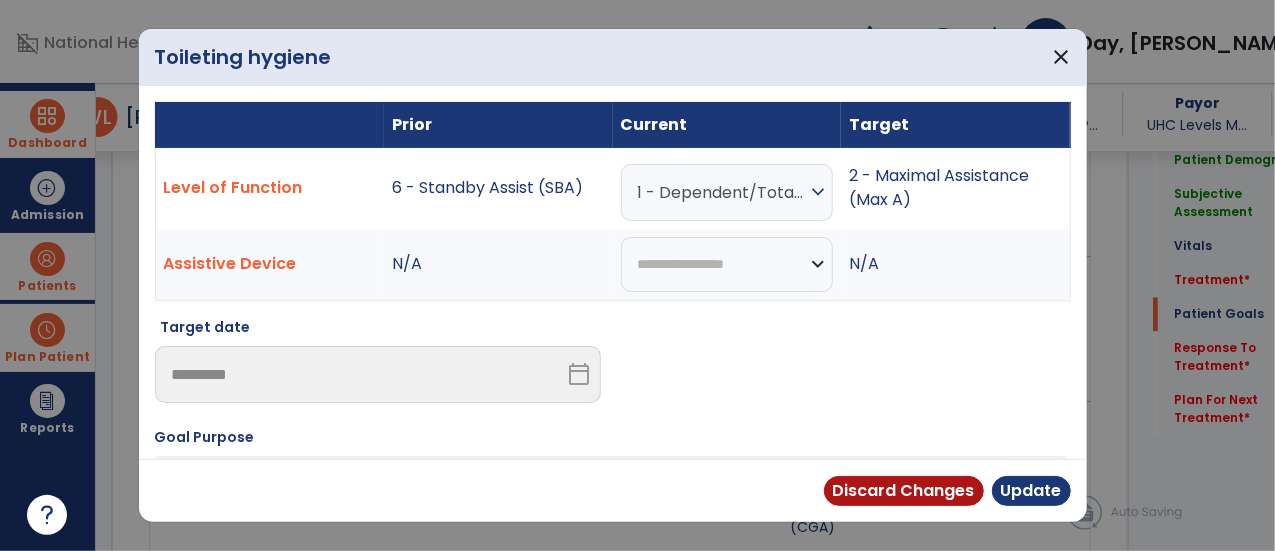 click on "expand_more" at bounding box center (818, 192) 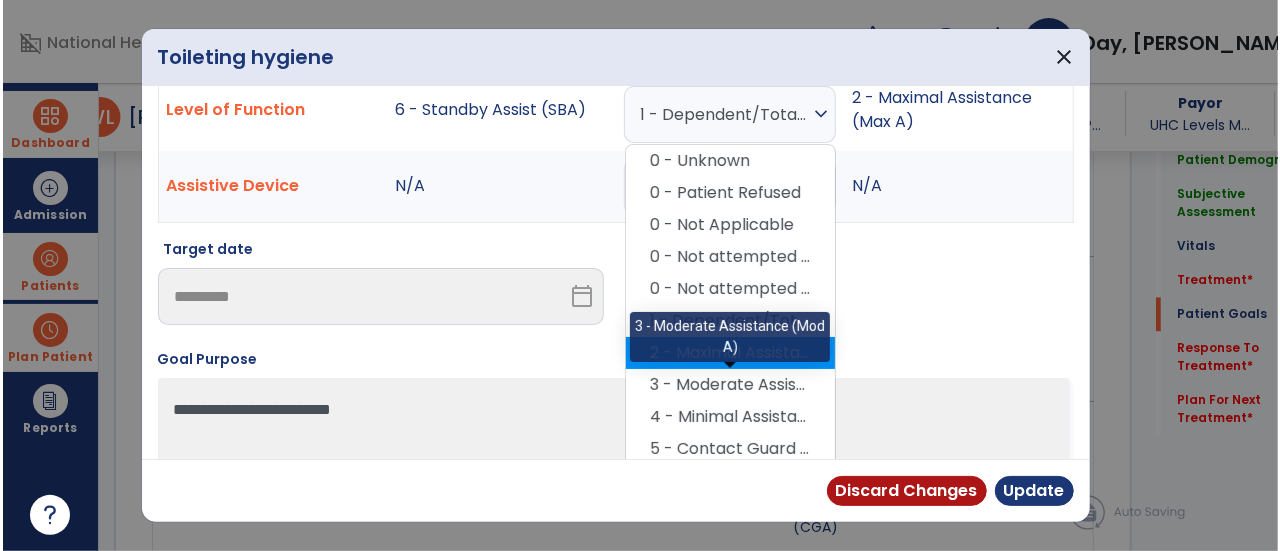 scroll, scrollTop: 80, scrollLeft: 0, axis: vertical 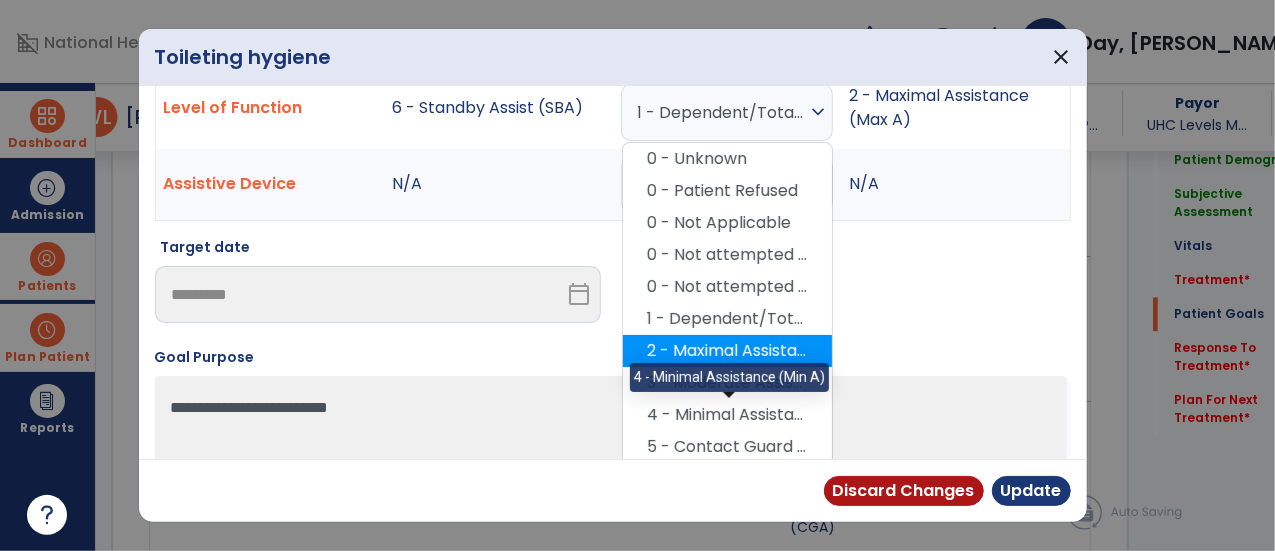 click on "4 - Minimal Assistance (Min A)" at bounding box center [727, 415] 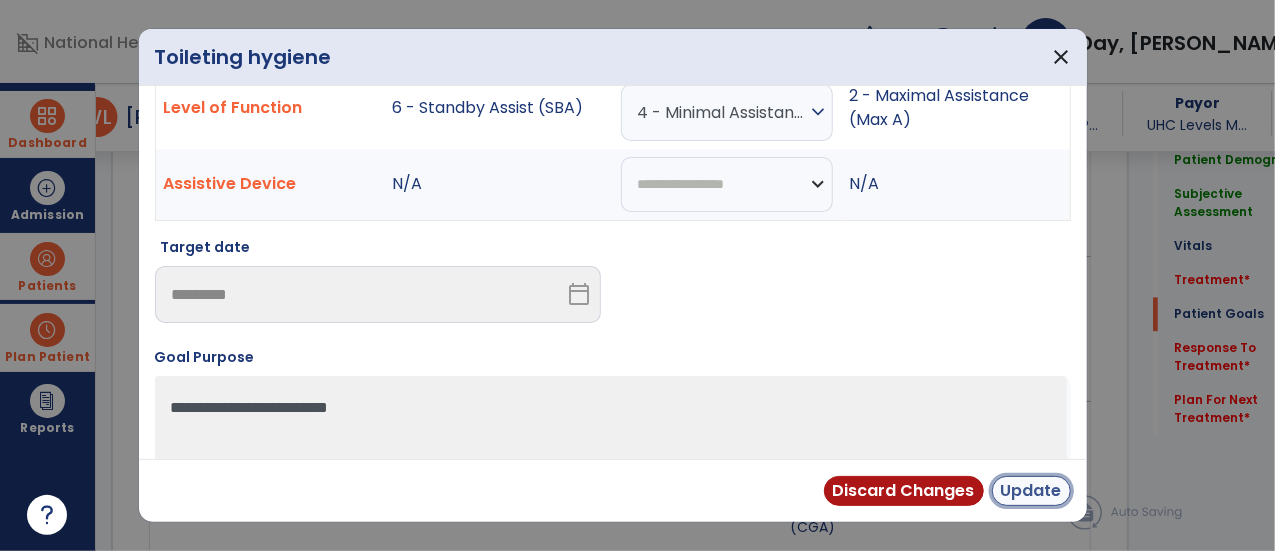 click on "Update" at bounding box center [1031, 491] 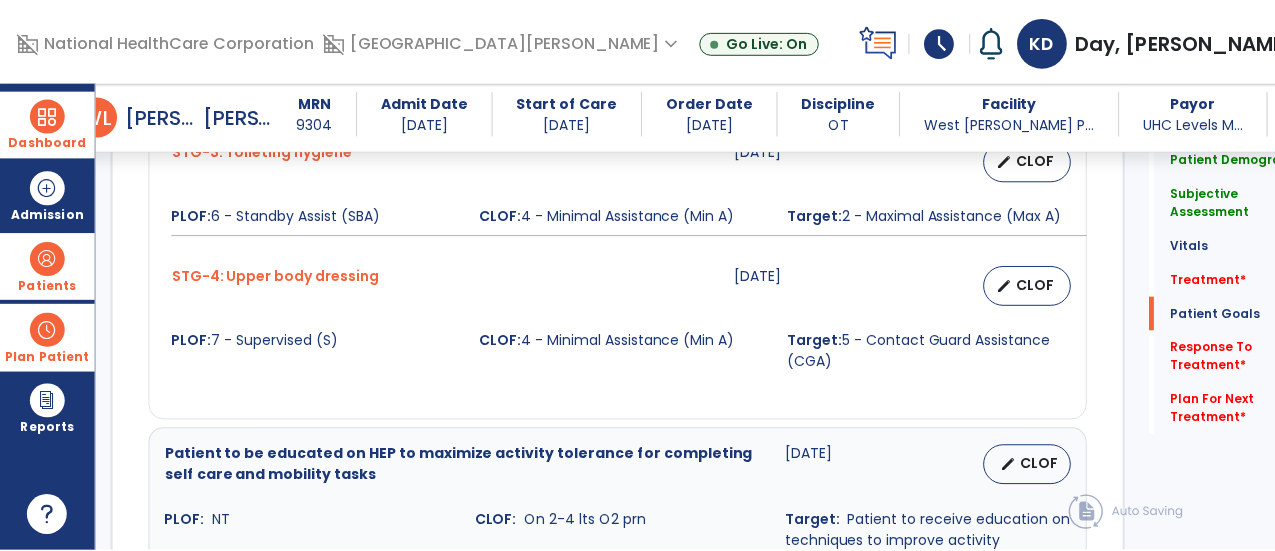 scroll, scrollTop: 2200, scrollLeft: 0, axis: vertical 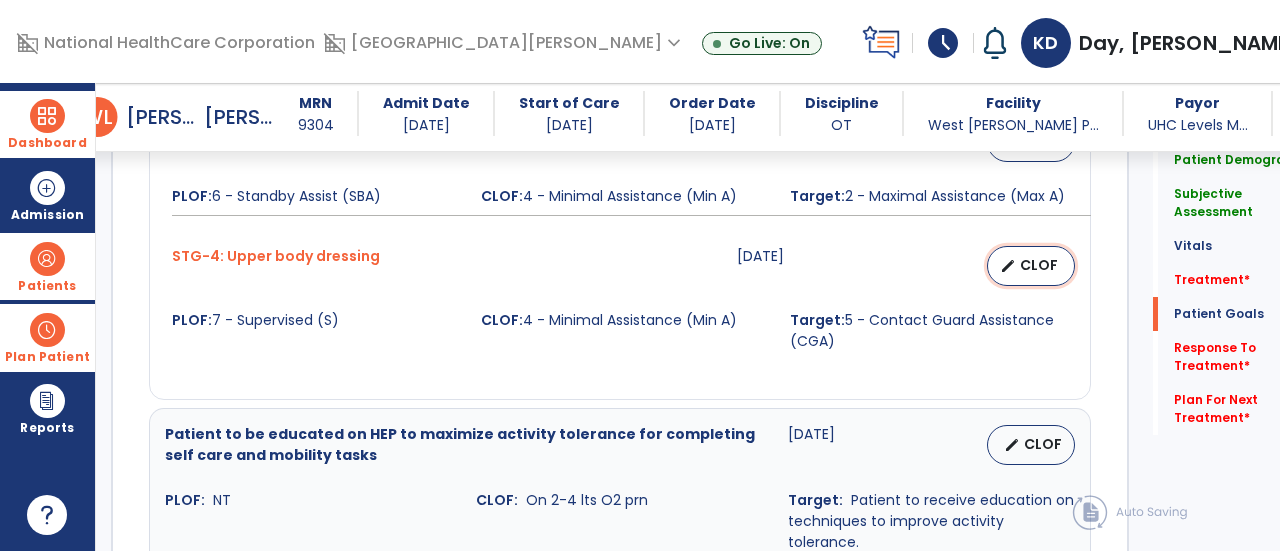 click on "CLOF" at bounding box center [1039, 265] 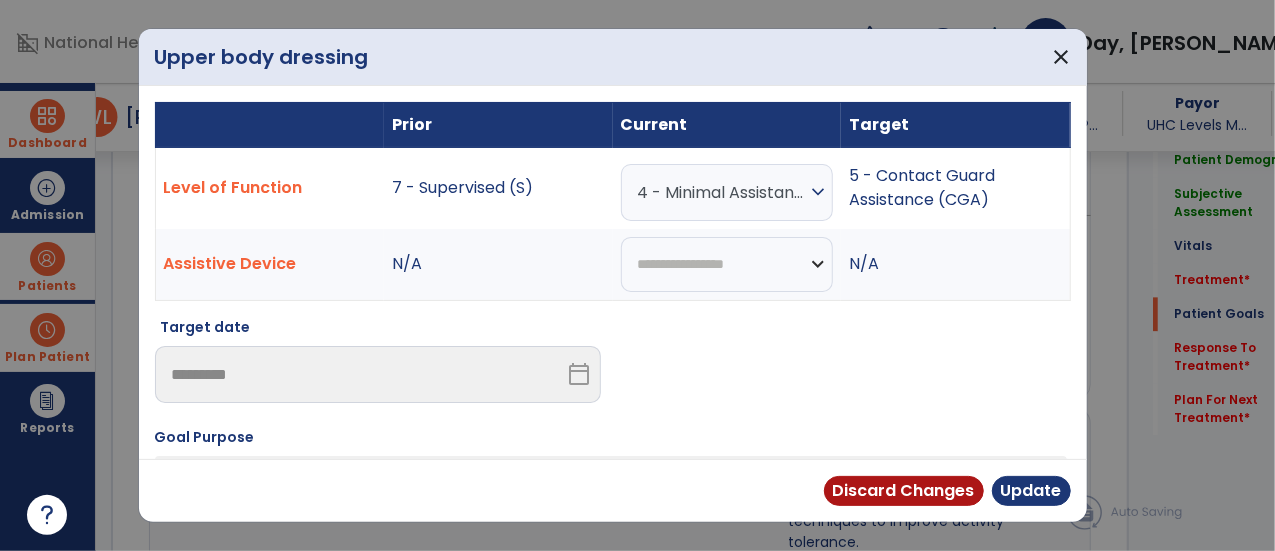scroll, scrollTop: 2200, scrollLeft: 0, axis: vertical 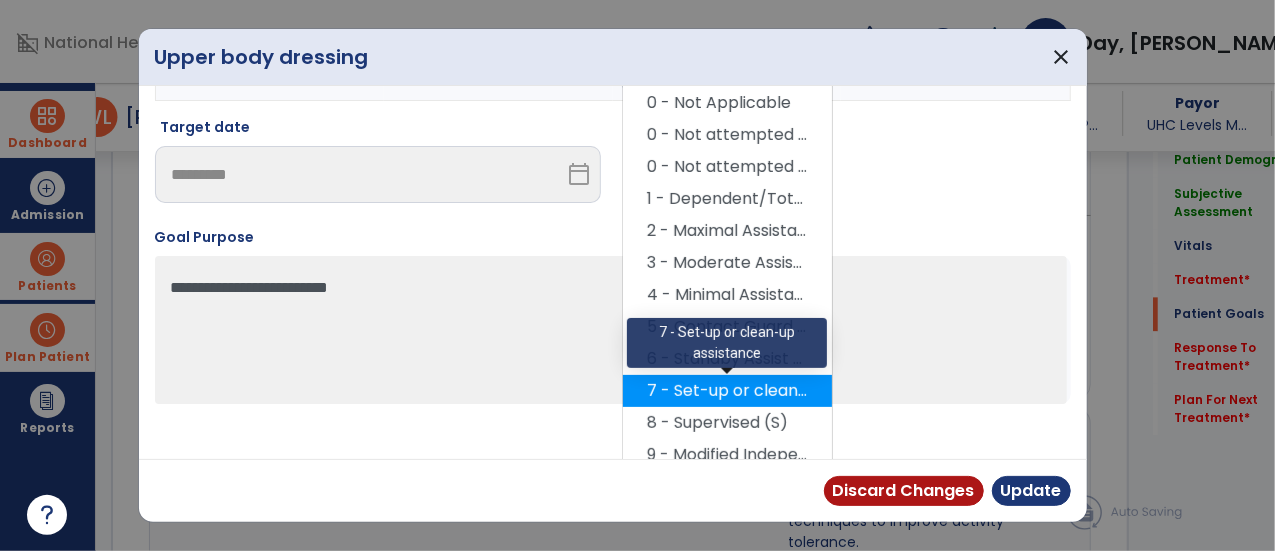 click on "7 - Set-up or clean-up assistance" at bounding box center (727, 391) 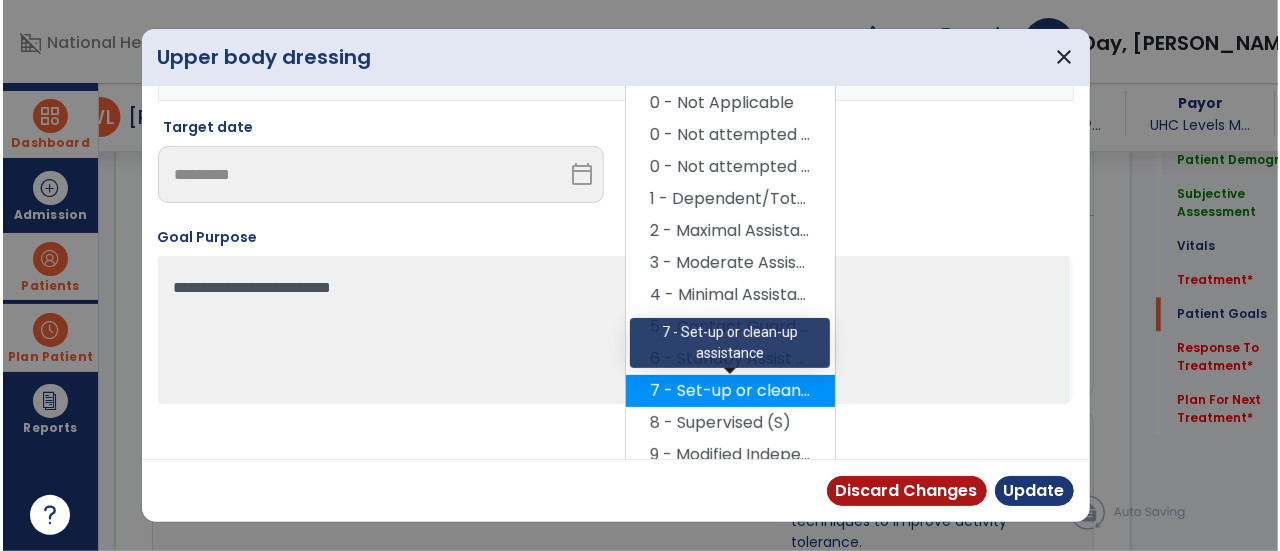 scroll, scrollTop: 156, scrollLeft: 0, axis: vertical 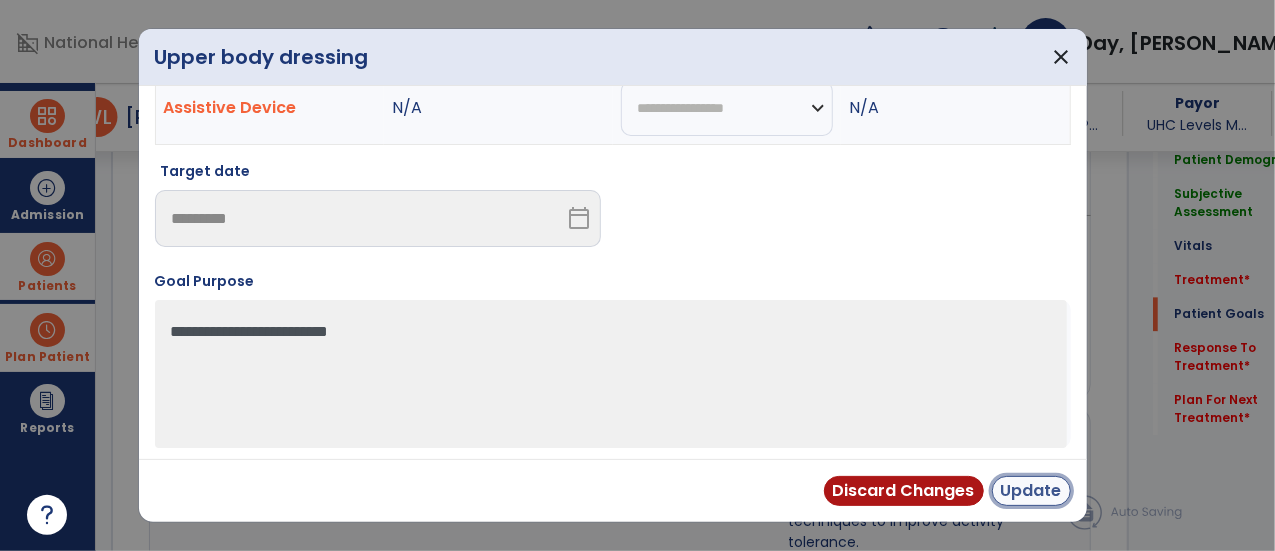 click on "Update" at bounding box center [1031, 491] 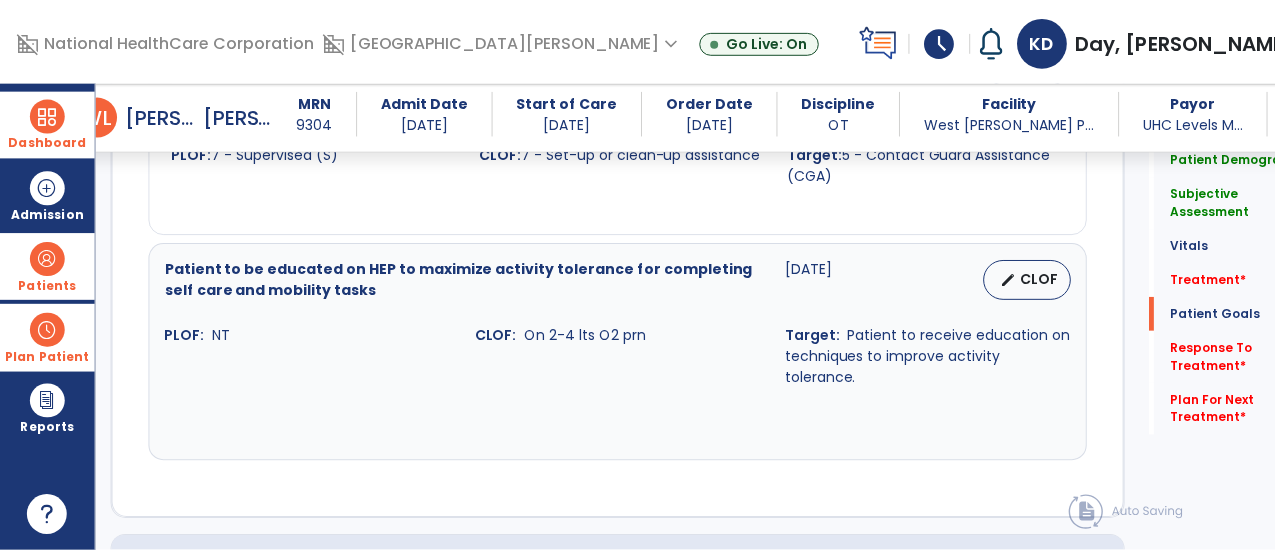 scroll, scrollTop: 2370, scrollLeft: 0, axis: vertical 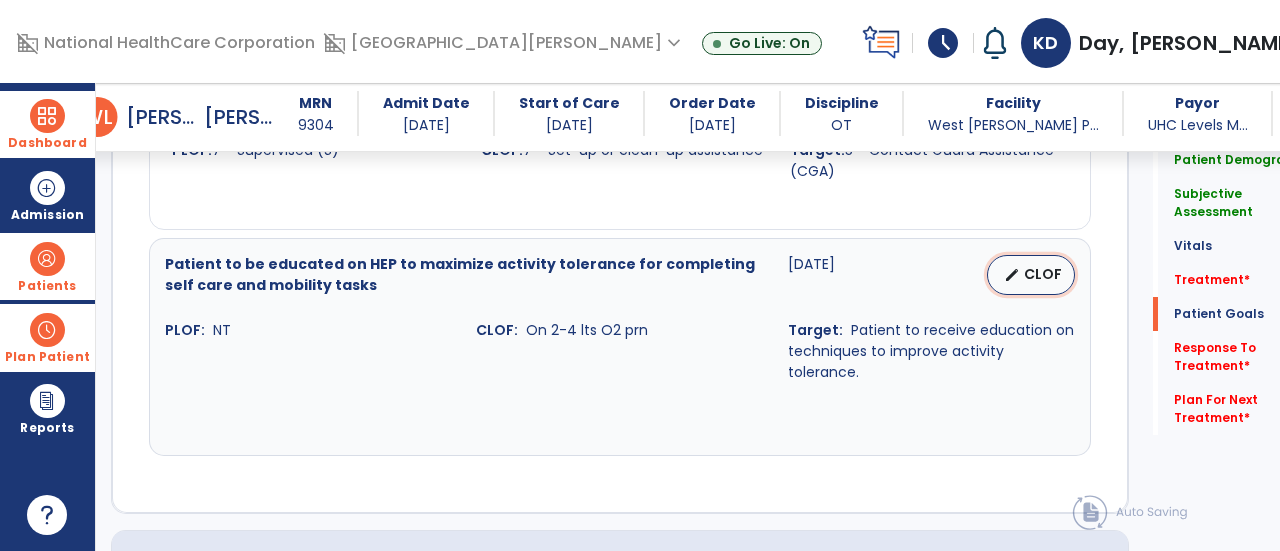 click on "CLOF" at bounding box center (1043, 274) 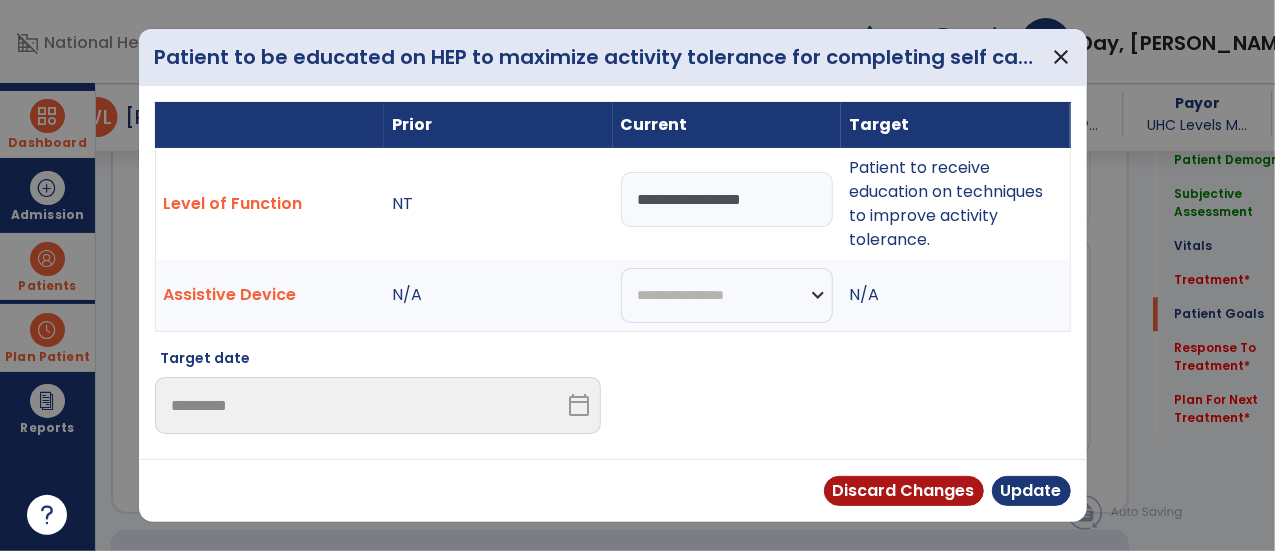 scroll, scrollTop: 2370, scrollLeft: 0, axis: vertical 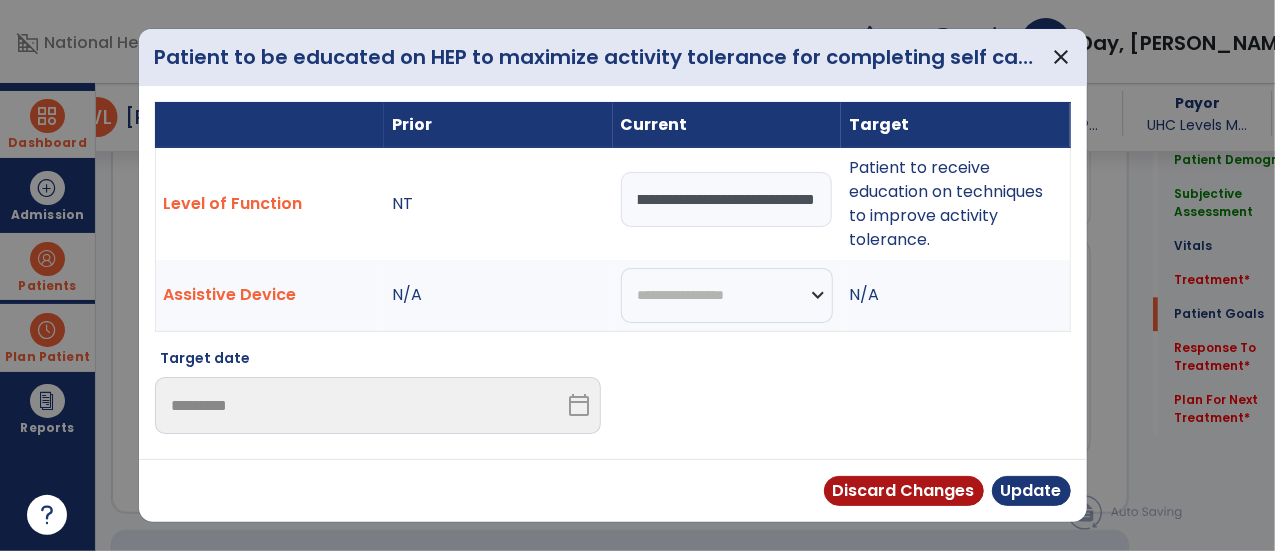 type on "**********" 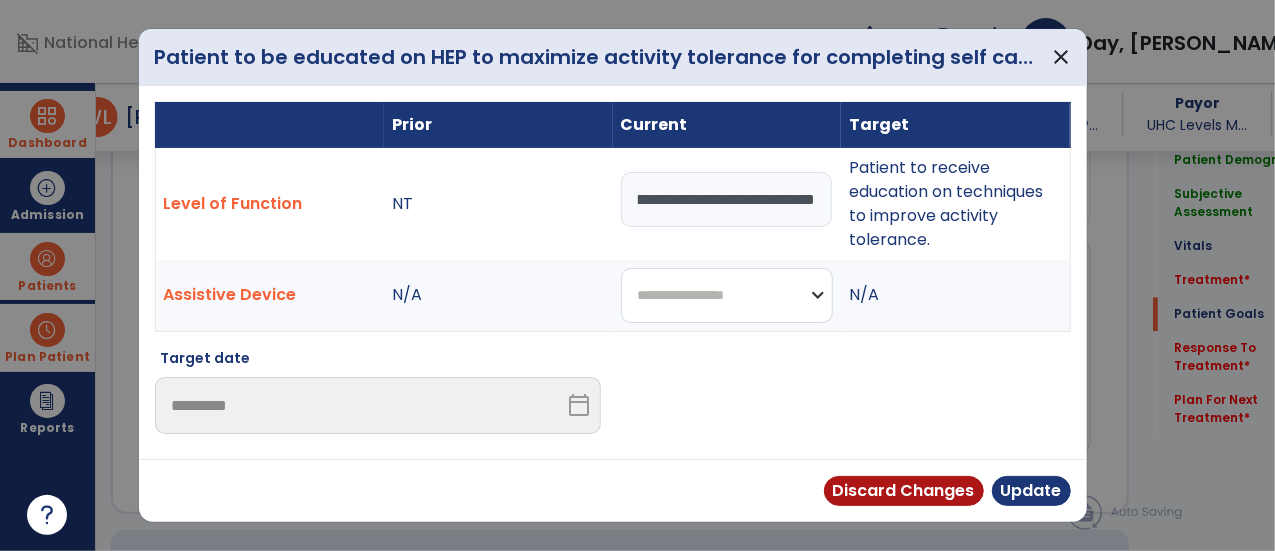 click on "**********" at bounding box center (727, 295) 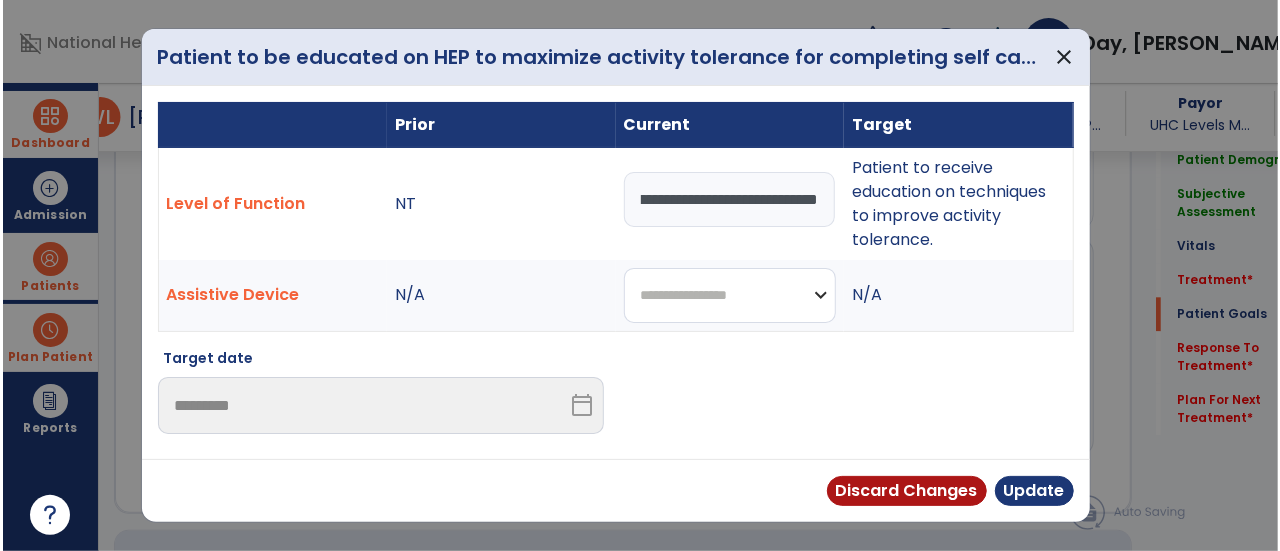 scroll, scrollTop: 0, scrollLeft: 0, axis: both 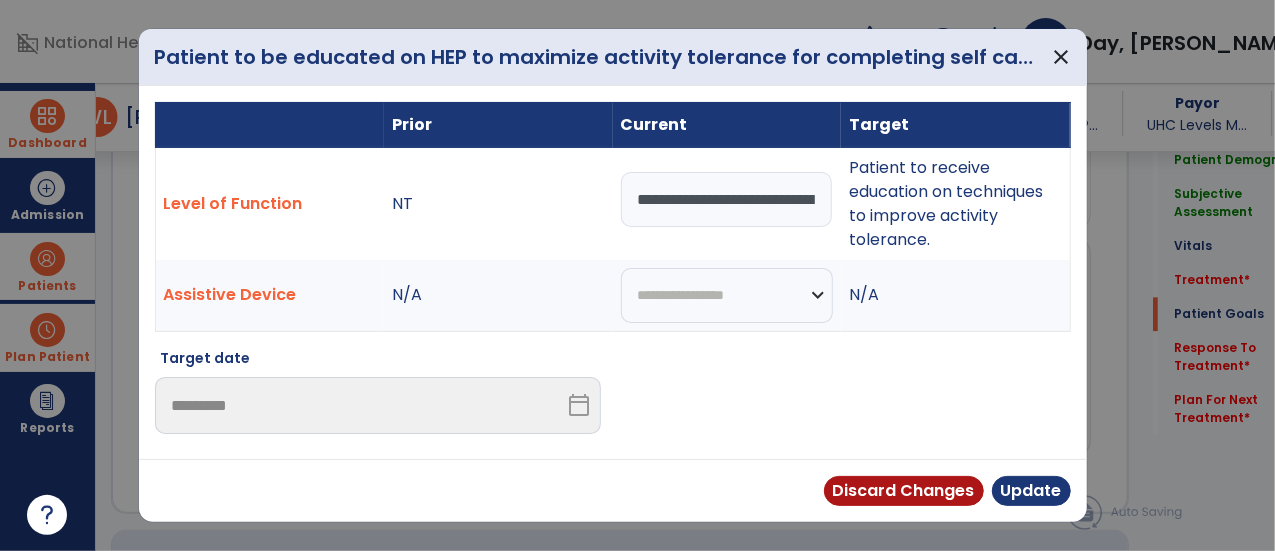 click at bounding box center (848, 399) 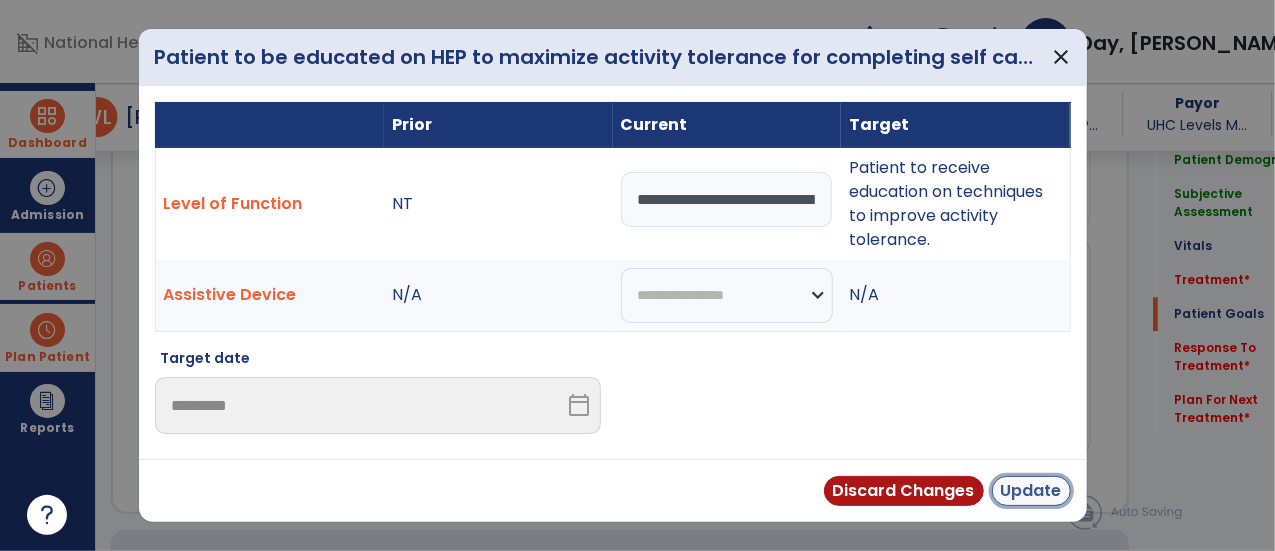 click on "Update" at bounding box center (1031, 491) 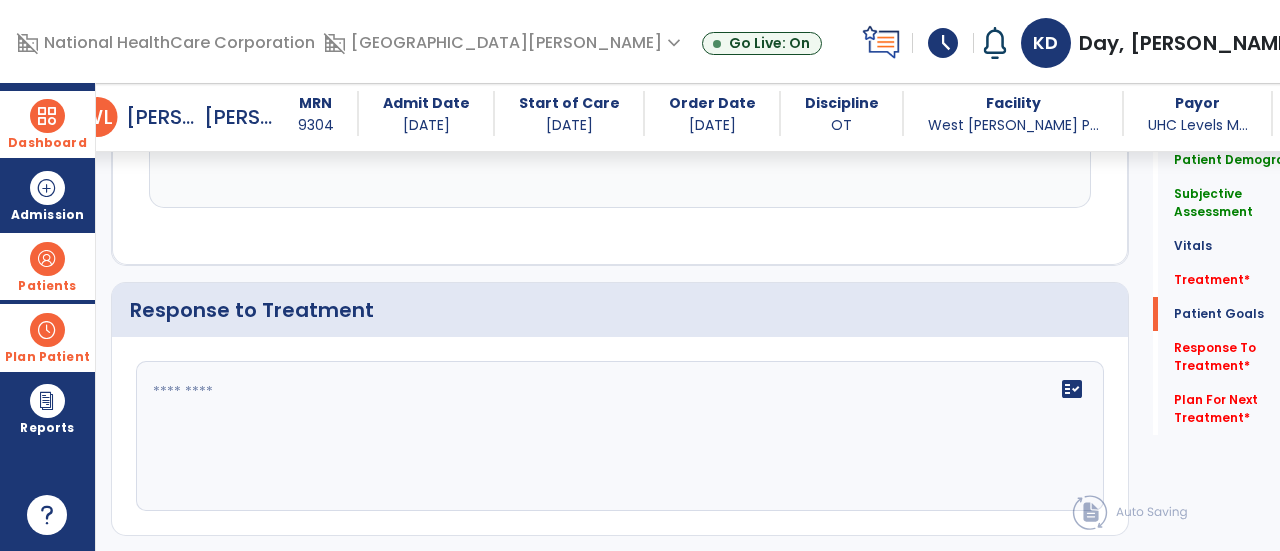 scroll, scrollTop: 2638, scrollLeft: 0, axis: vertical 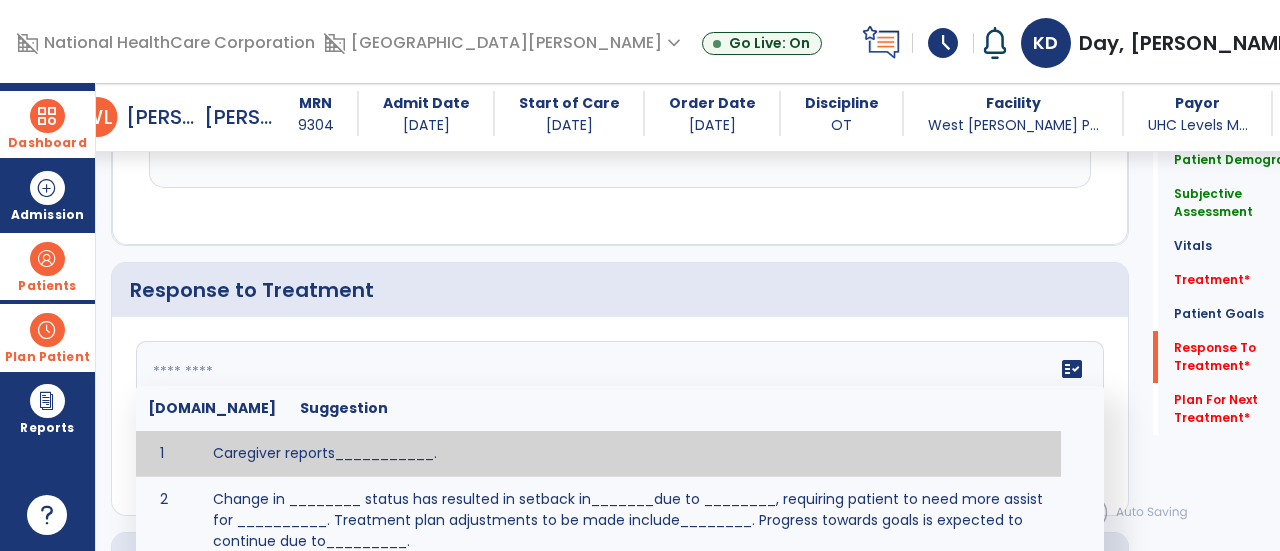 click 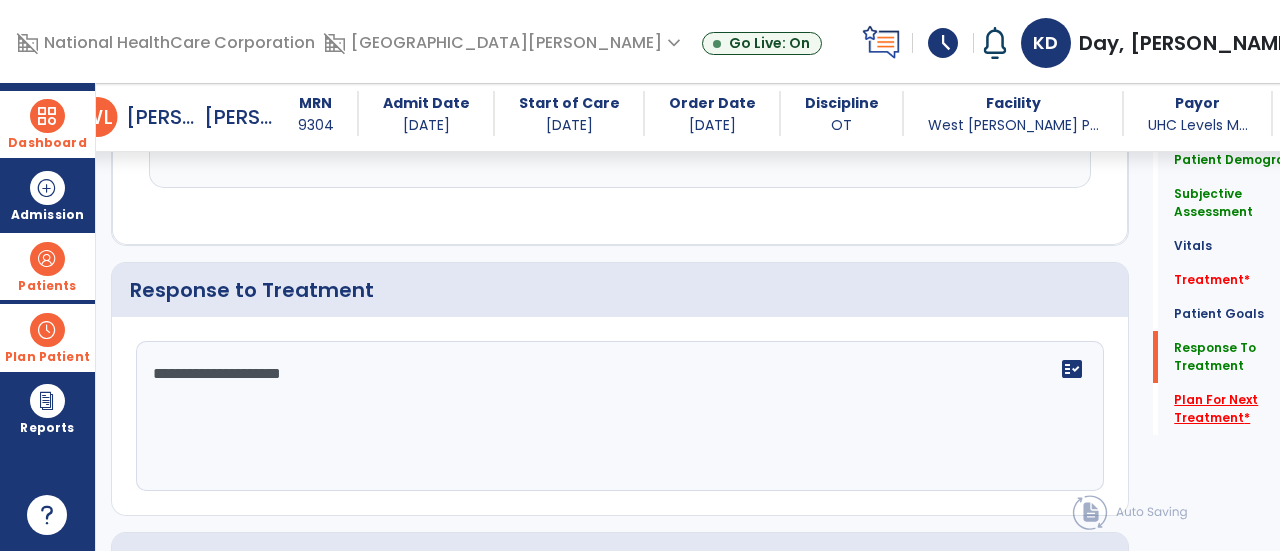 type on "**********" 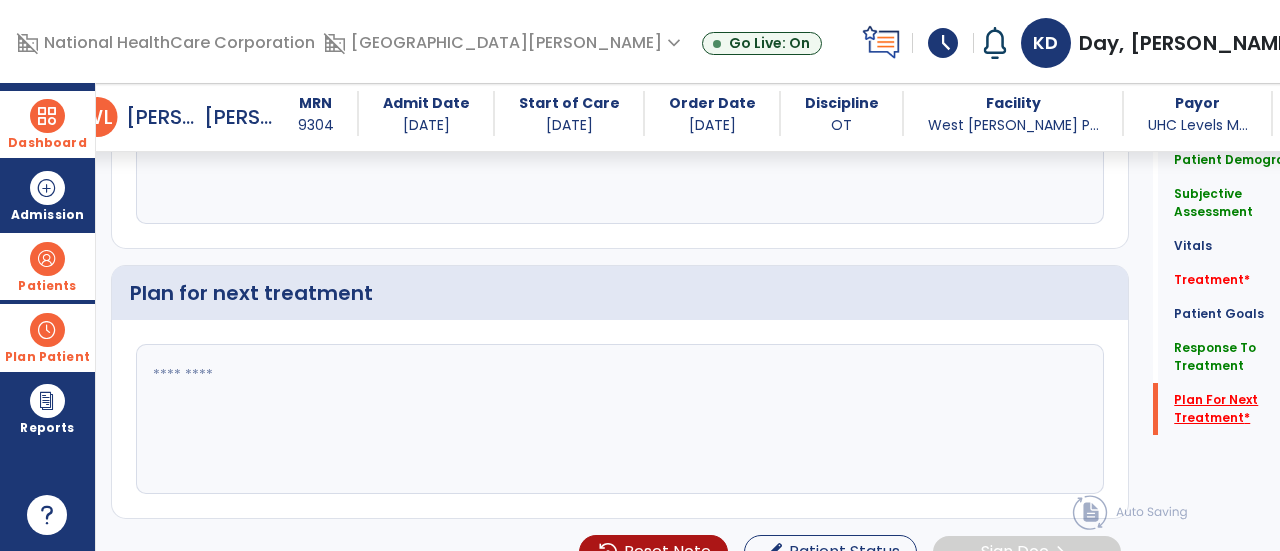 scroll, scrollTop: 2948, scrollLeft: 0, axis: vertical 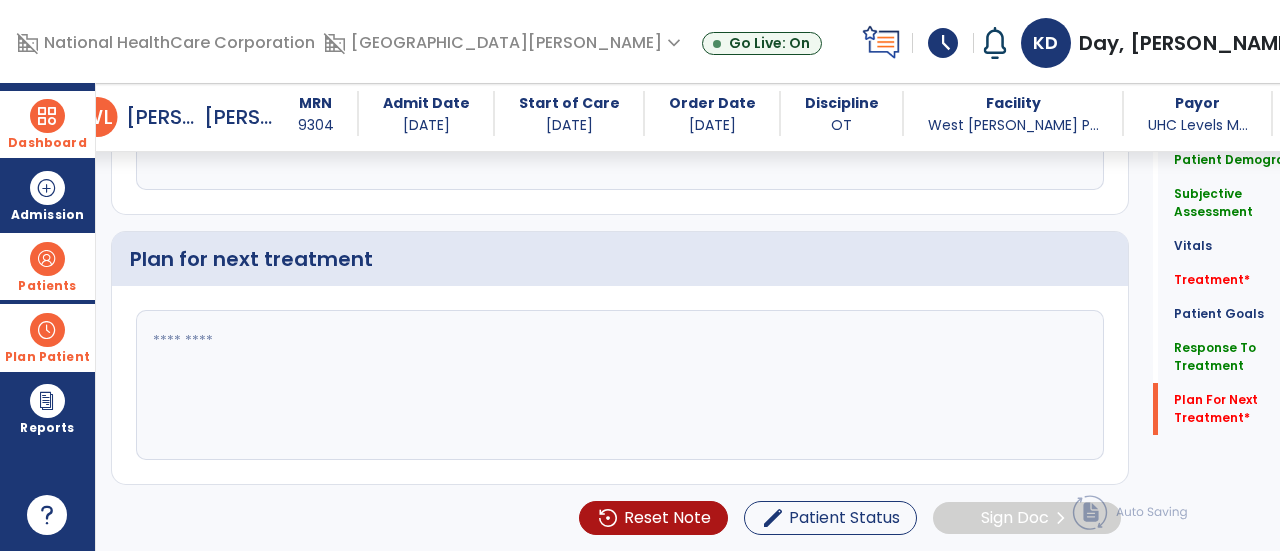 click 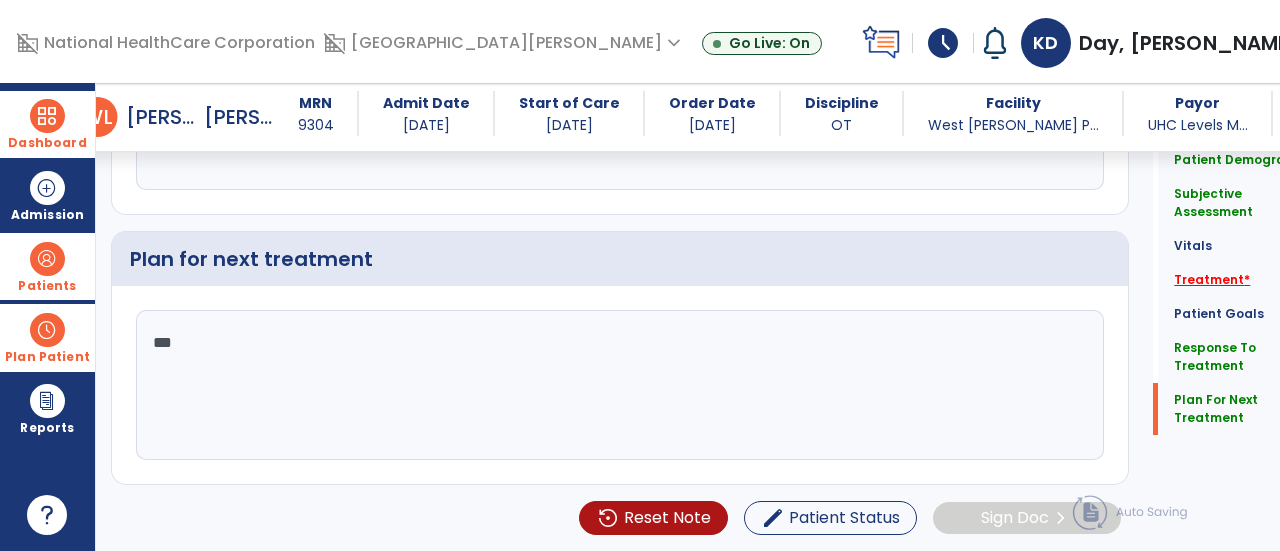 type on "***" 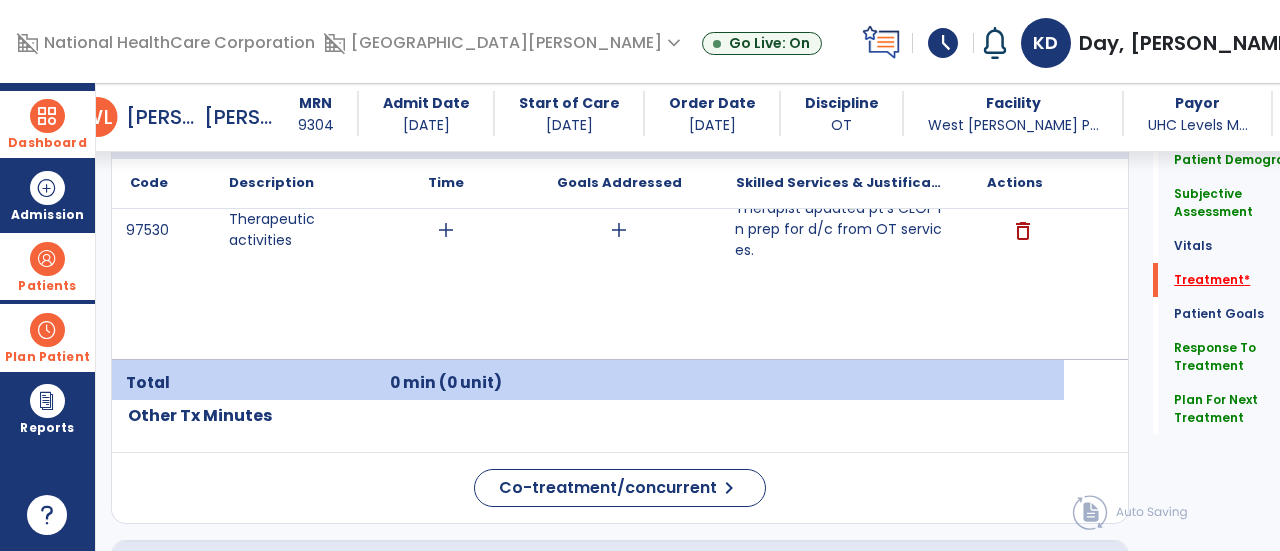 scroll, scrollTop: 1250, scrollLeft: 0, axis: vertical 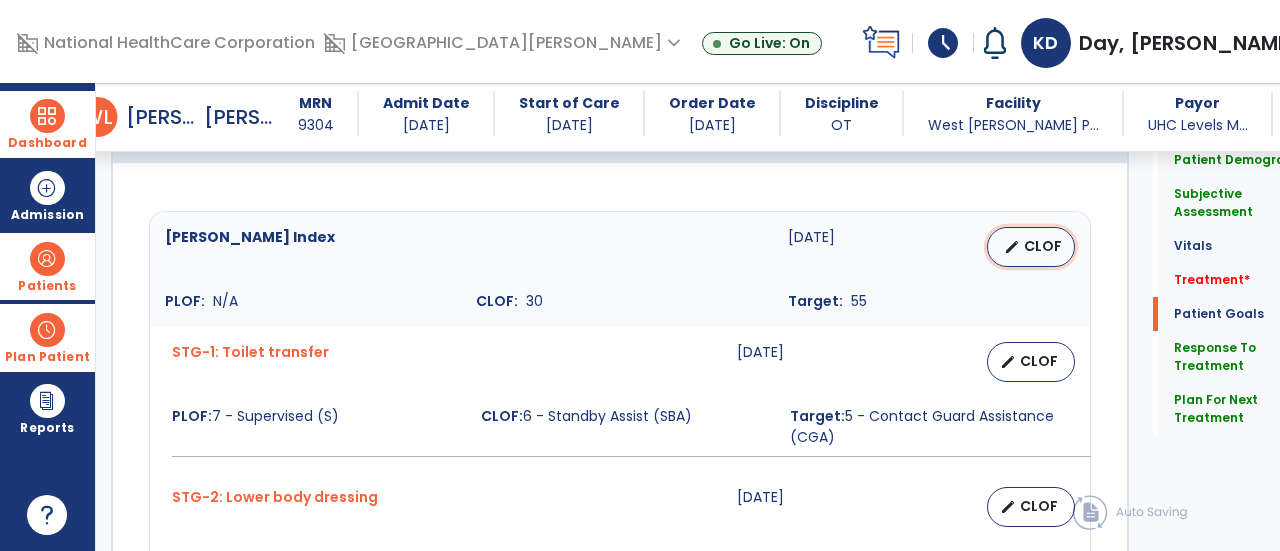 click on "CLOF" at bounding box center (1043, 246) 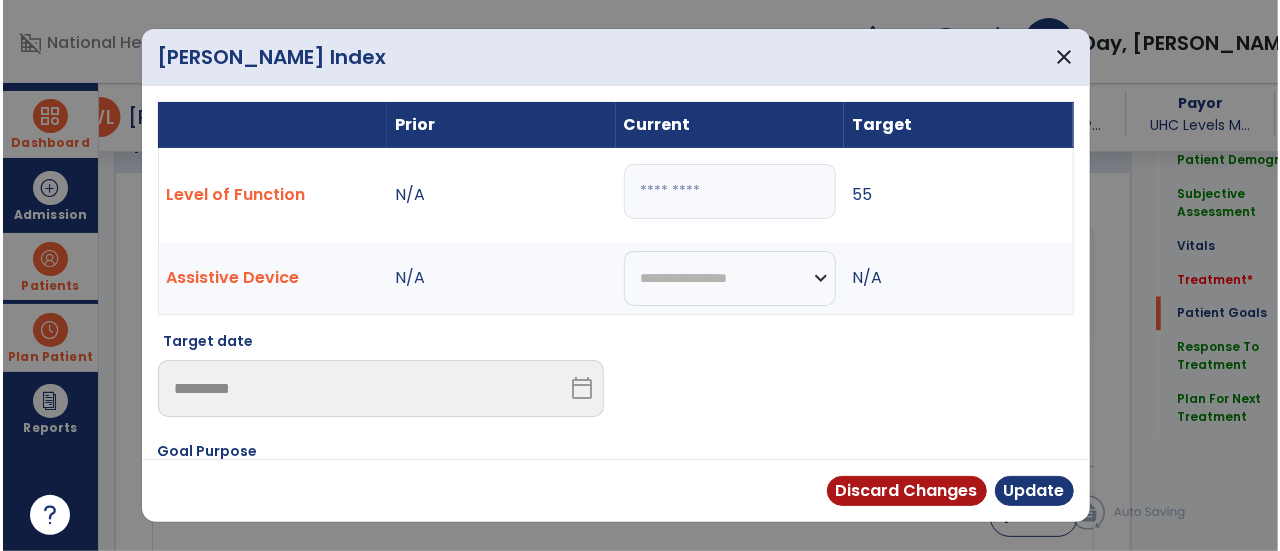 scroll, scrollTop: 1690, scrollLeft: 0, axis: vertical 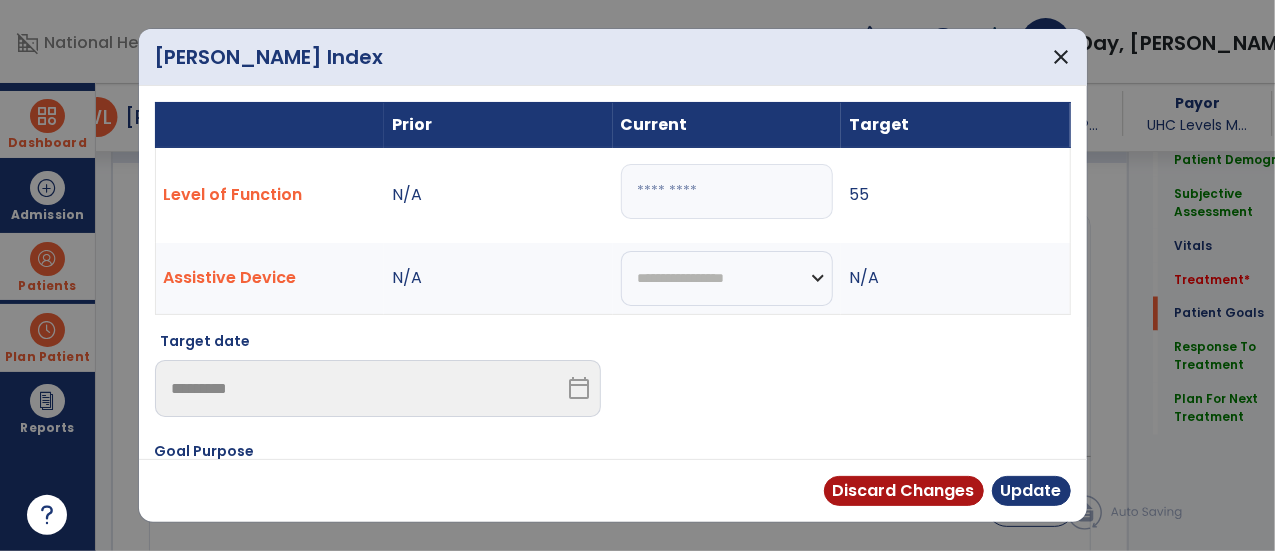 click on "**" at bounding box center [727, 191] 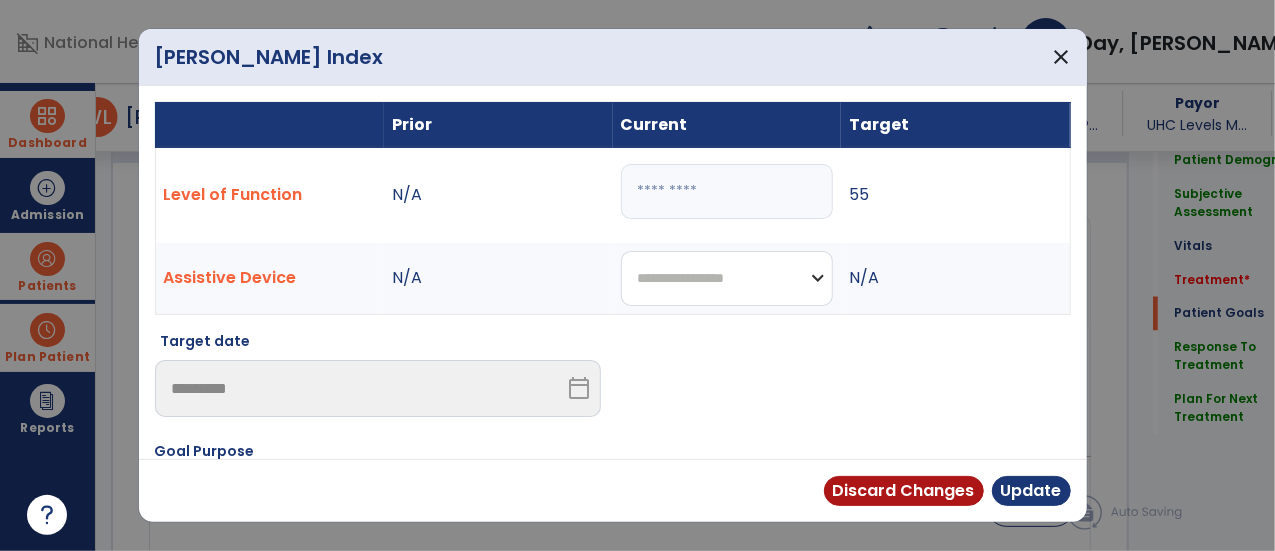 click on "**********" at bounding box center (727, 278) 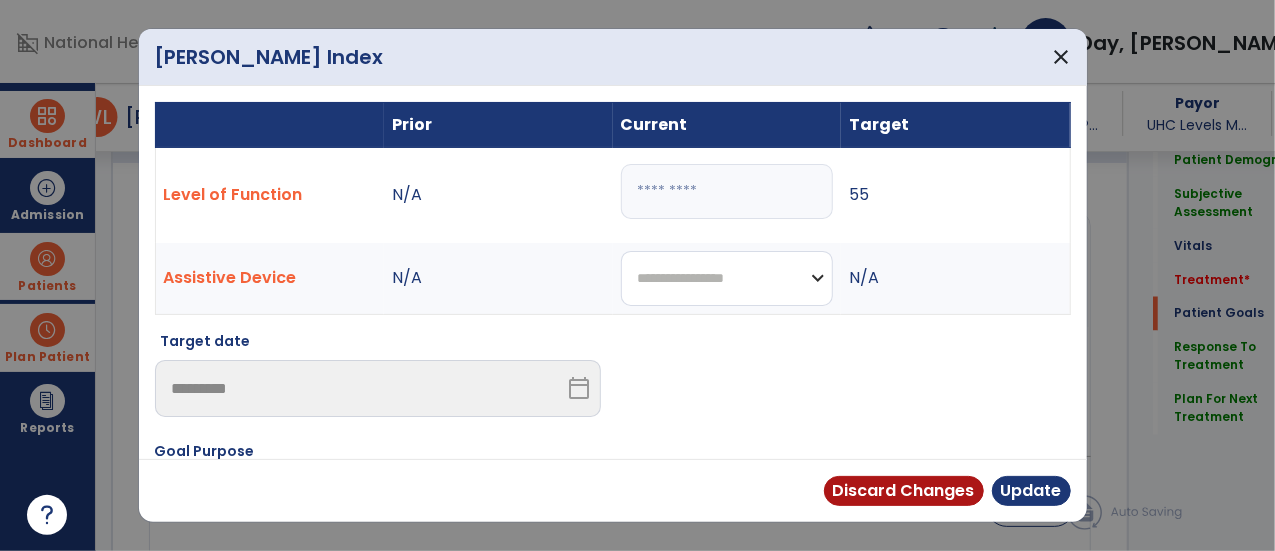 select on "**********" 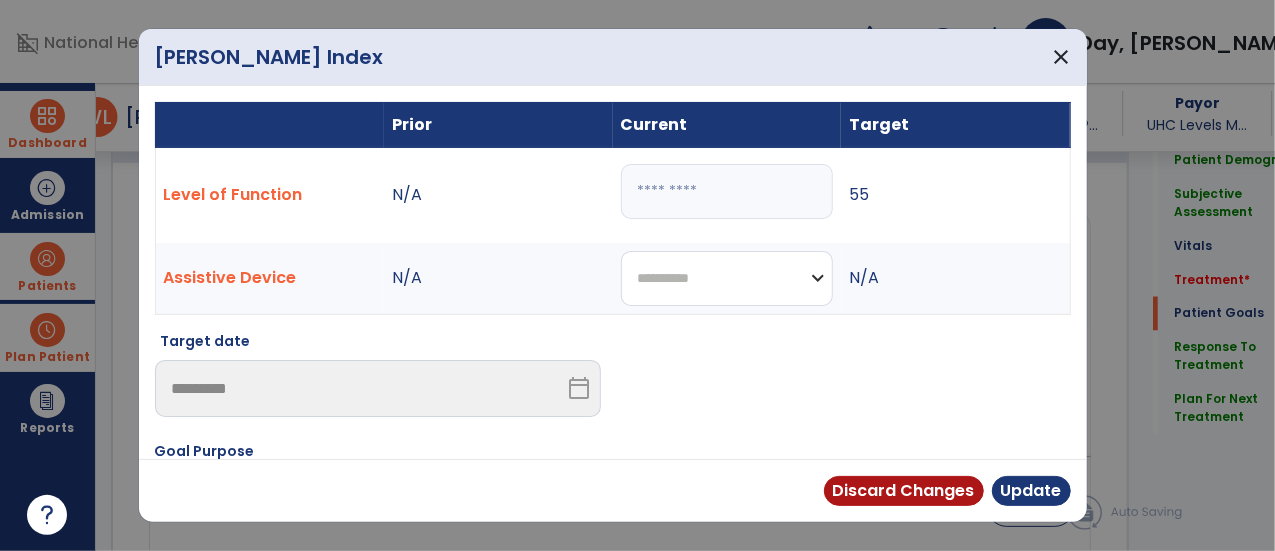 click on "**********" at bounding box center (727, 278) 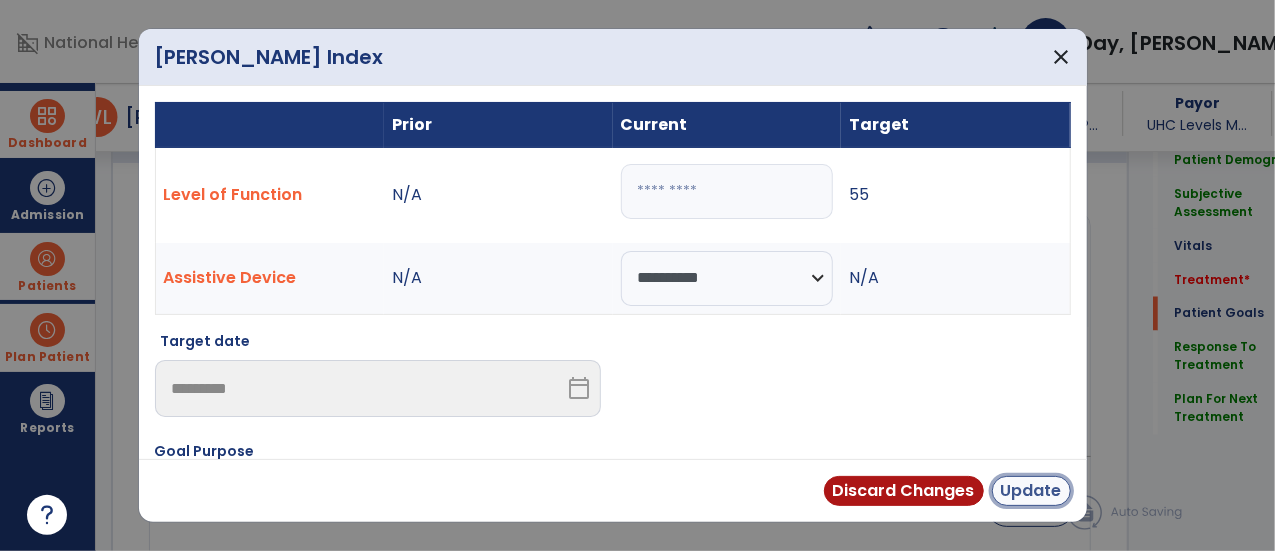 click on "Update" at bounding box center [1031, 491] 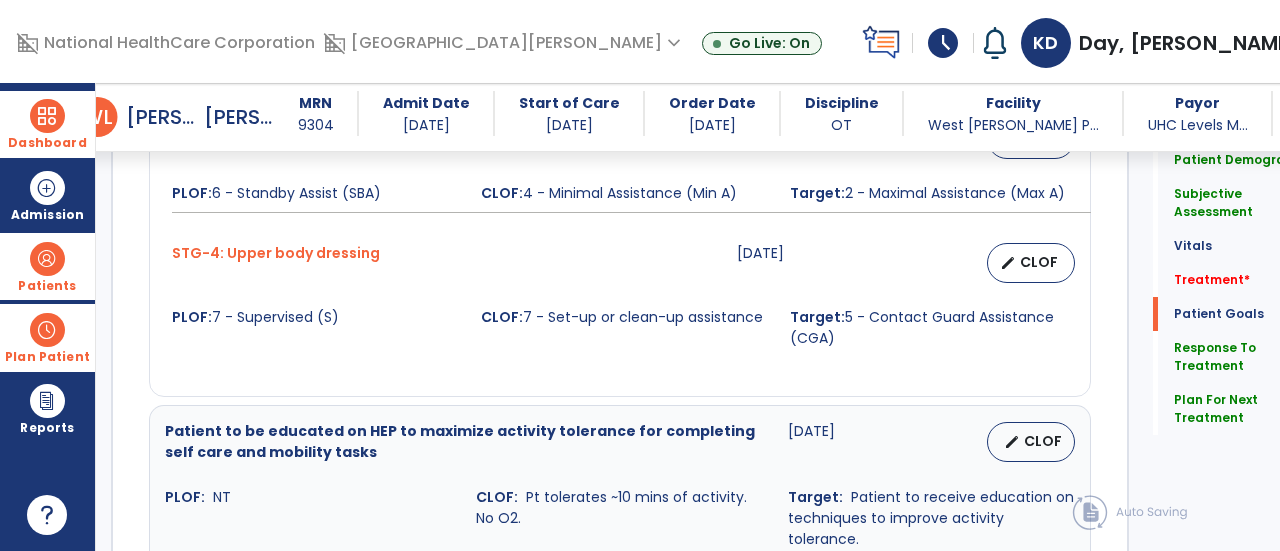 scroll, scrollTop: 2204, scrollLeft: 0, axis: vertical 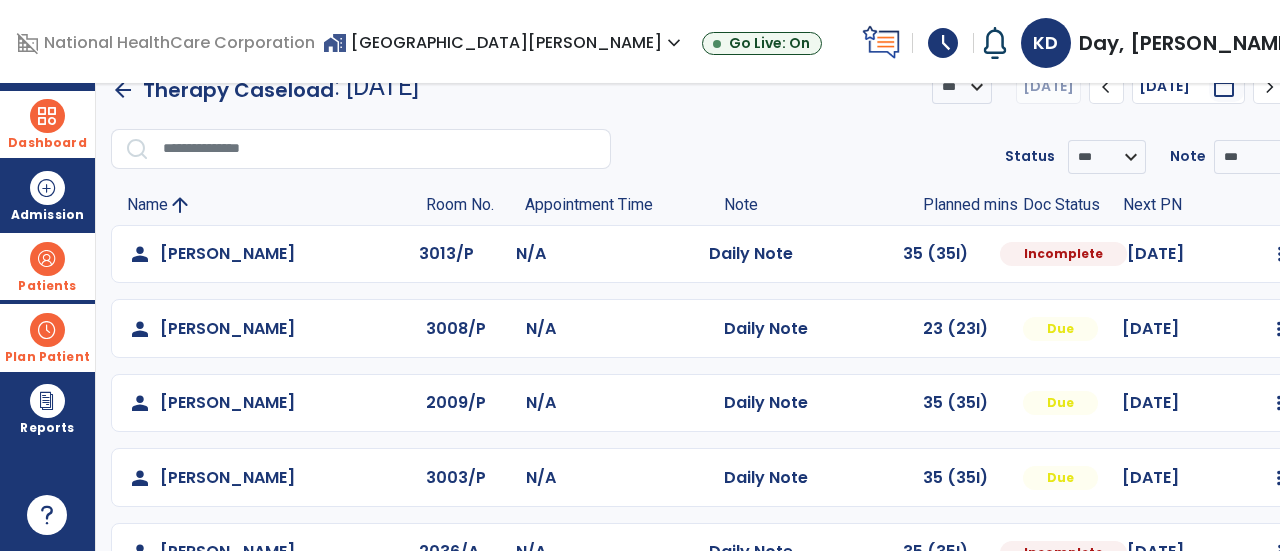 click on "**********" 